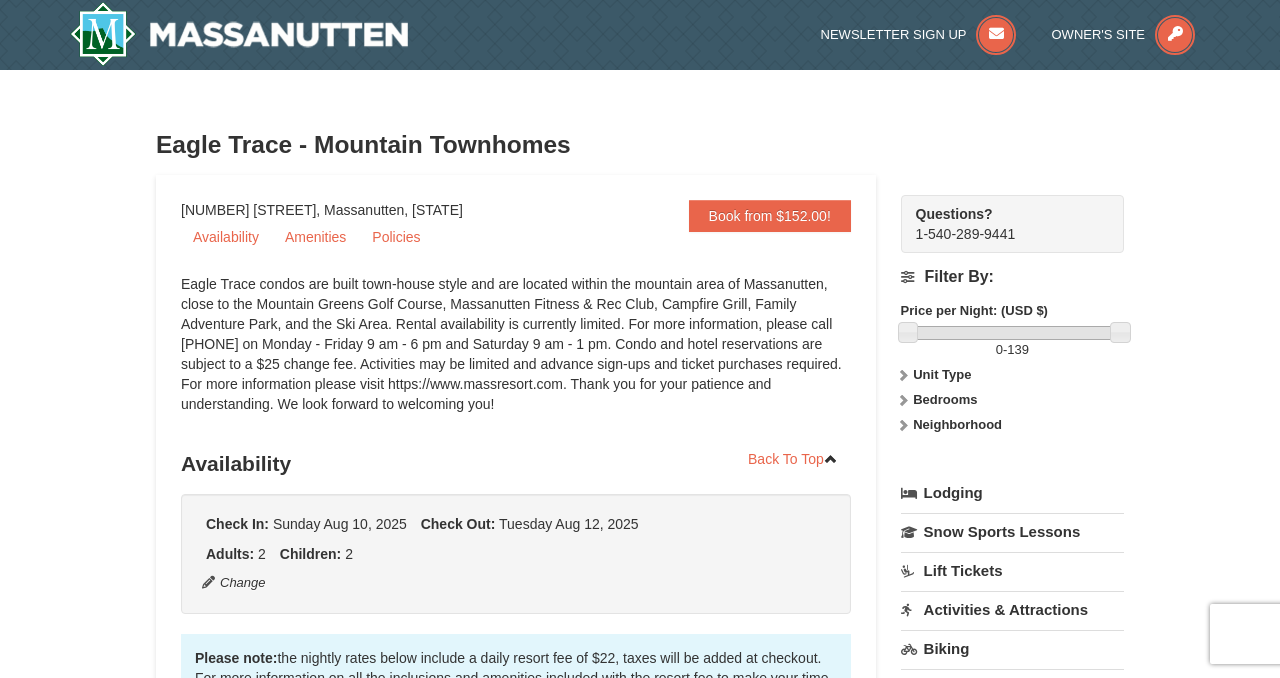 scroll, scrollTop: 0, scrollLeft: 0, axis: both 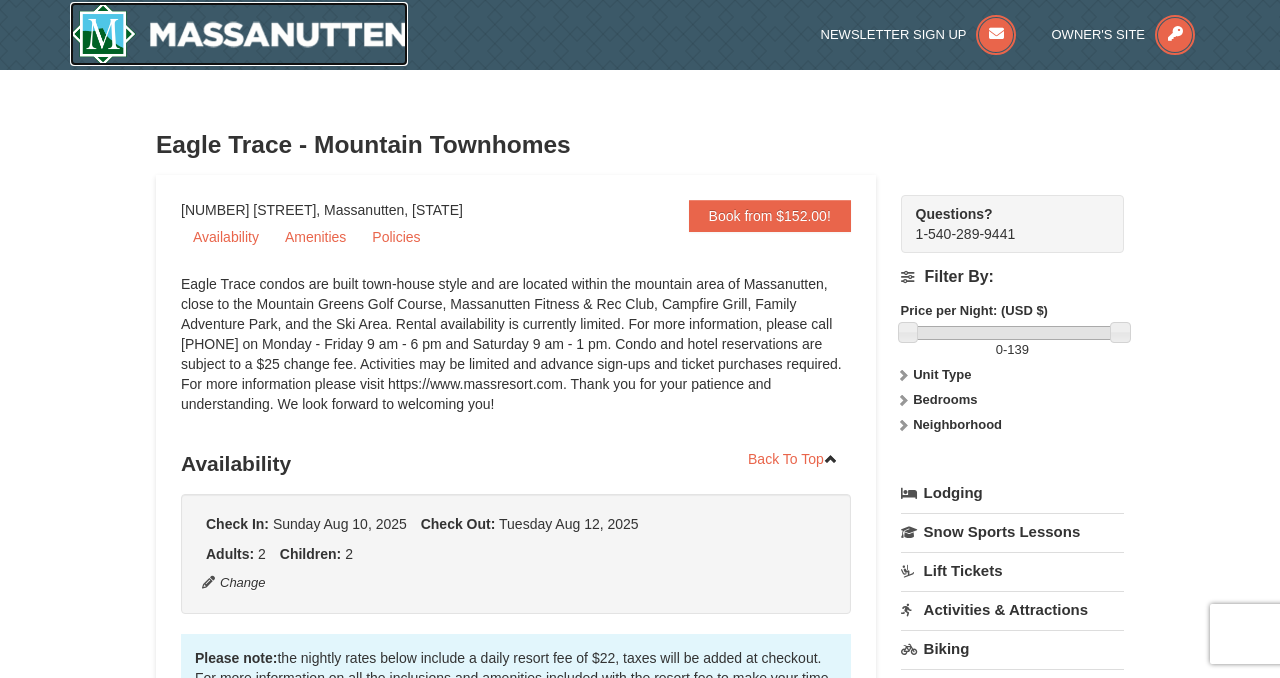 click at bounding box center (239, 34) 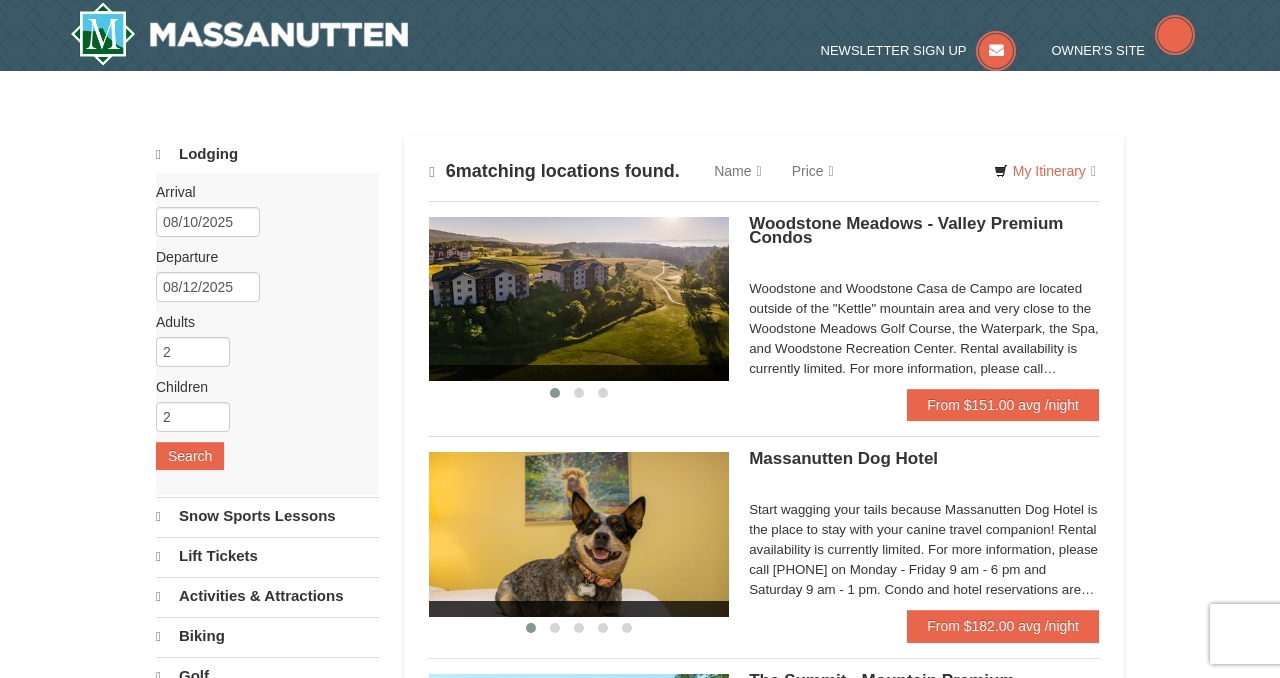 scroll, scrollTop: 0, scrollLeft: 0, axis: both 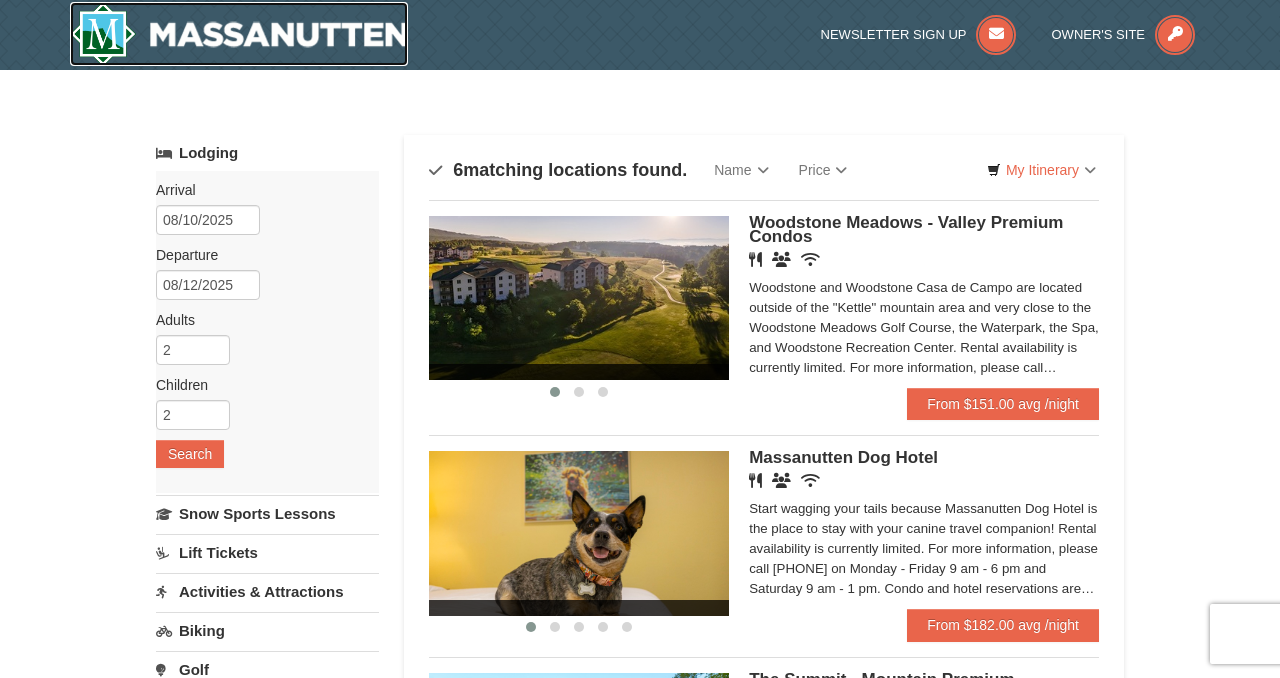 click at bounding box center [239, 34] 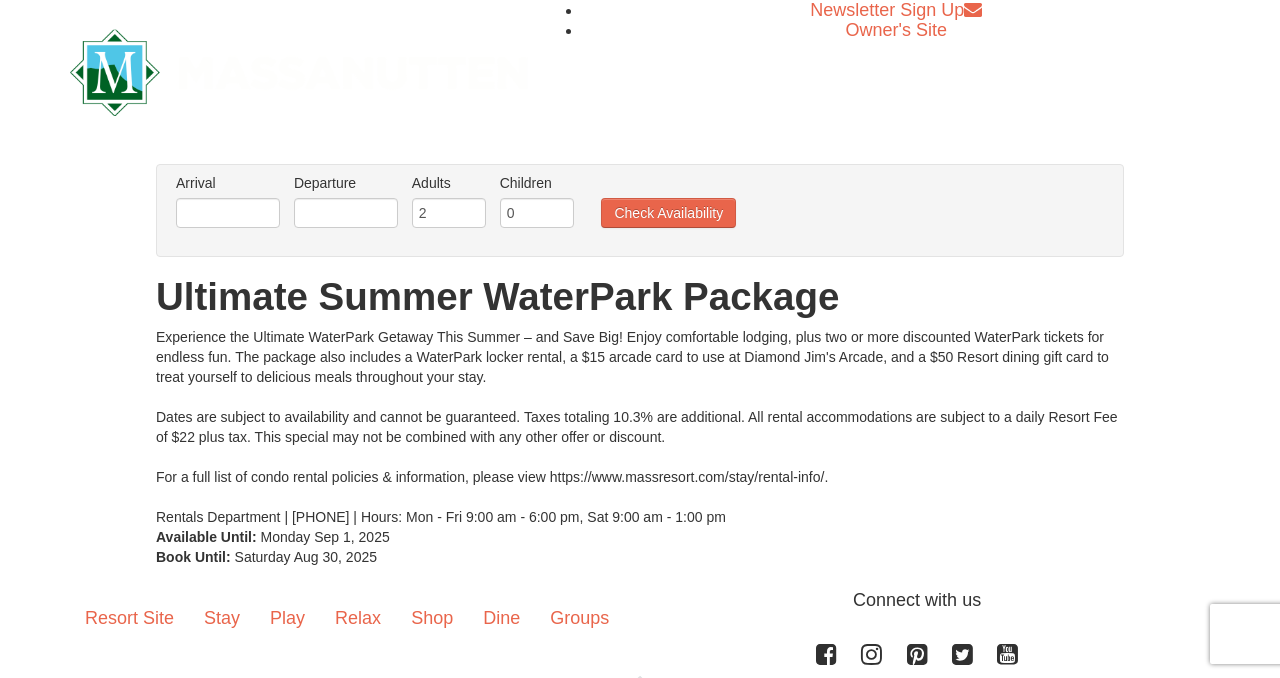 scroll, scrollTop: 0, scrollLeft: 0, axis: both 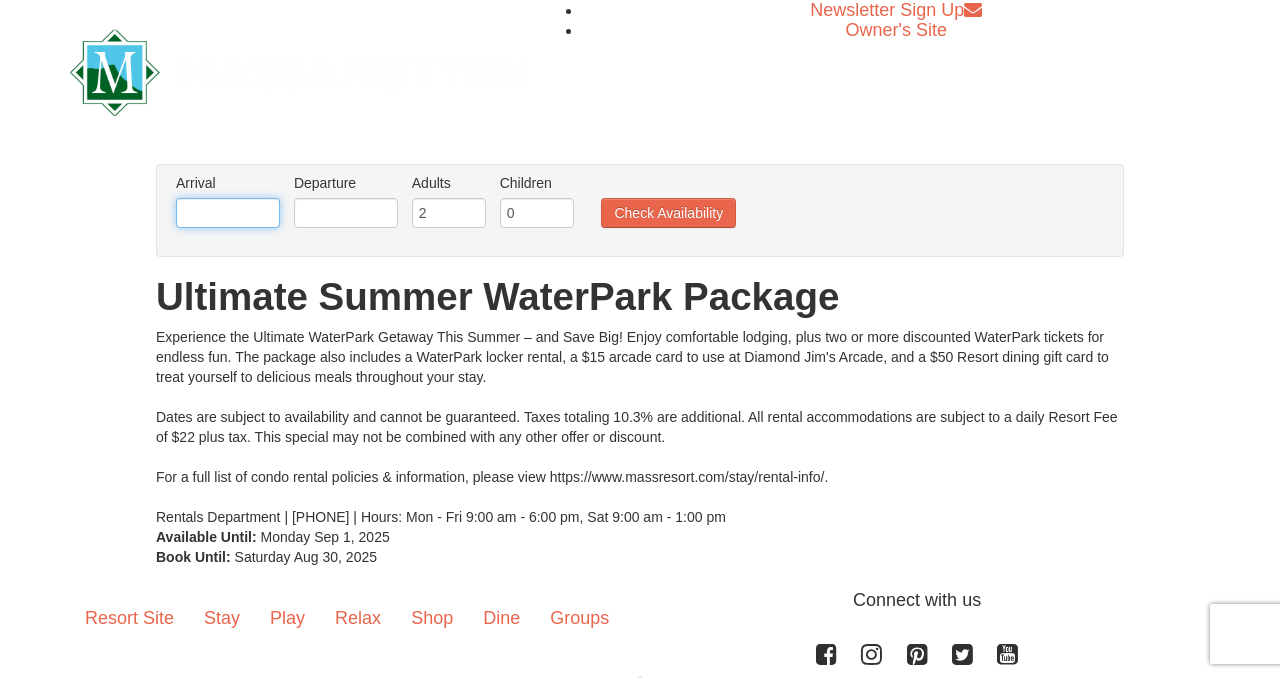 click at bounding box center (228, 213) 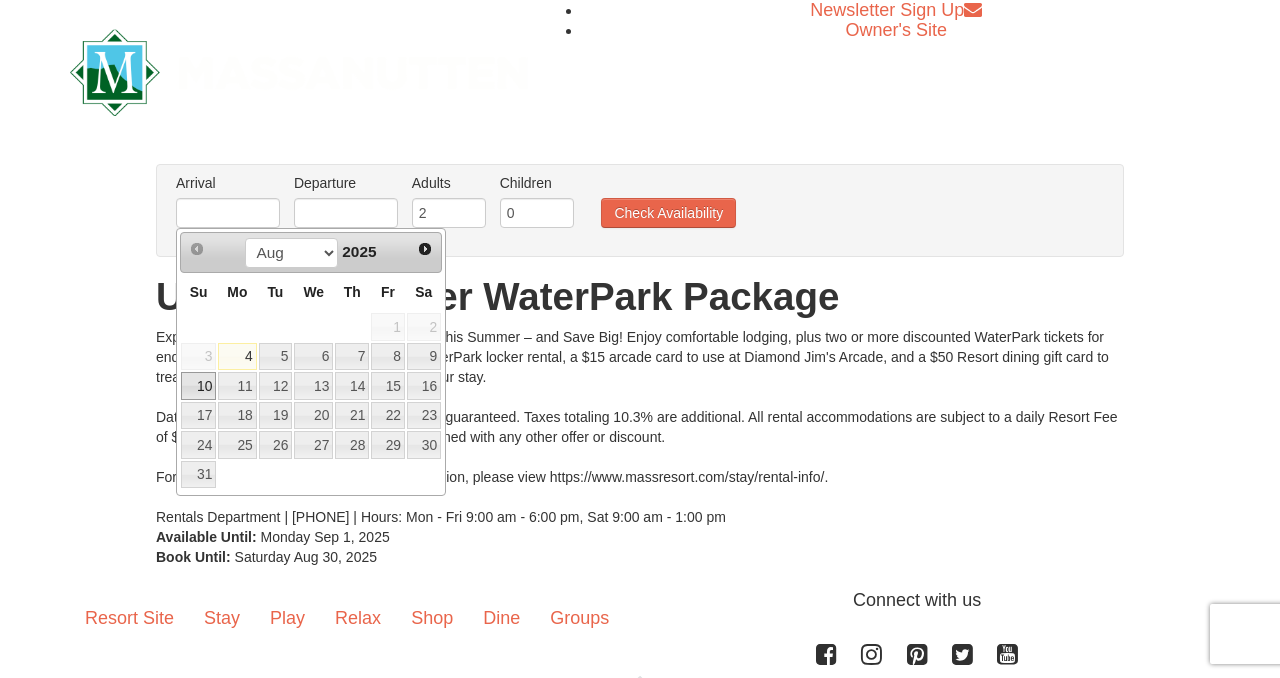 click on "10" at bounding box center (198, 386) 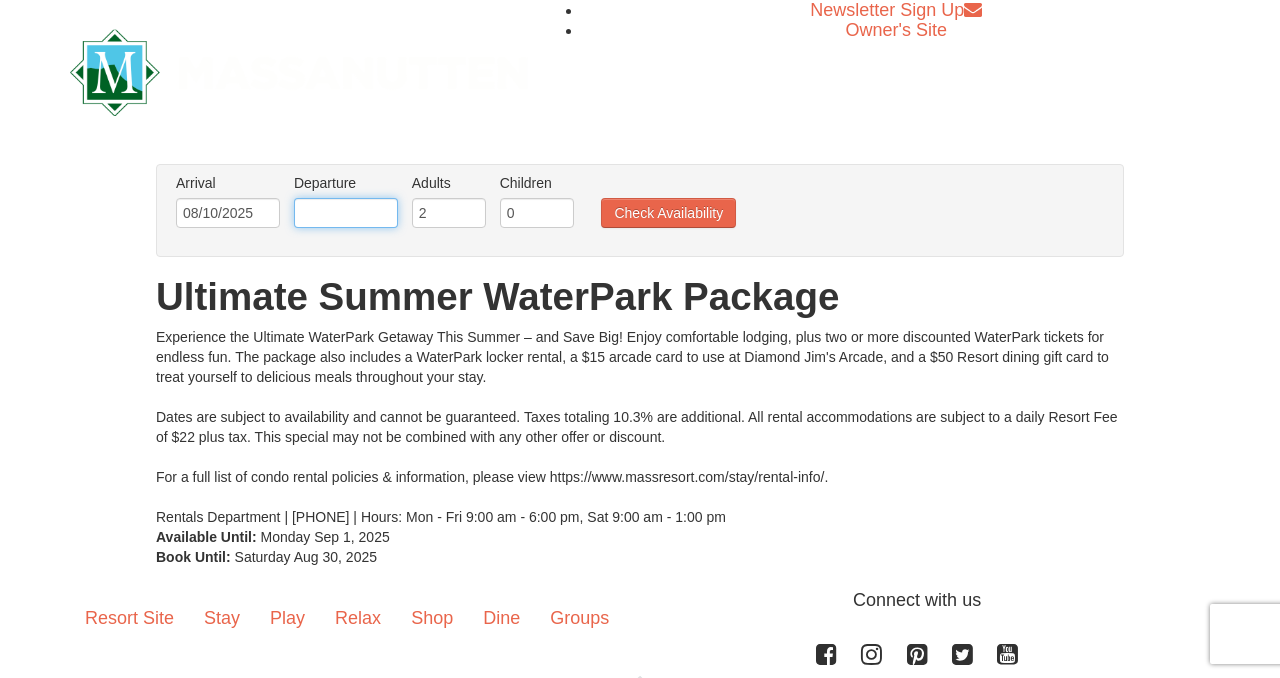 click at bounding box center [346, 213] 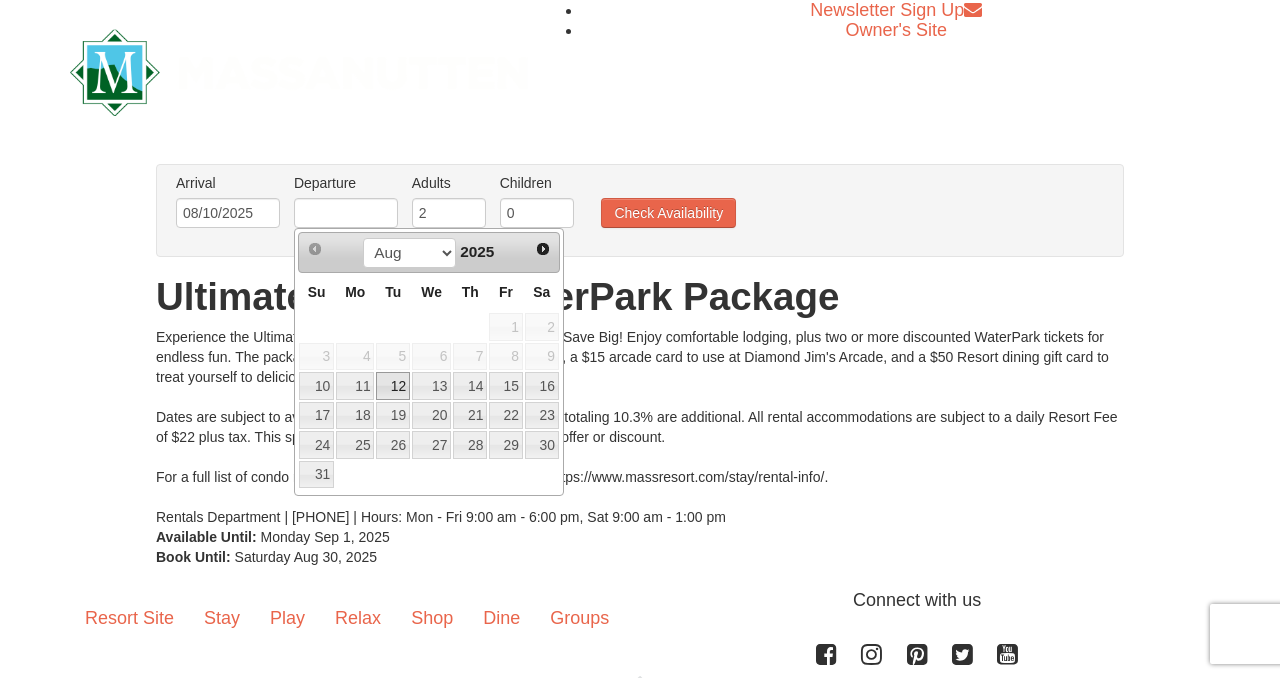 click on "12" at bounding box center [393, 386] 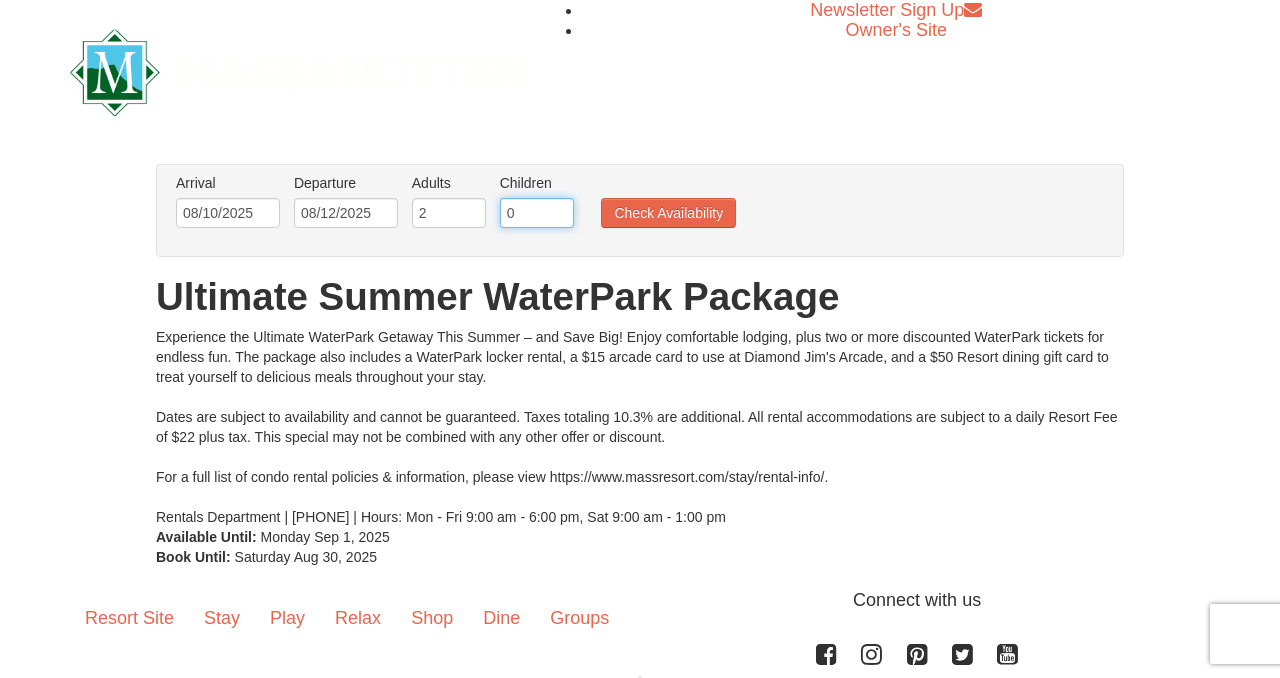 click on "0" at bounding box center [537, 213] 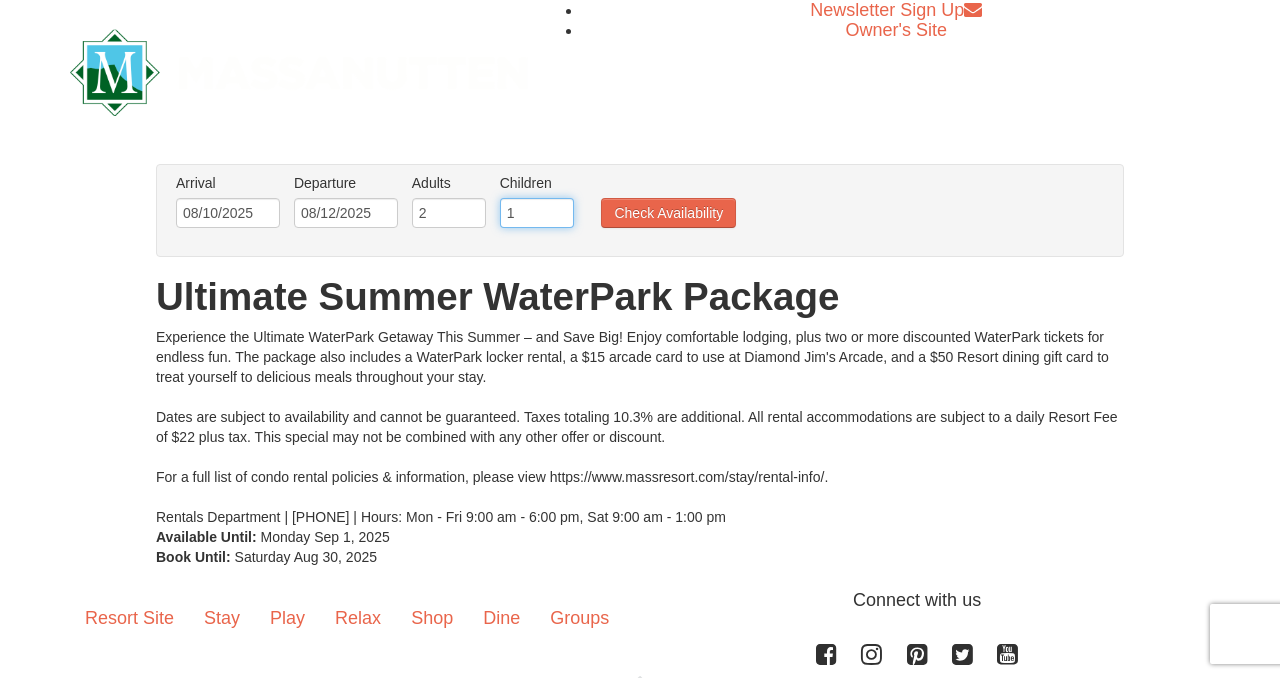 click on "1" at bounding box center [537, 213] 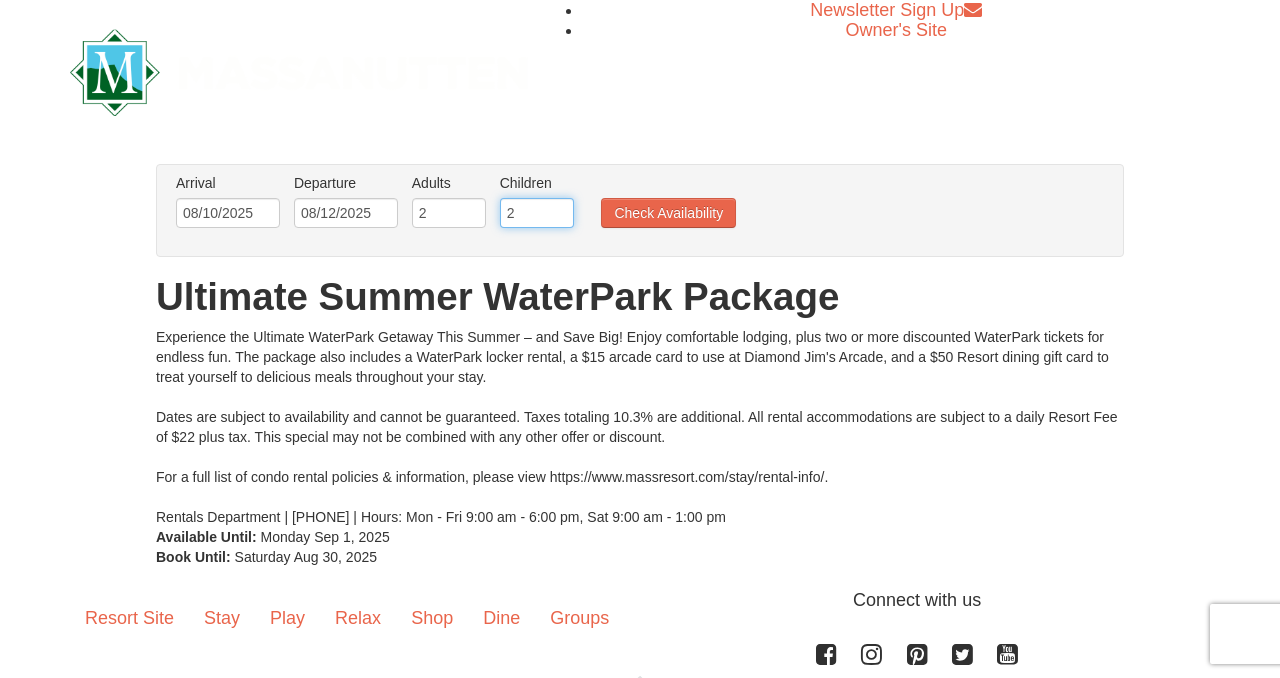 type on "2" 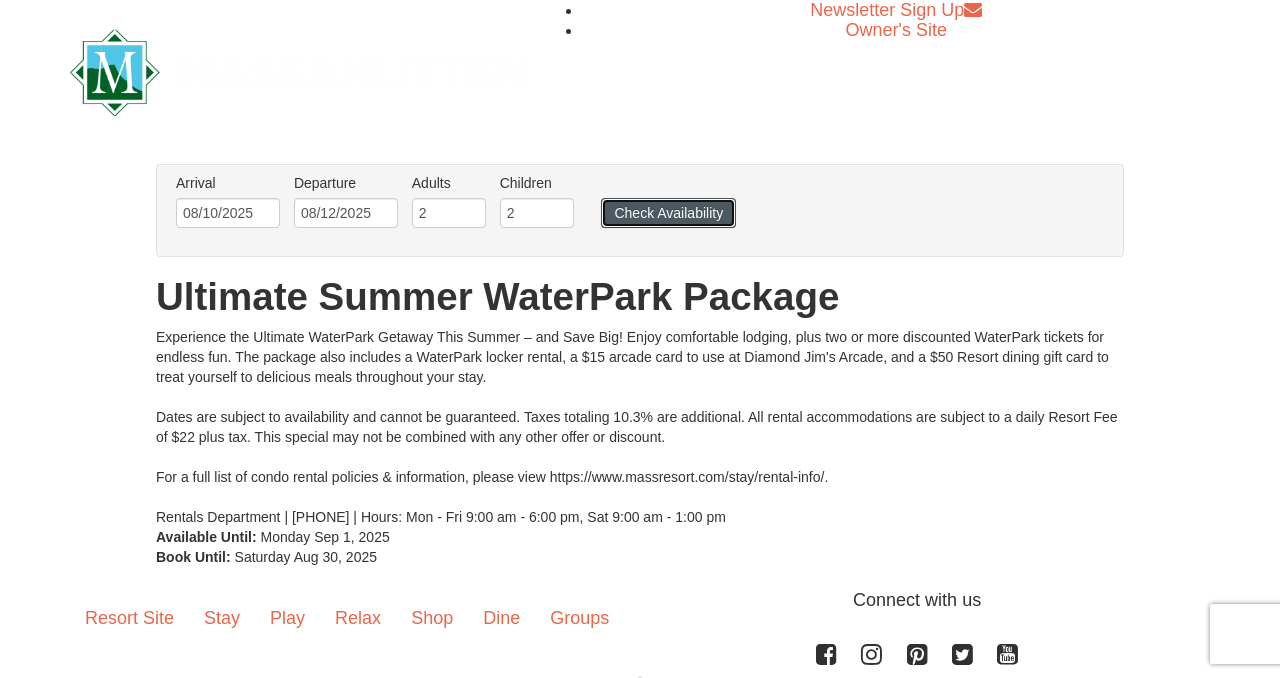 click on "Check Availability" at bounding box center [668, 213] 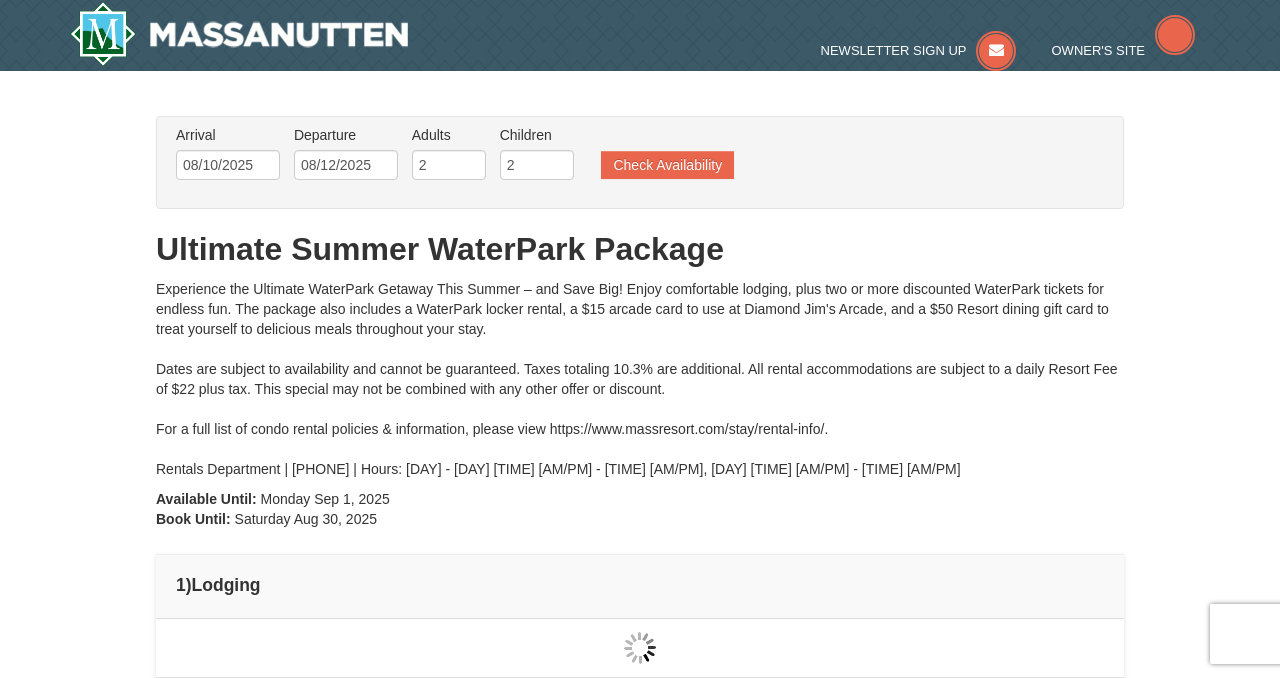 type on "08/10/2025" 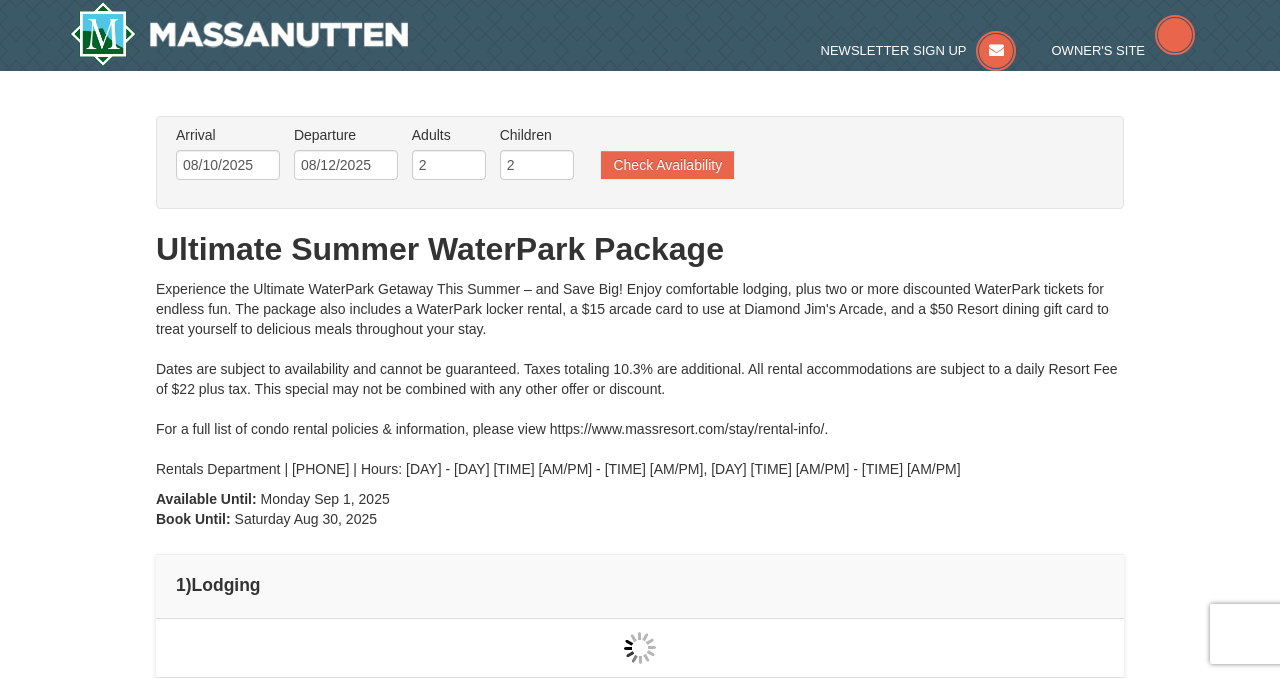 type on "08/10/2025" 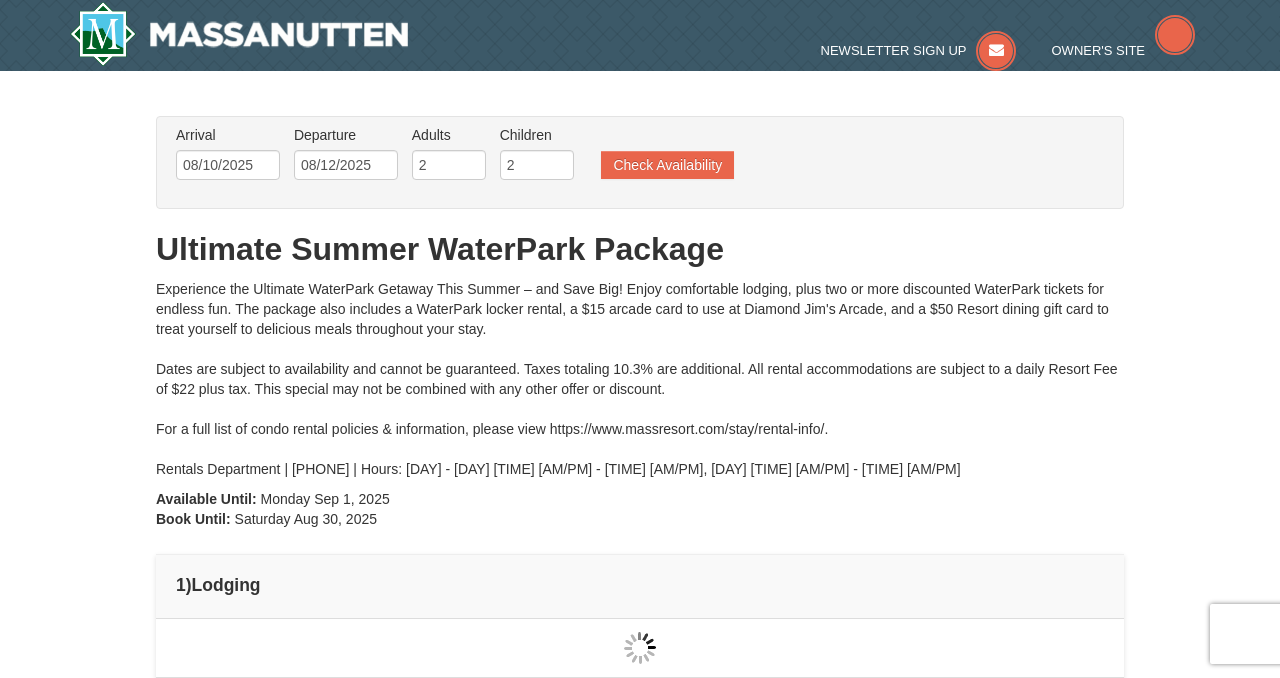 type on "08/10/2025" 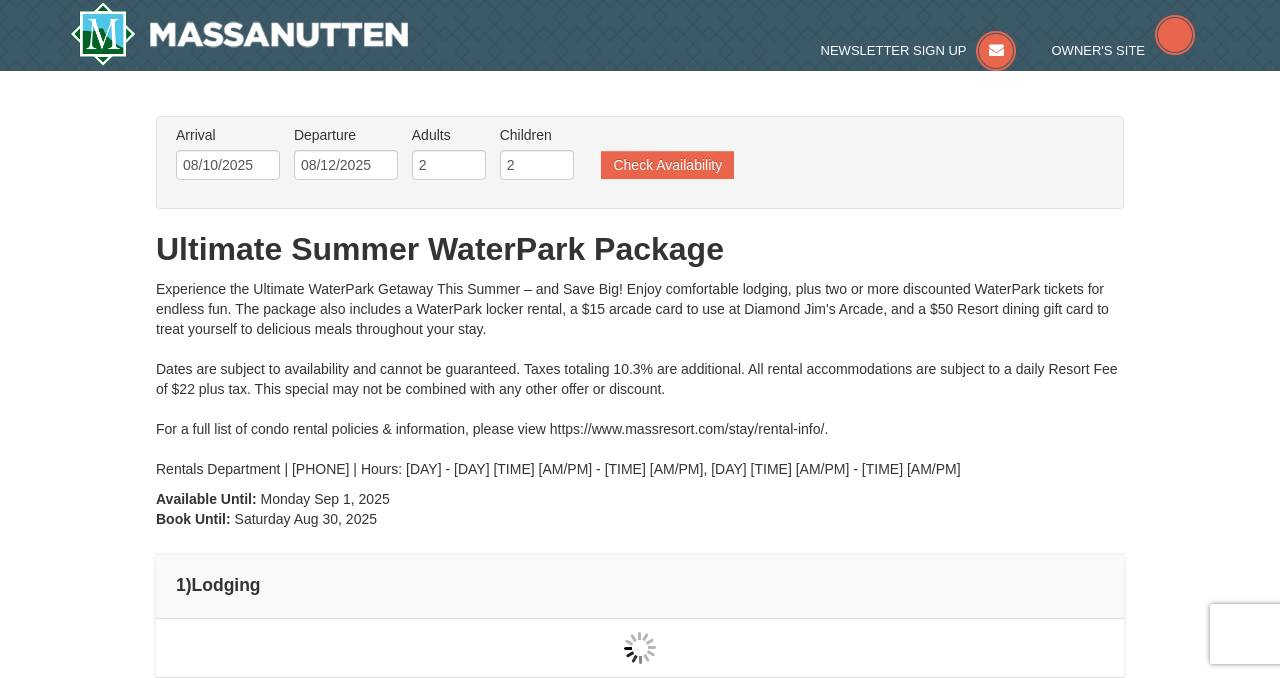 type on "08/10/2025" 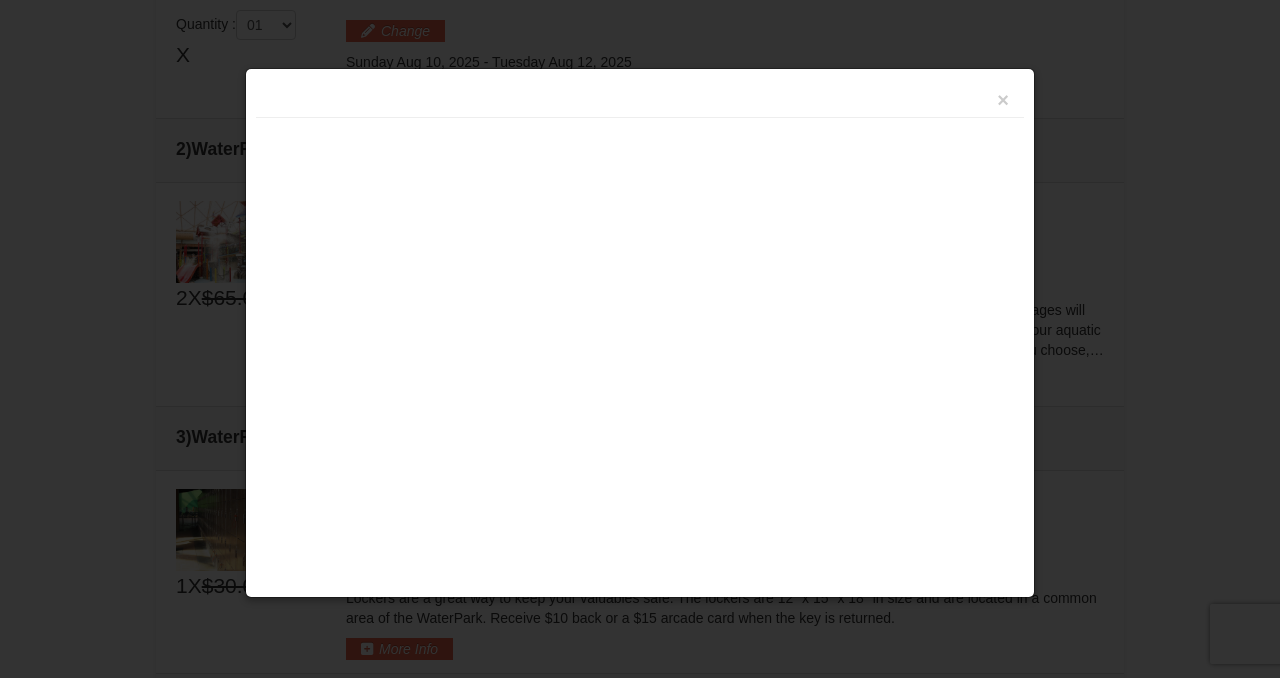 scroll, scrollTop: 631, scrollLeft: 0, axis: vertical 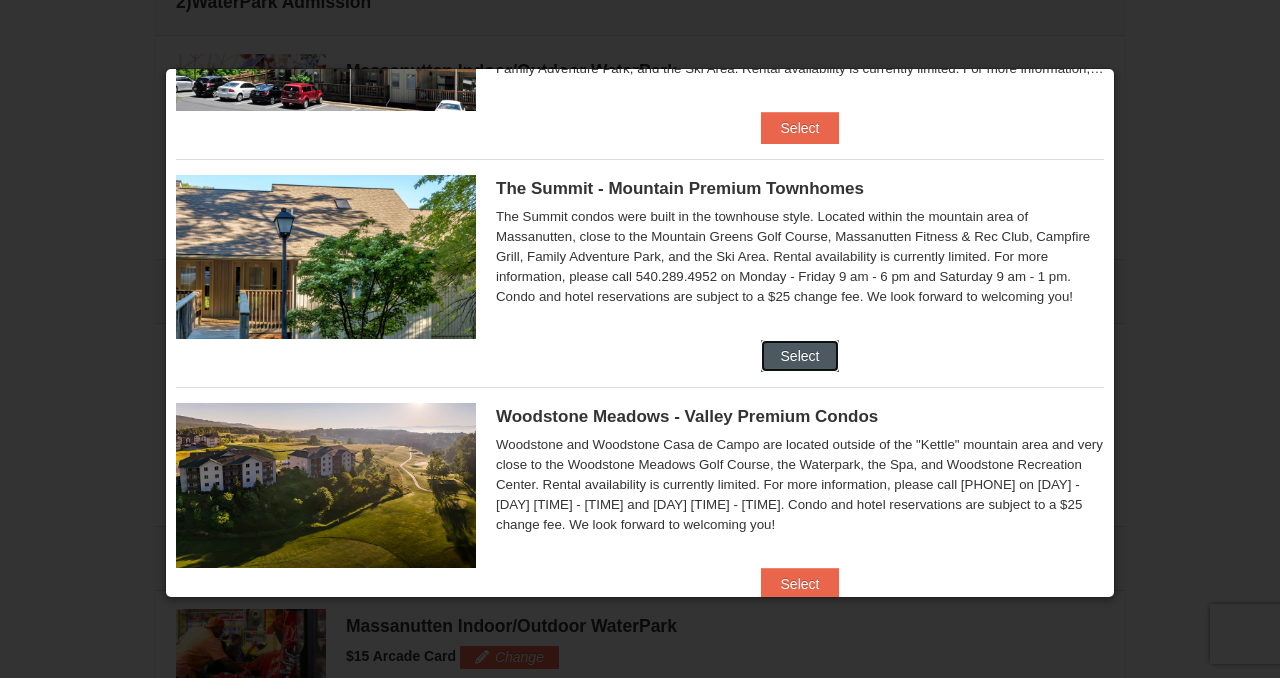 click on "Select" at bounding box center [800, 356] 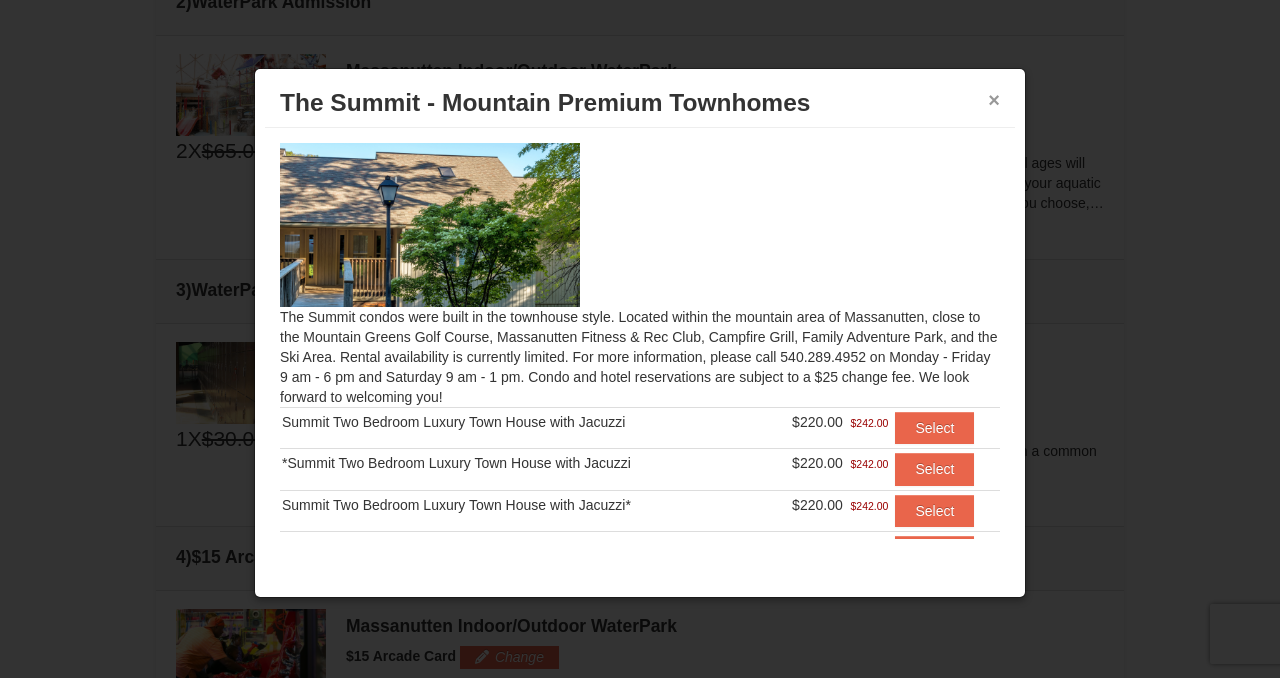 click on "×" at bounding box center (994, 100) 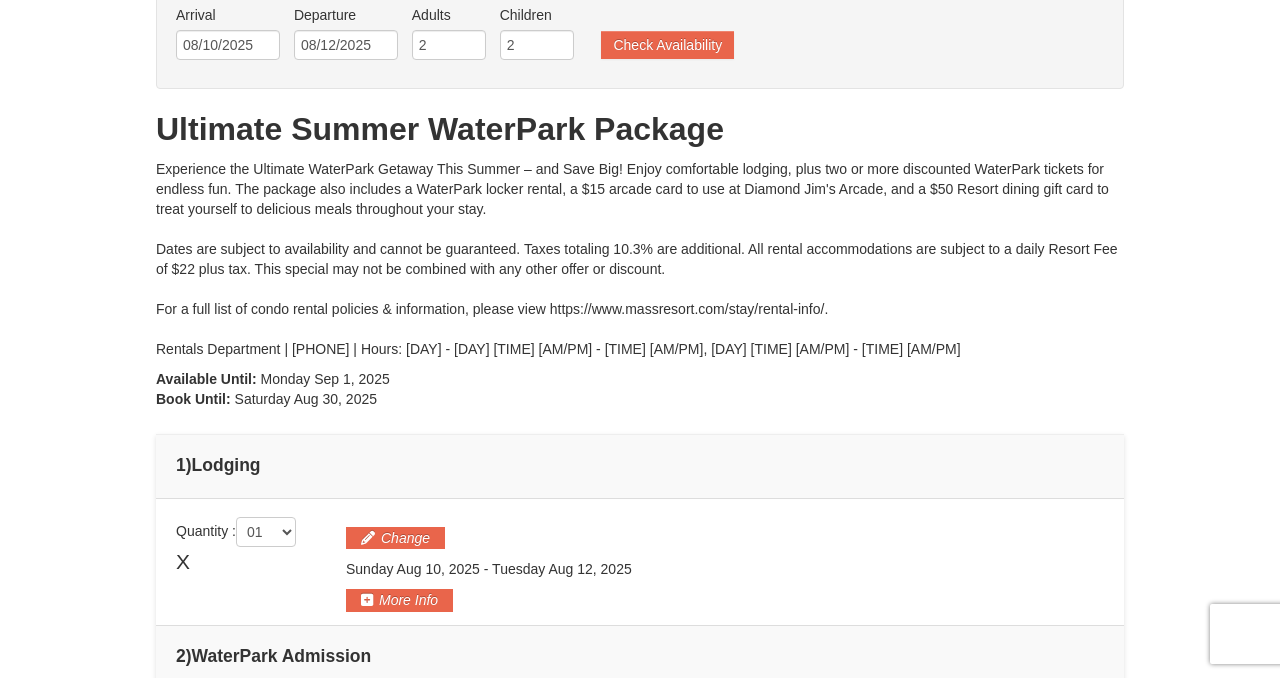 scroll, scrollTop: 124, scrollLeft: 0, axis: vertical 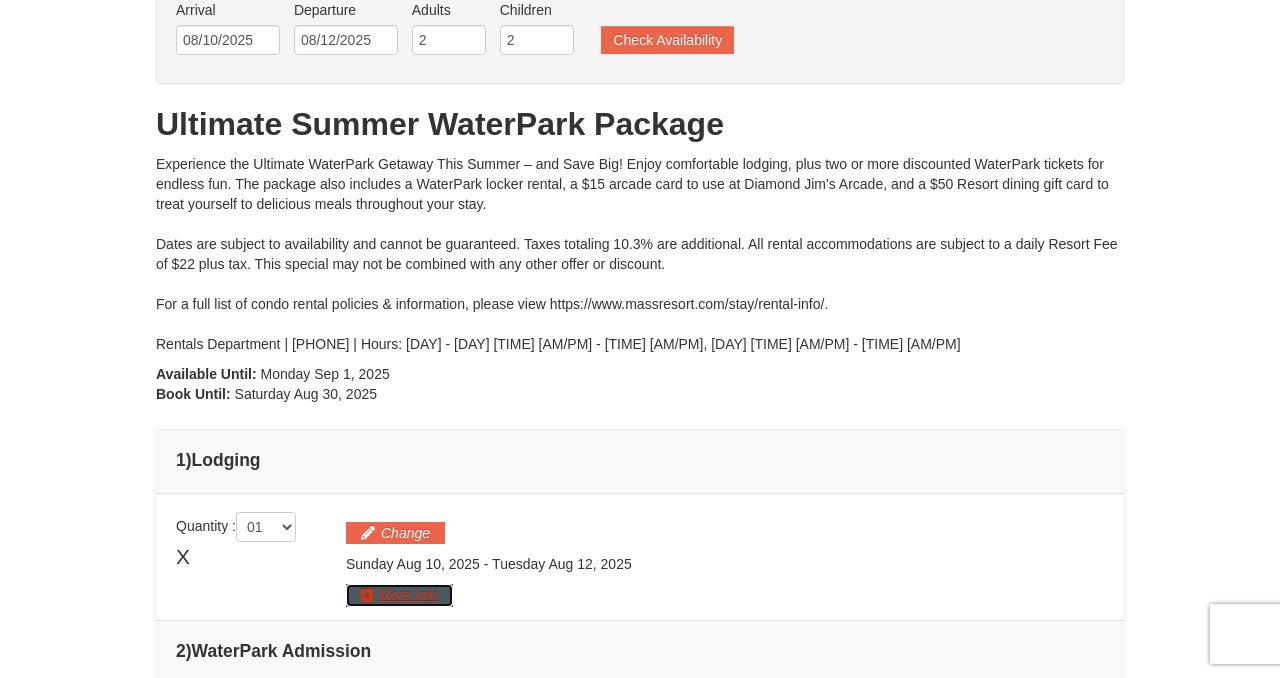 click on "More Info" at bounding box center (399, 595) 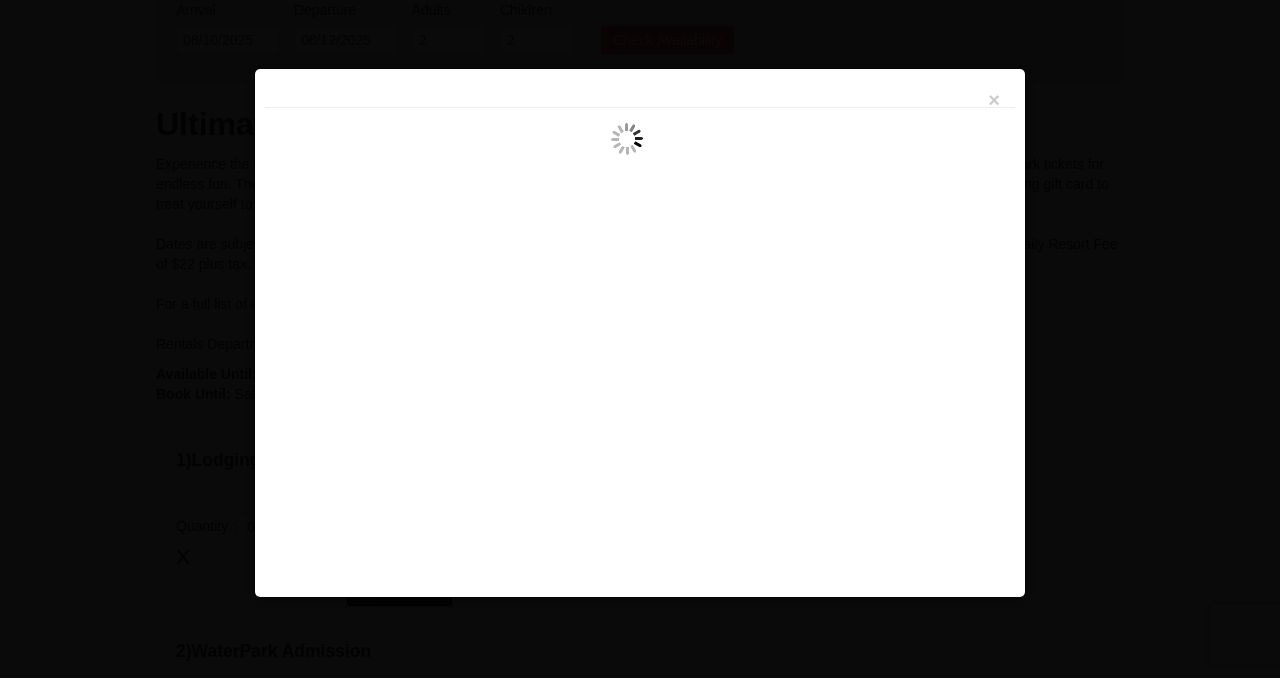 scroll, scrollTop: 237, scrollLeft: 0, axis: vertical 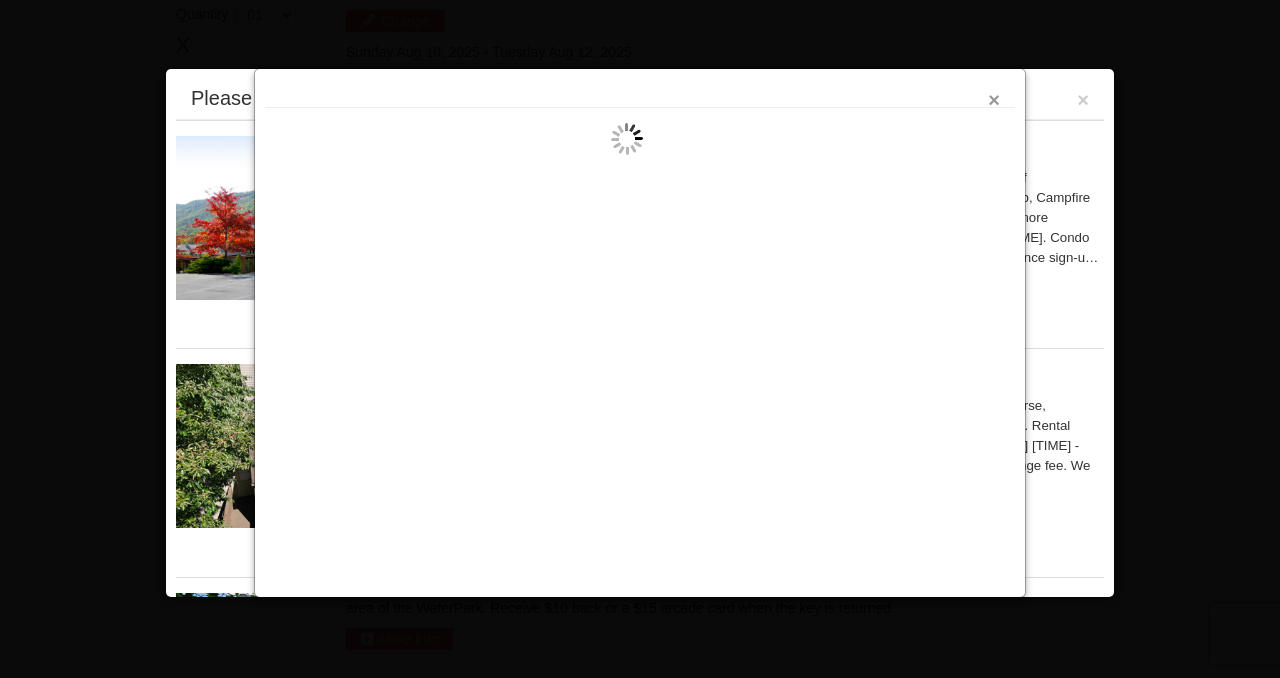 click on "×" at bounding box center [994, 100] 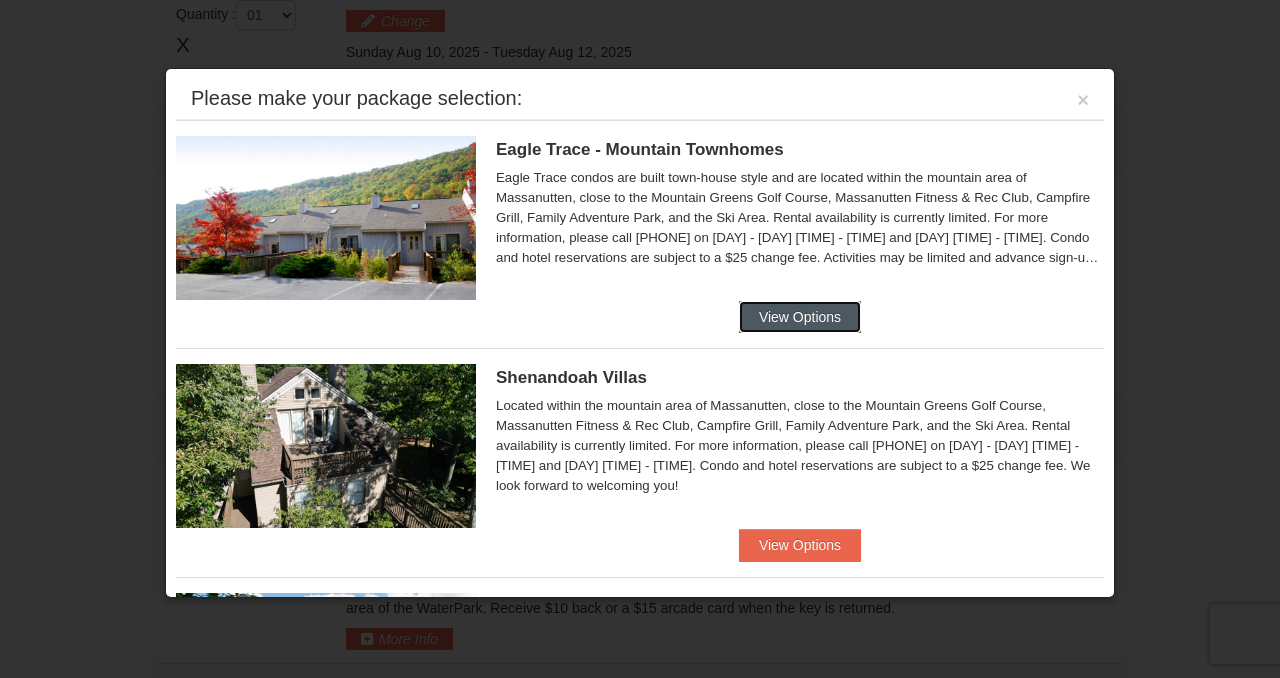 click on "View Options" at bounding box center (800, 317) 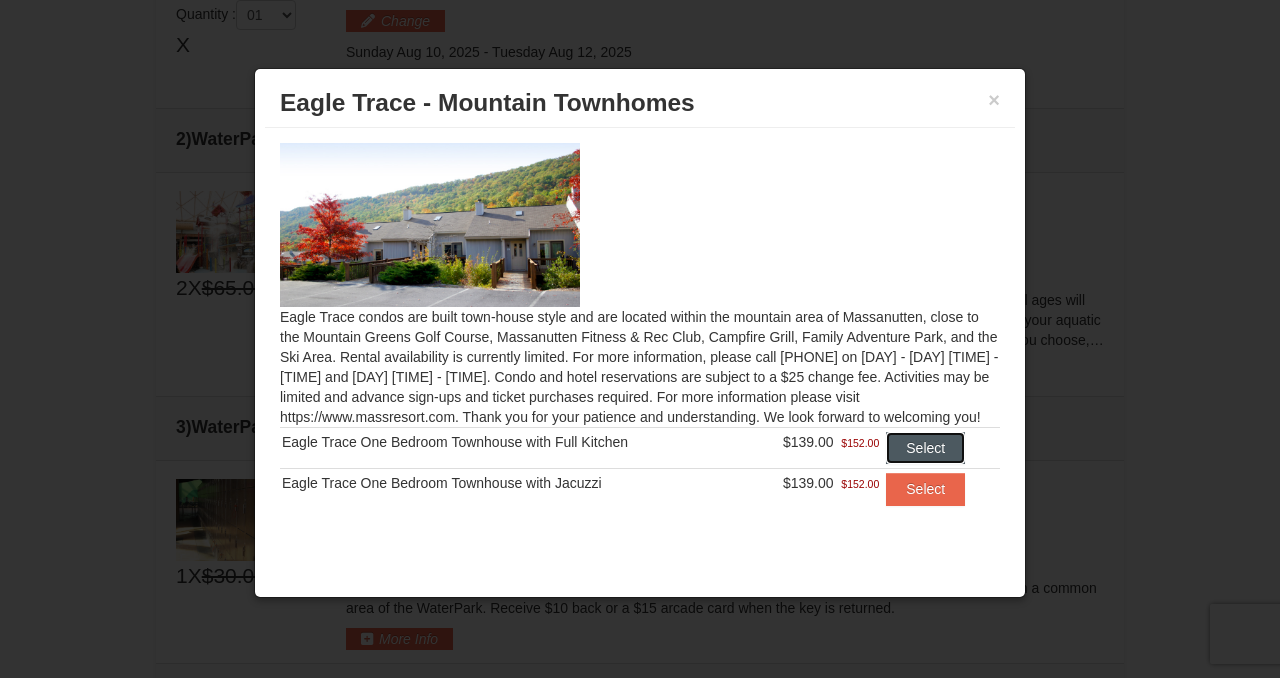 click on "Select" at bounding box center (925, 448) 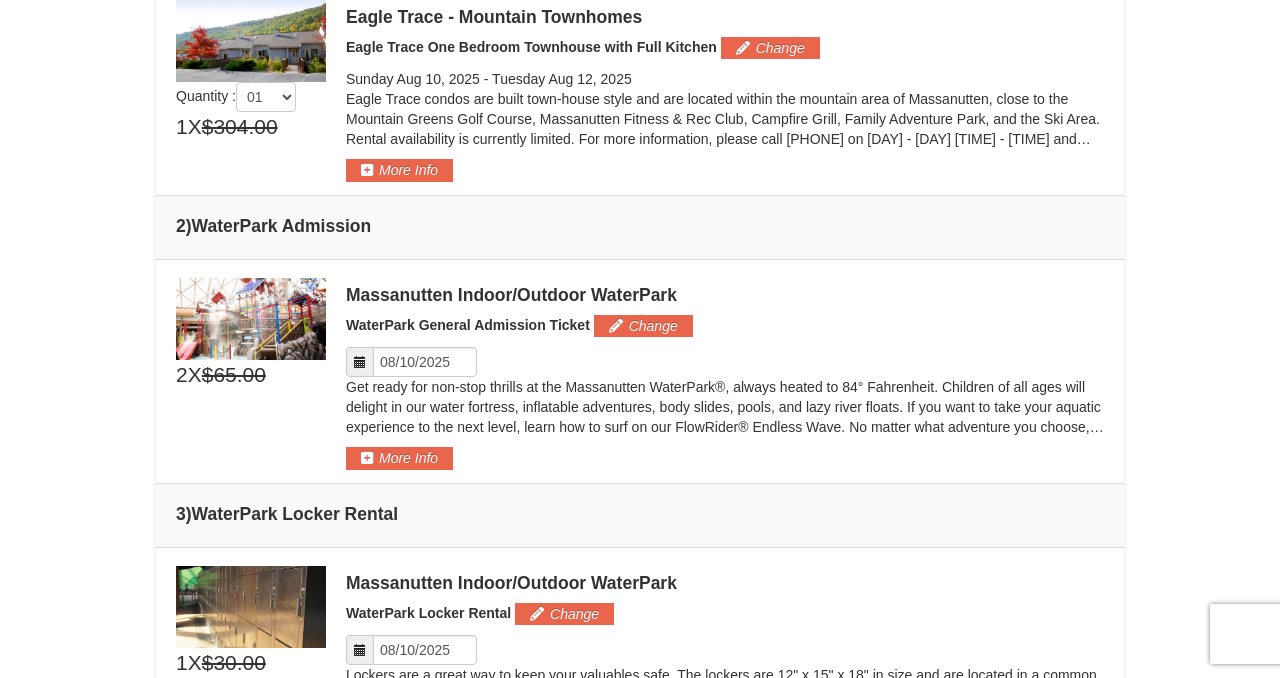 click at bounding box center [360, 362] 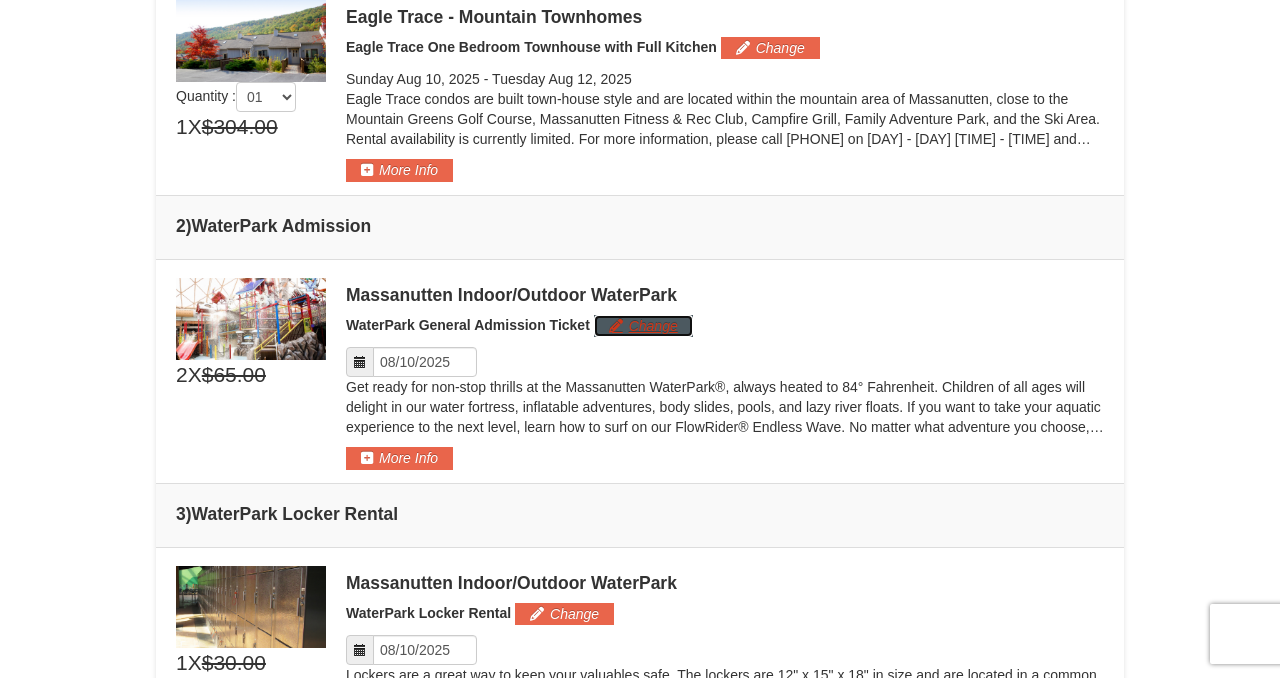 click on "Change" at bounding box center (643, 326) 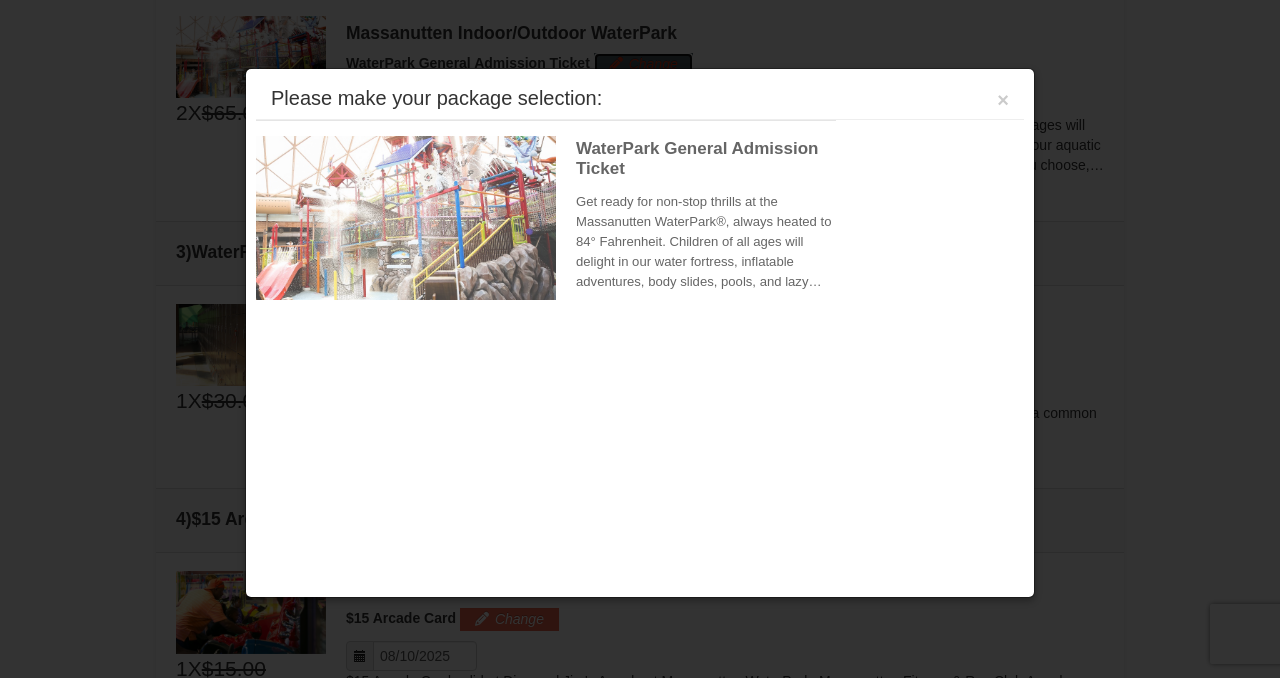 scroll, scrollTop: 914, scrollLeft: 0, axis: vertical 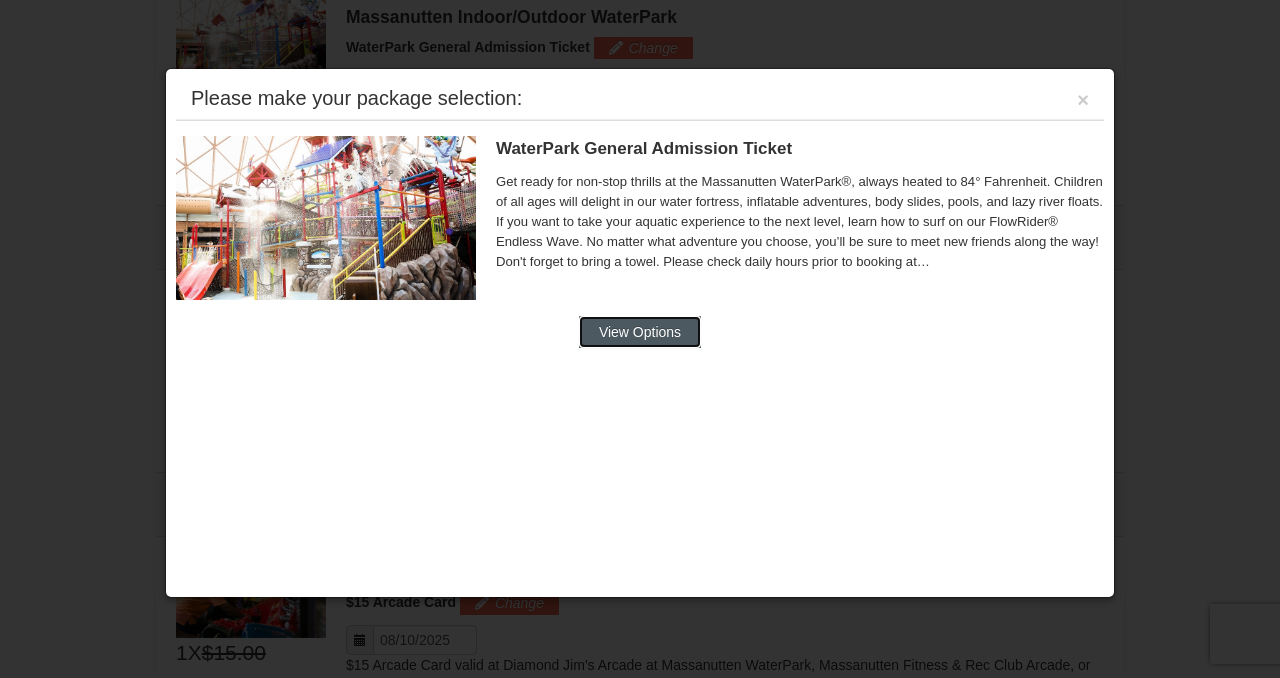 click on "View Options" at bounding box center (640, 332) 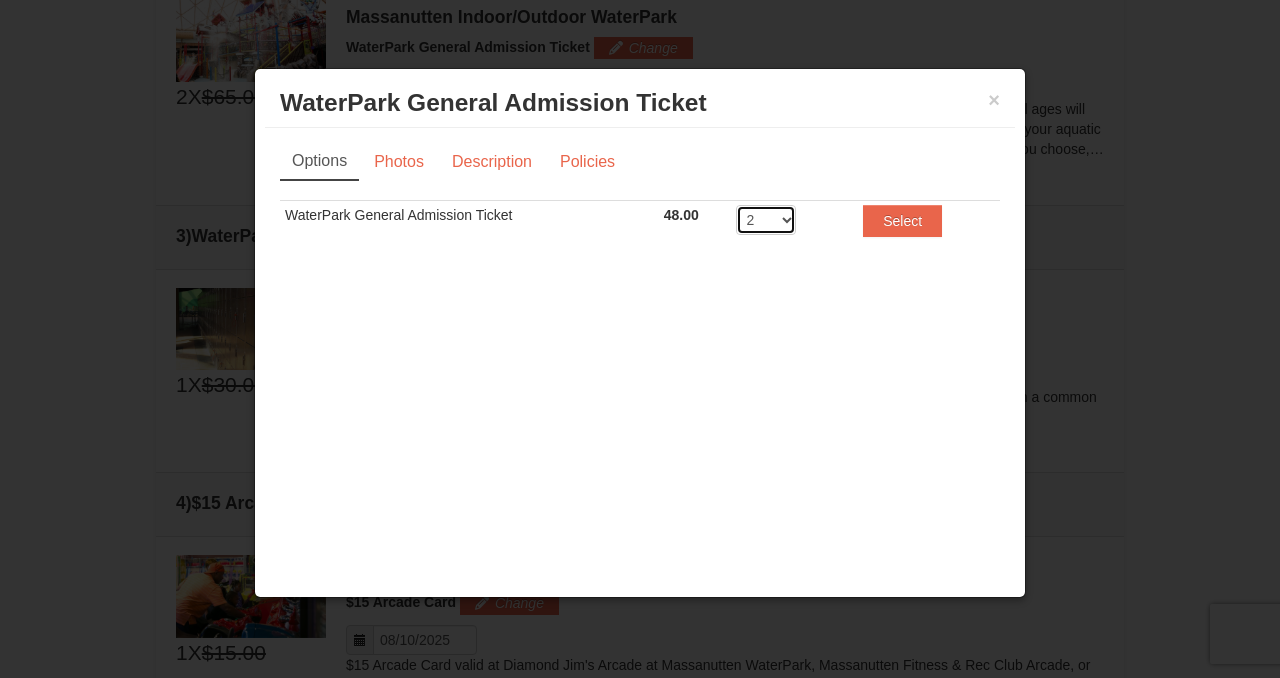 click on "2 3 4 5 6 7 8" at bounding box center (766, 220) 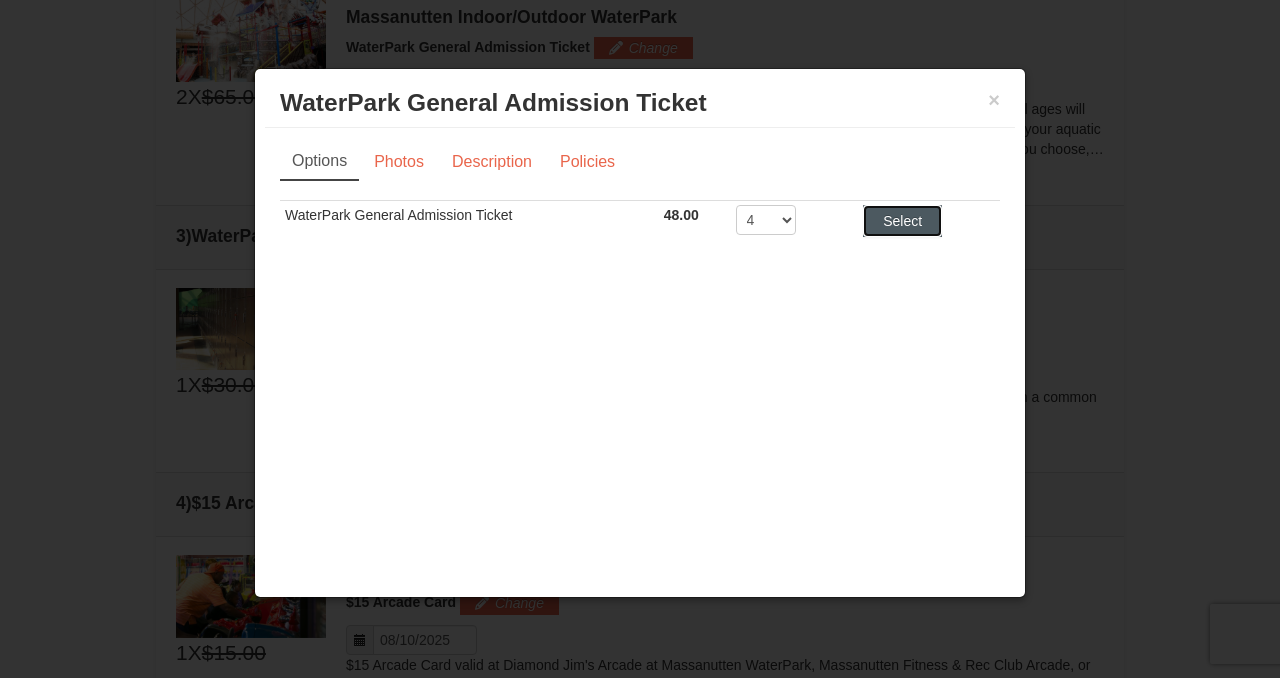 click on "Select" at bounding box center [902, 221] 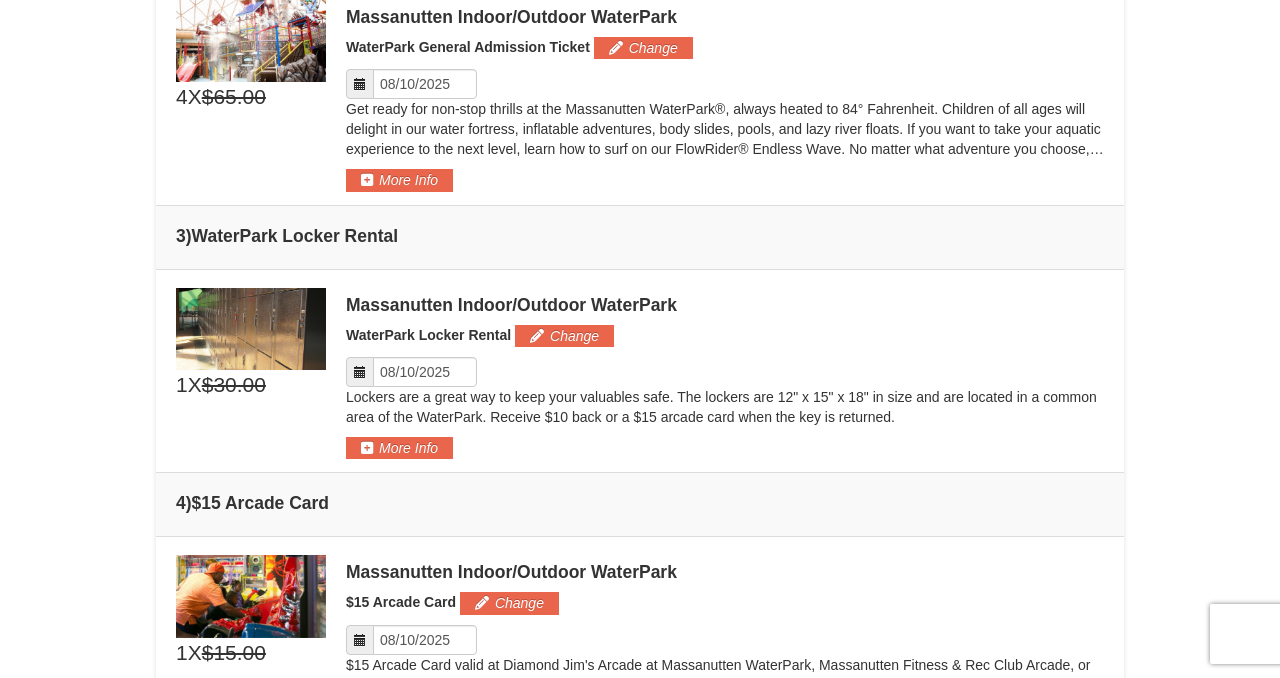 click at bounding box center [360, 372] 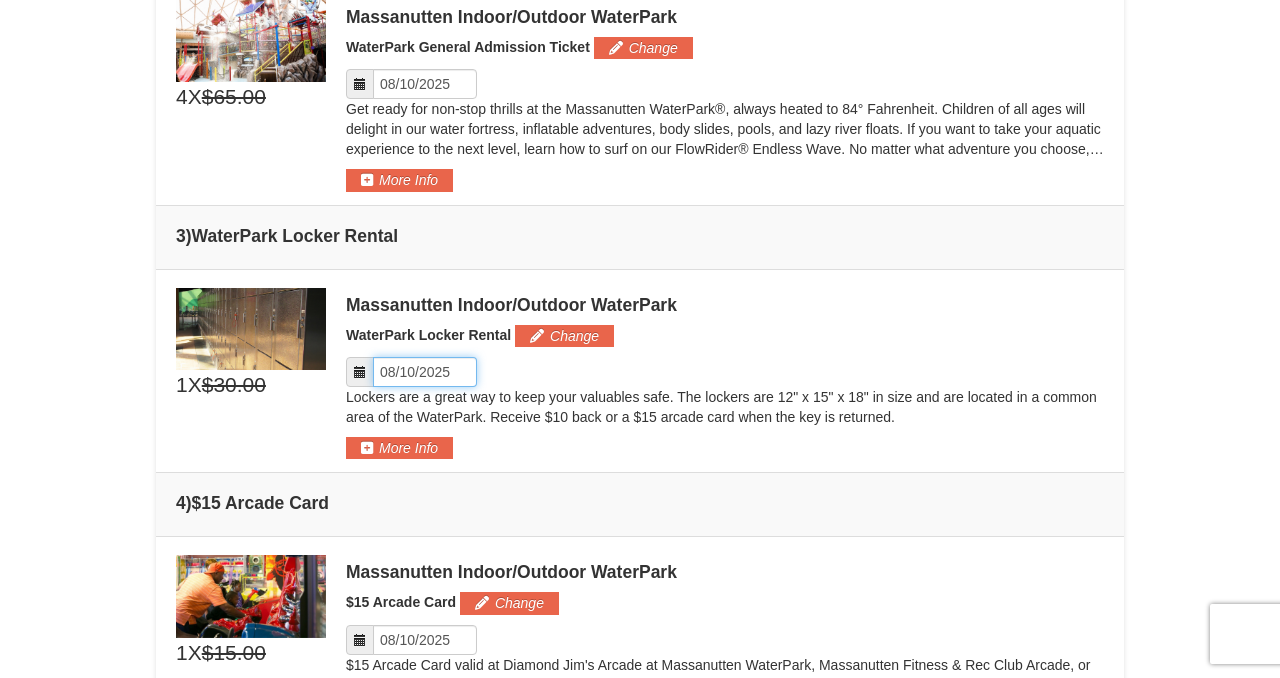 click on "Please format dates MM/DD/YYYY" at bounding box center [425, 372] 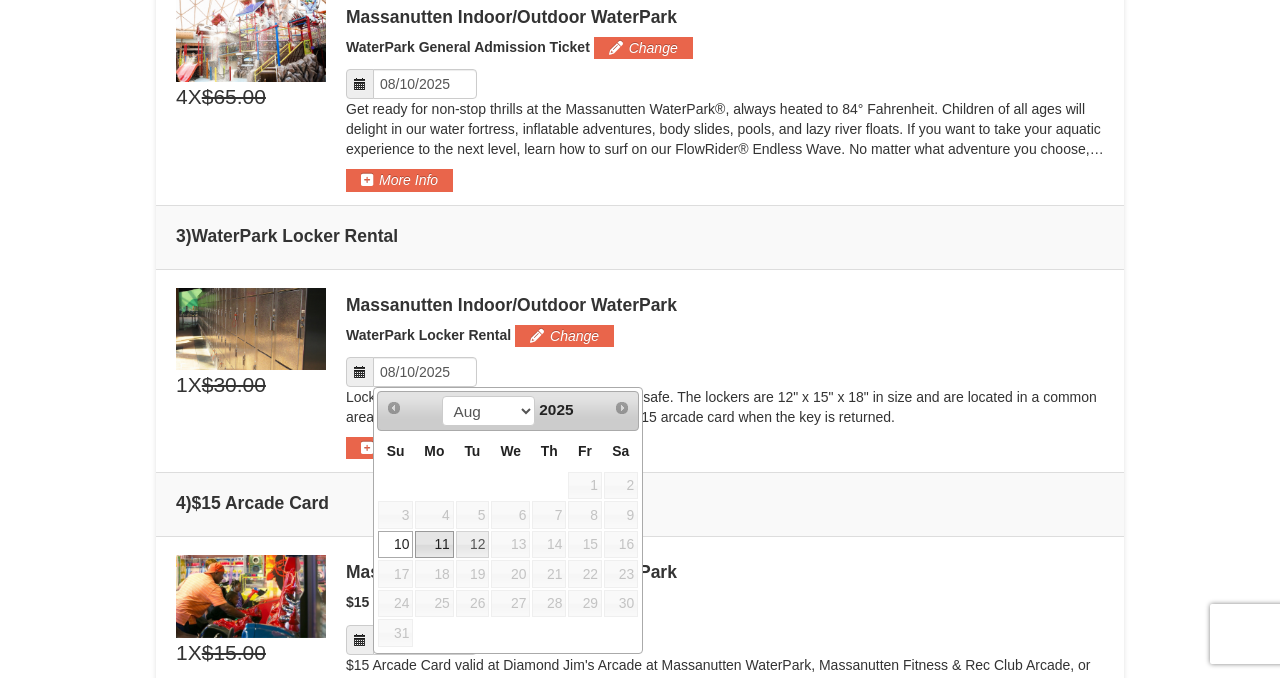 click on "11" at bounding box center [434, 545] 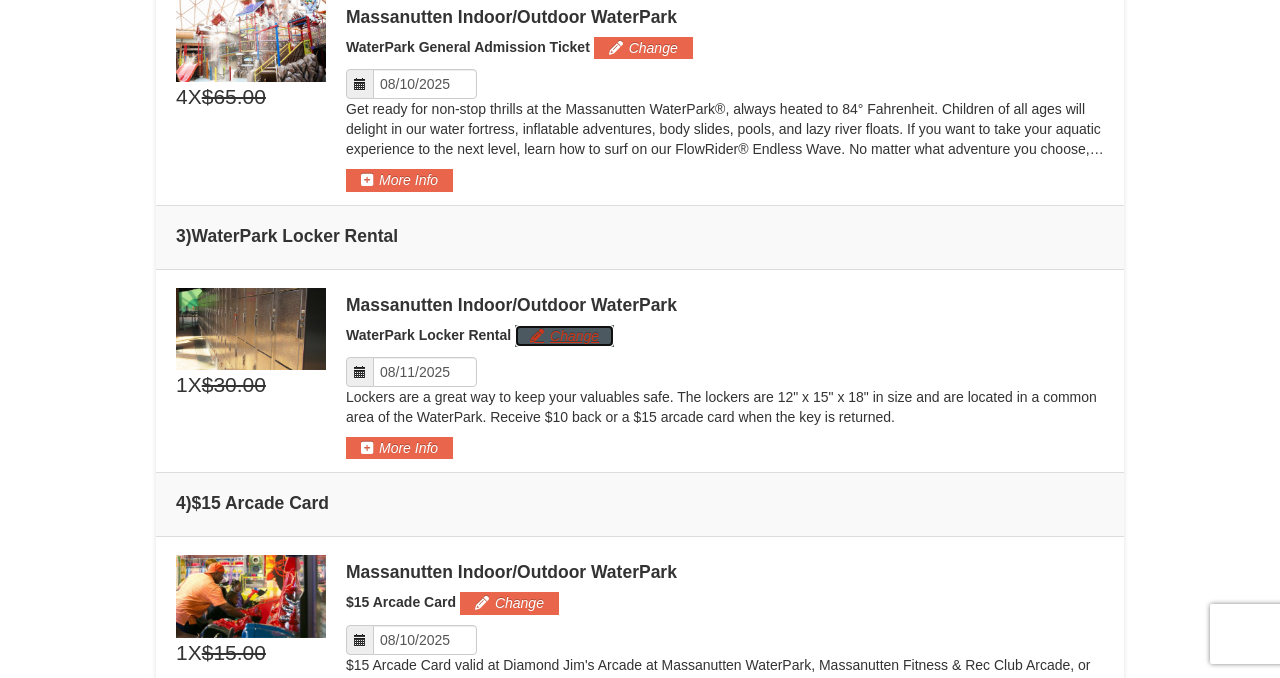 click on "Change" at bounding box center (564, 336) 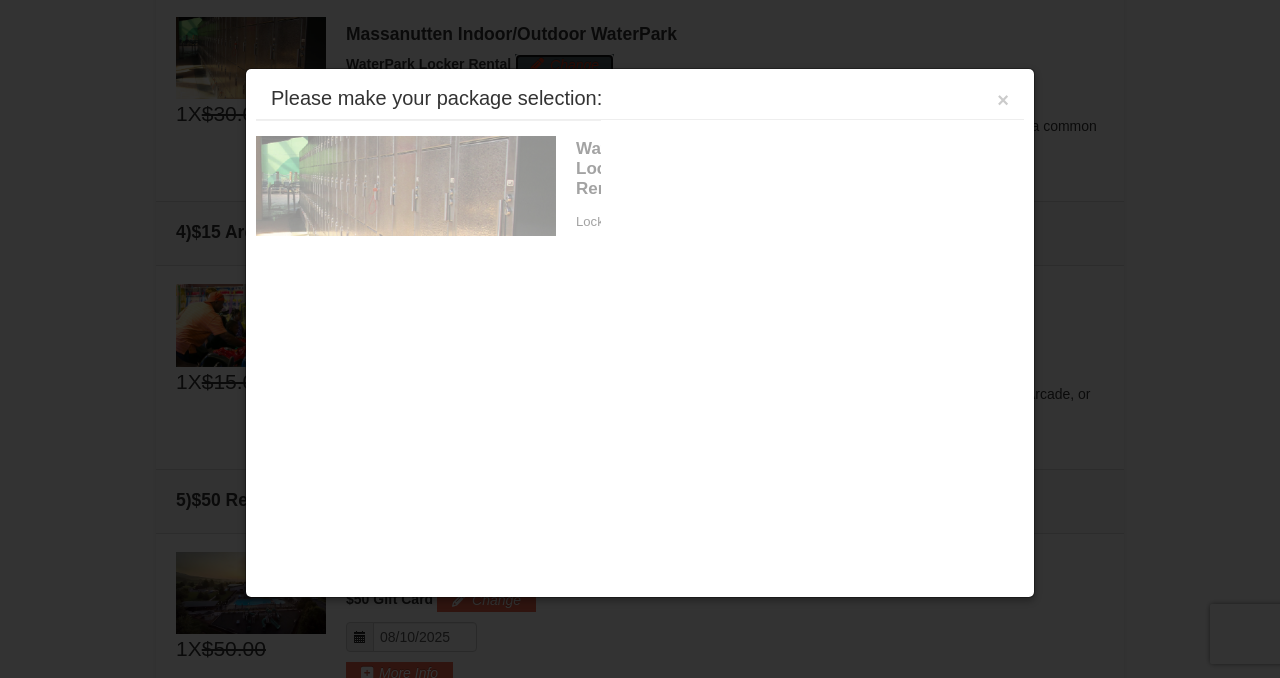 scroll, scrollTop: 1201, scrollLeft: 0, axis: vertical 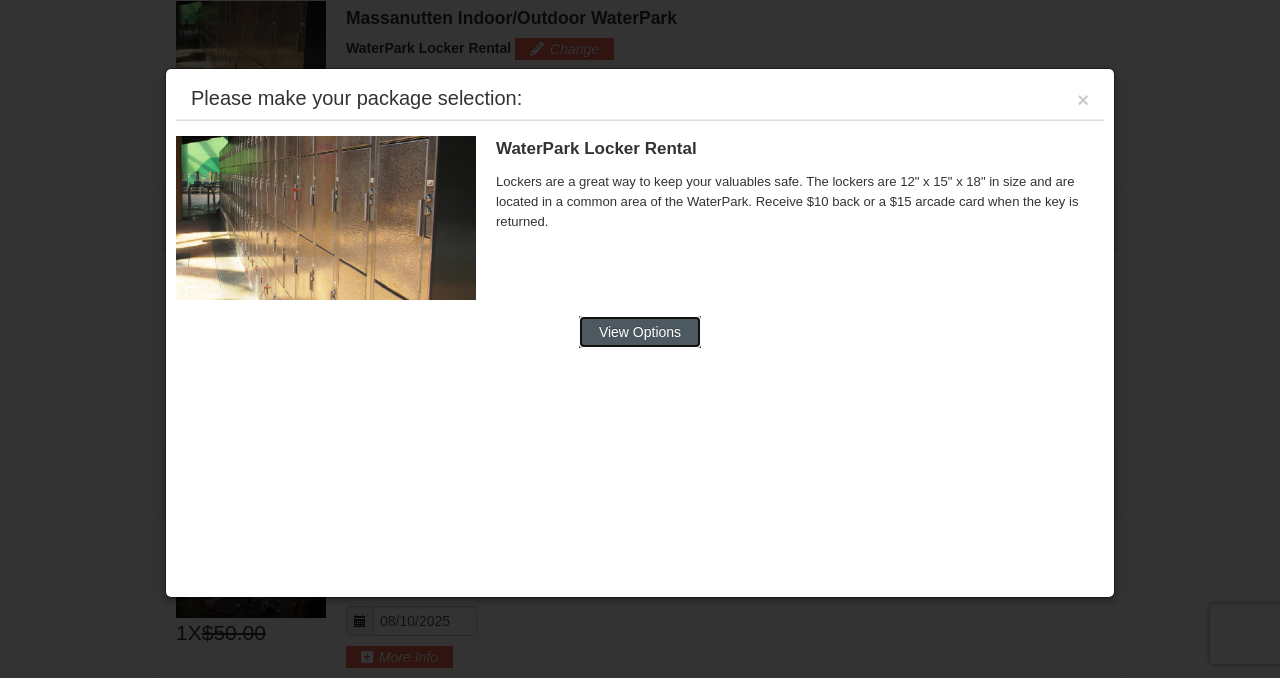 click on "View Options" at bounding box center (640, 332) 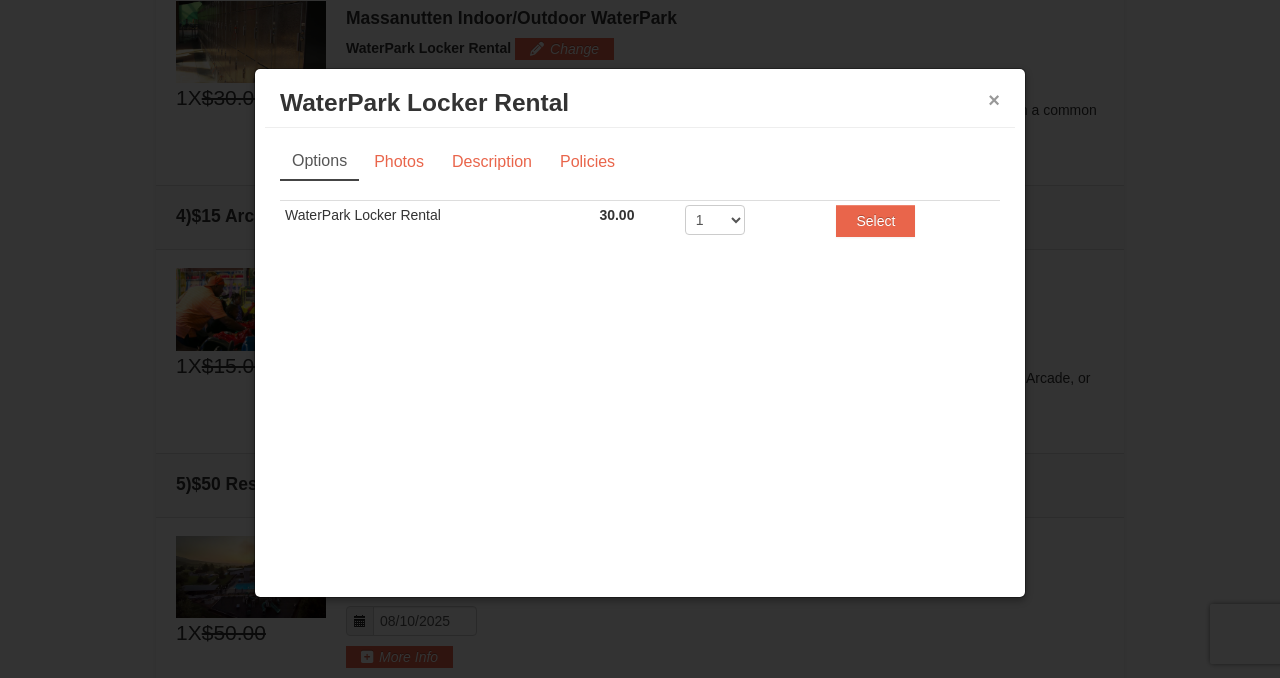 click on "×" at bounding box center [994, 100] 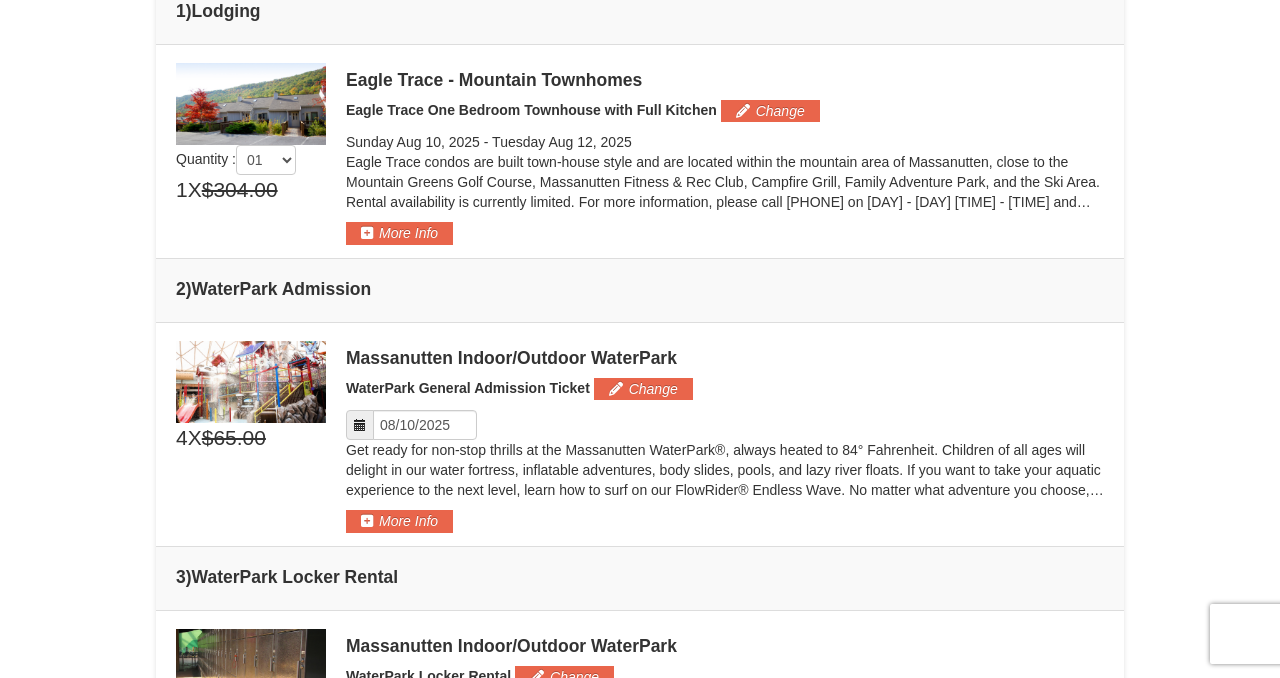 scroll, scrollTop: 570, scrollLeft: 0, axis: vertical 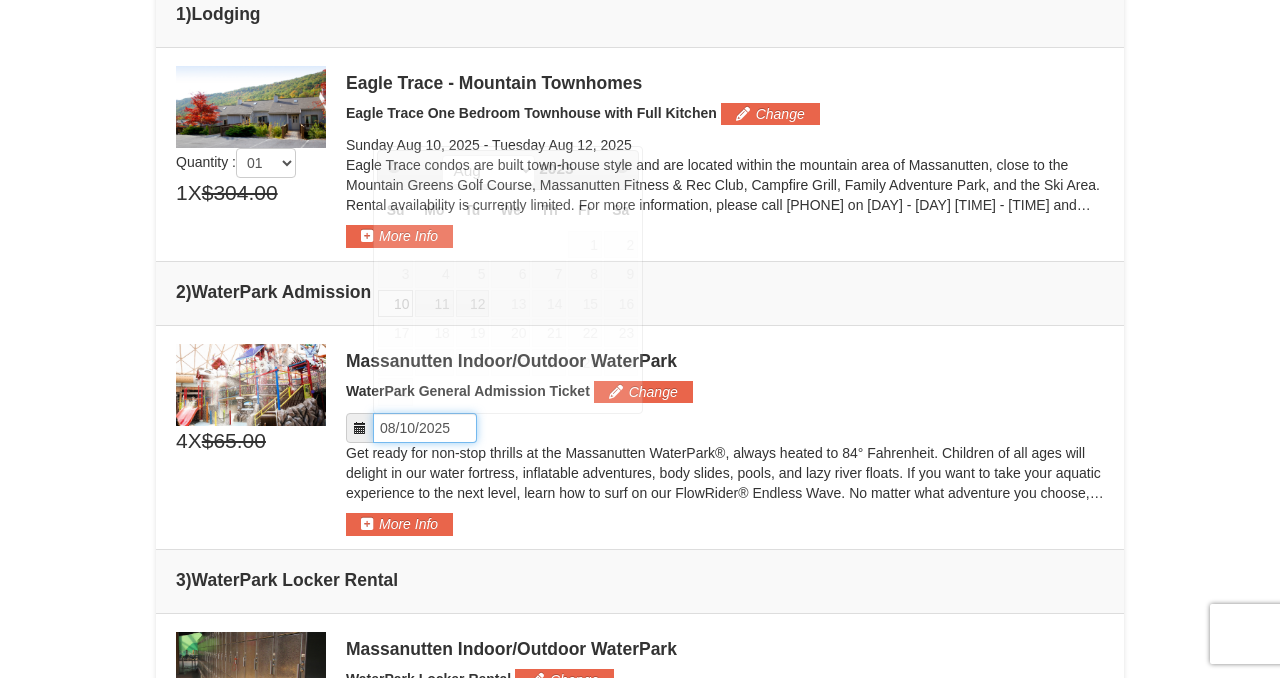 click on "Please format dates MM/DD/YYYY" at bounding box center (425, 428) 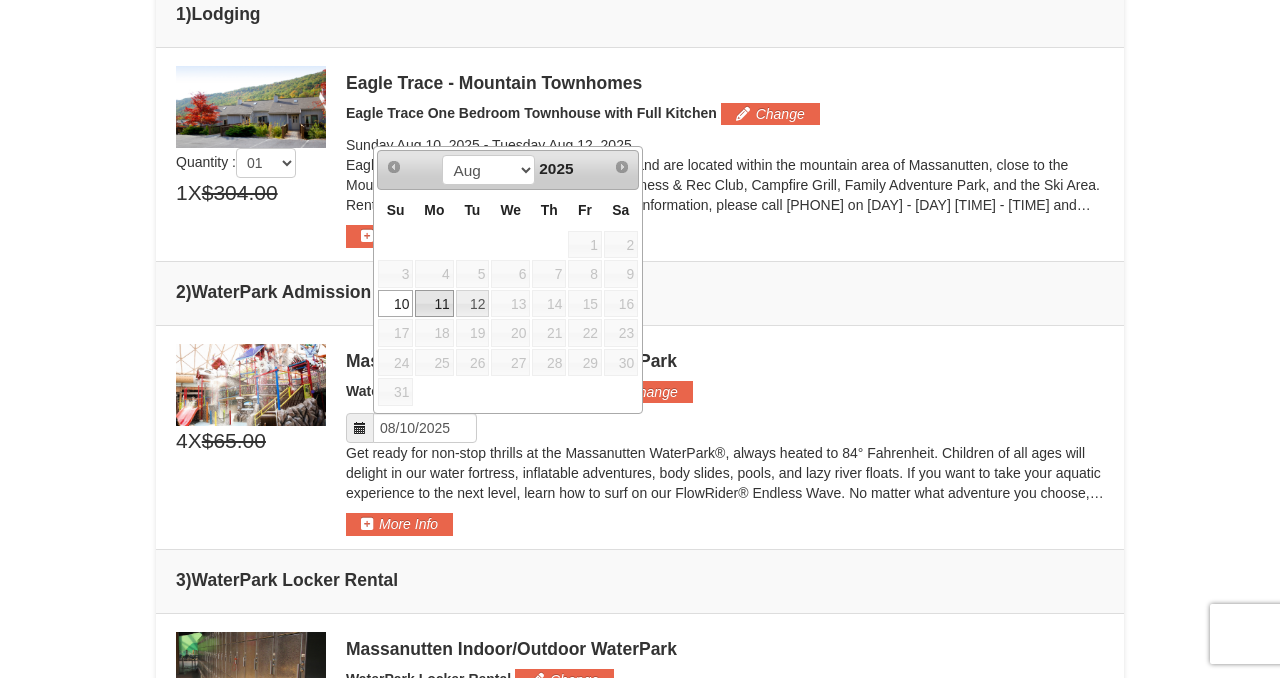 click on "11" at bounding box center [434, 304] 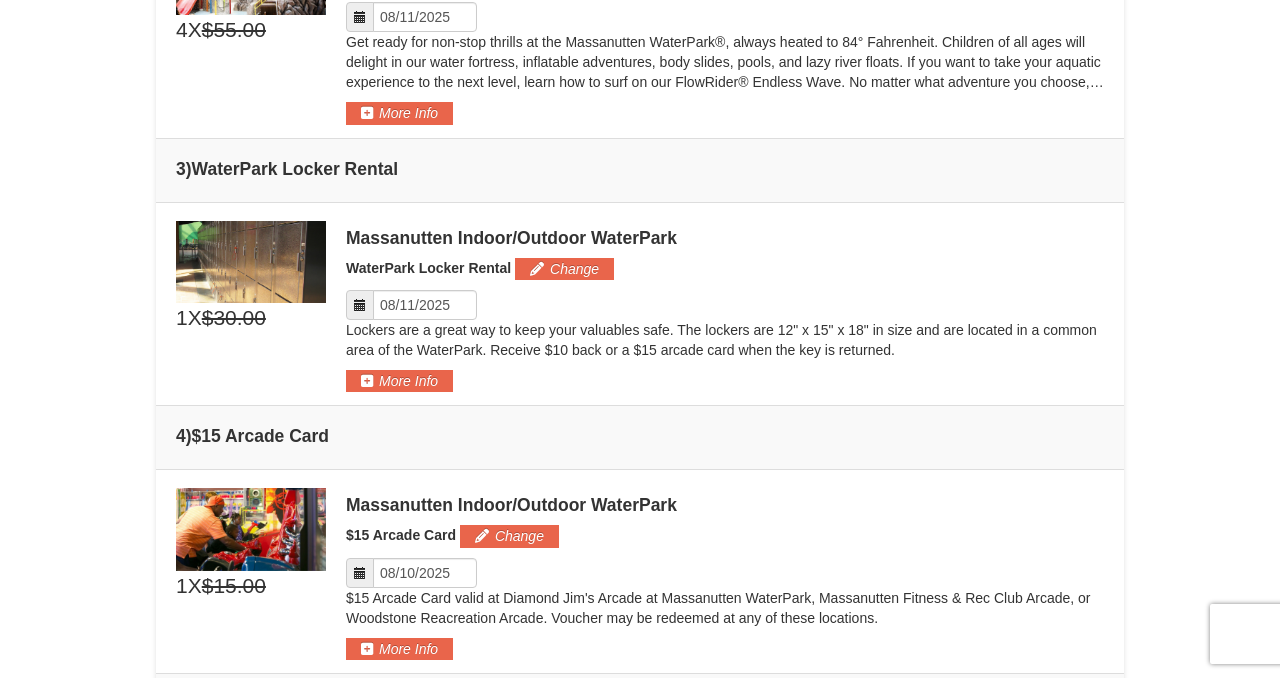 scroll, scrollTop: 995, scrollLeft: 0, axis: vertical 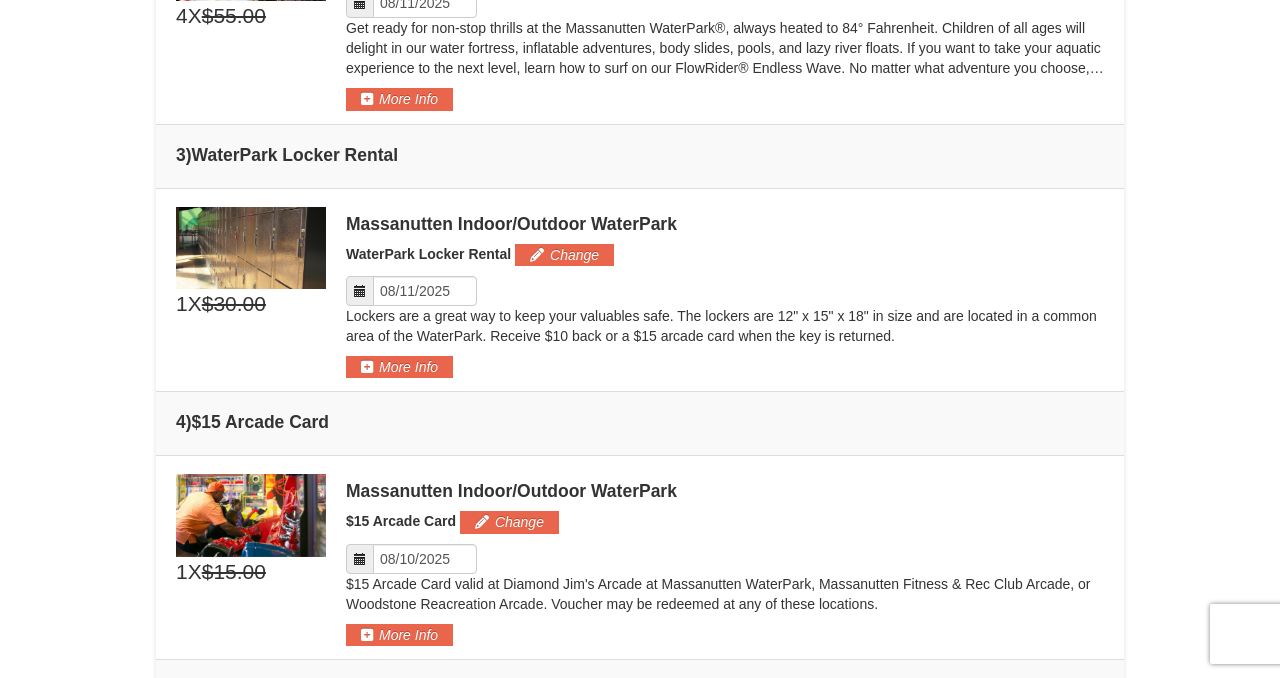 click at bounding box center [360, 559] 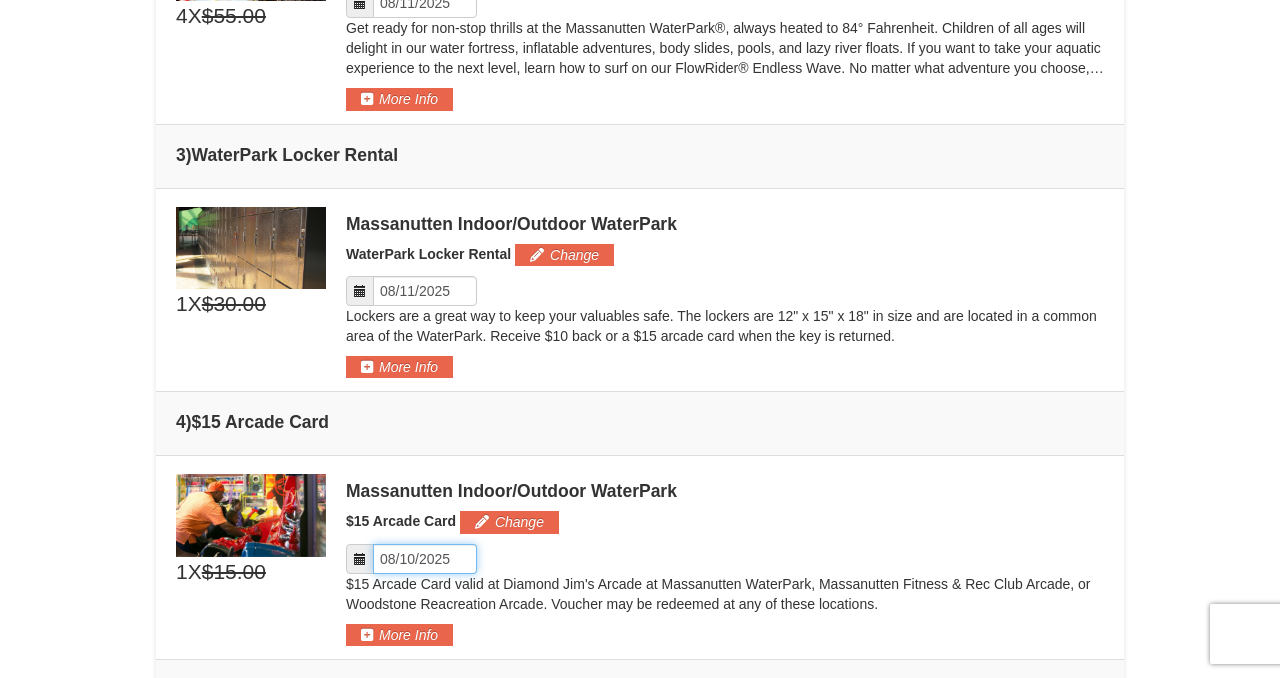 click on "Please format dates MM/DD/YYYY" at bounding box center (425, 559) 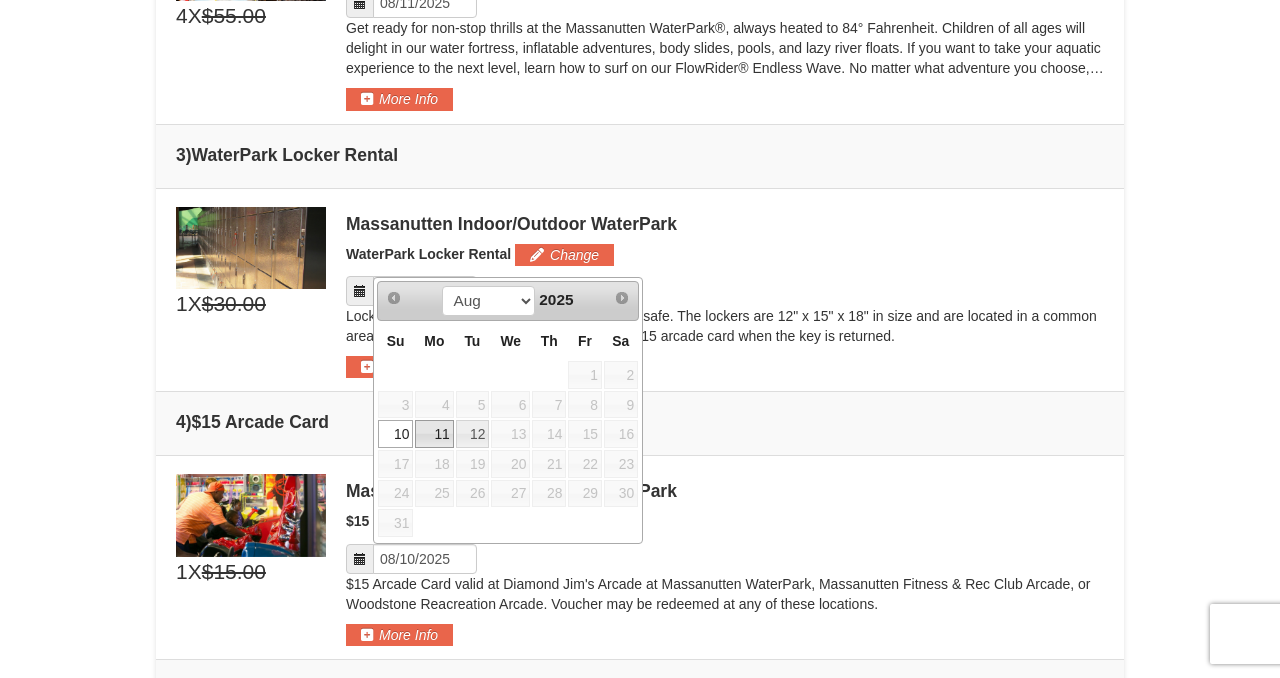 click on "11" at bounding box center (434, 434) 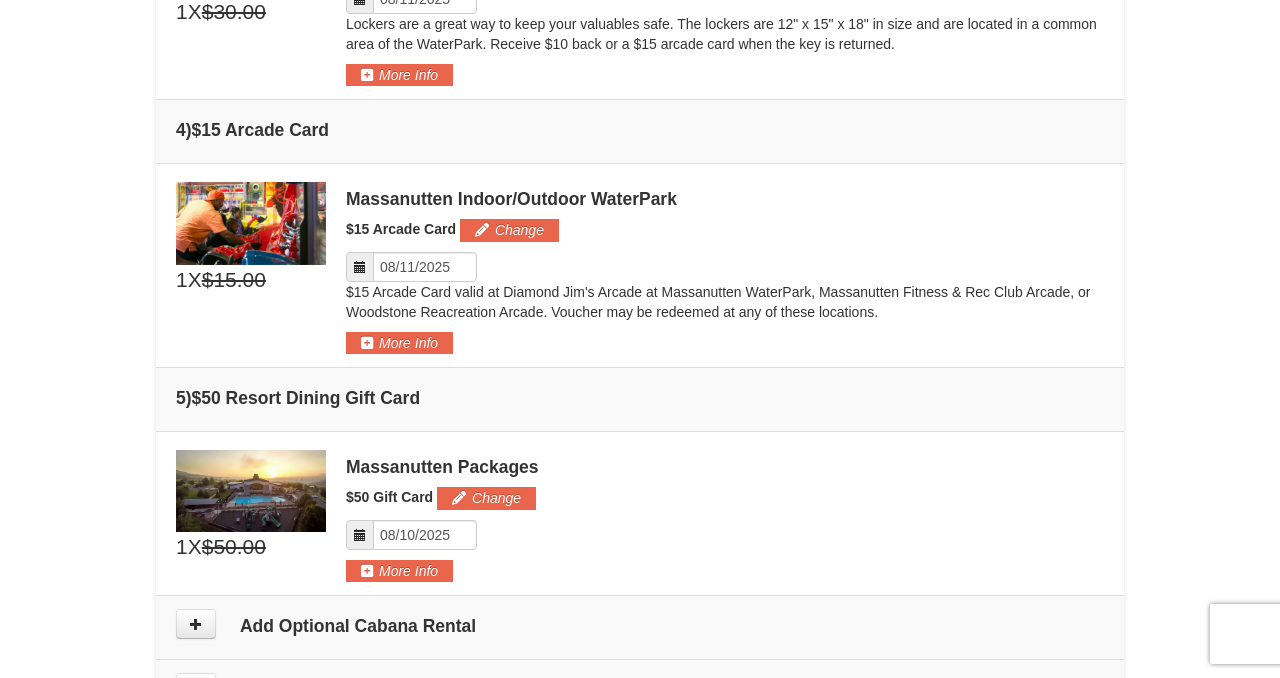 scroll, scrollTop: 1299, scrollLeft: 0, axis: vertical 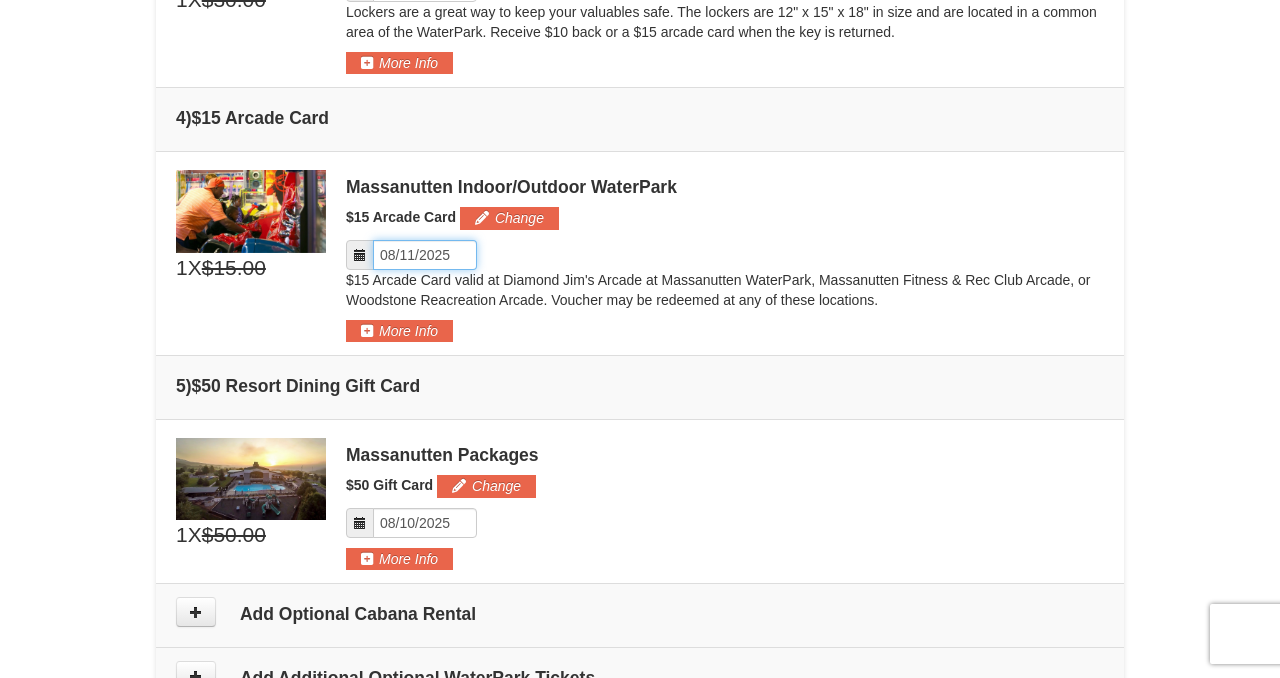 click on "Please format dates MM/DD/YYYY" at bounding box center (425, 255) 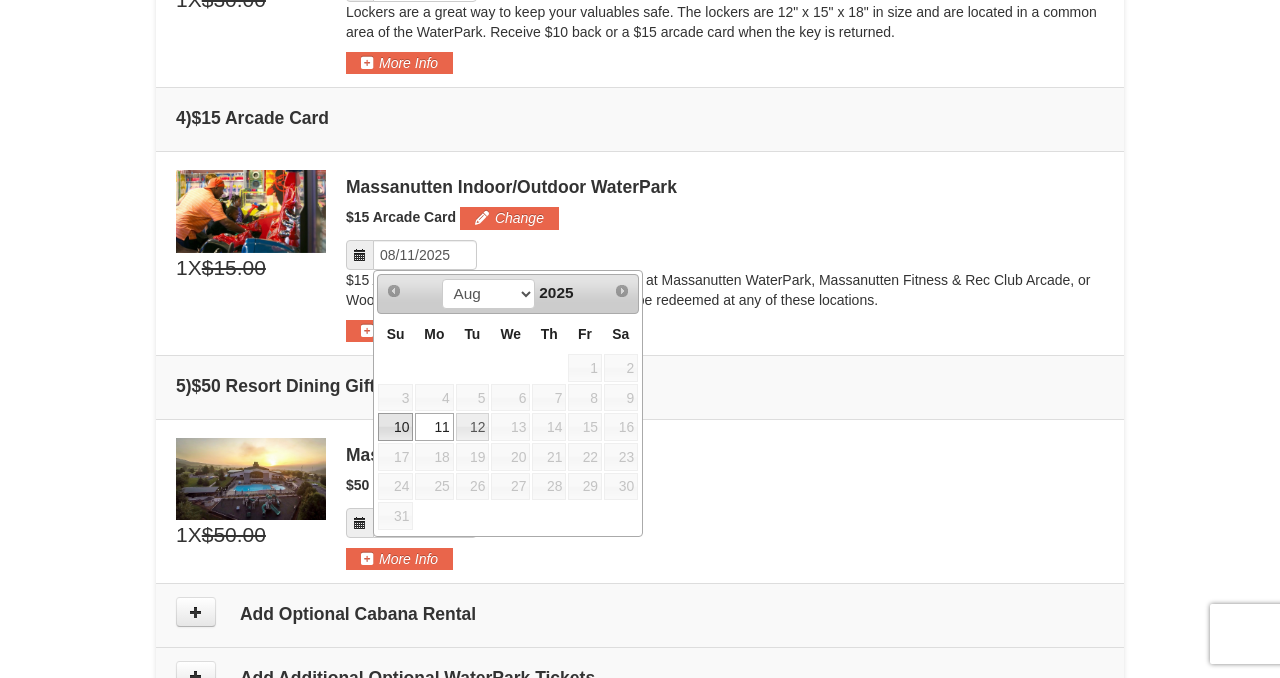 click on "10" at bounding box center [395, 427] 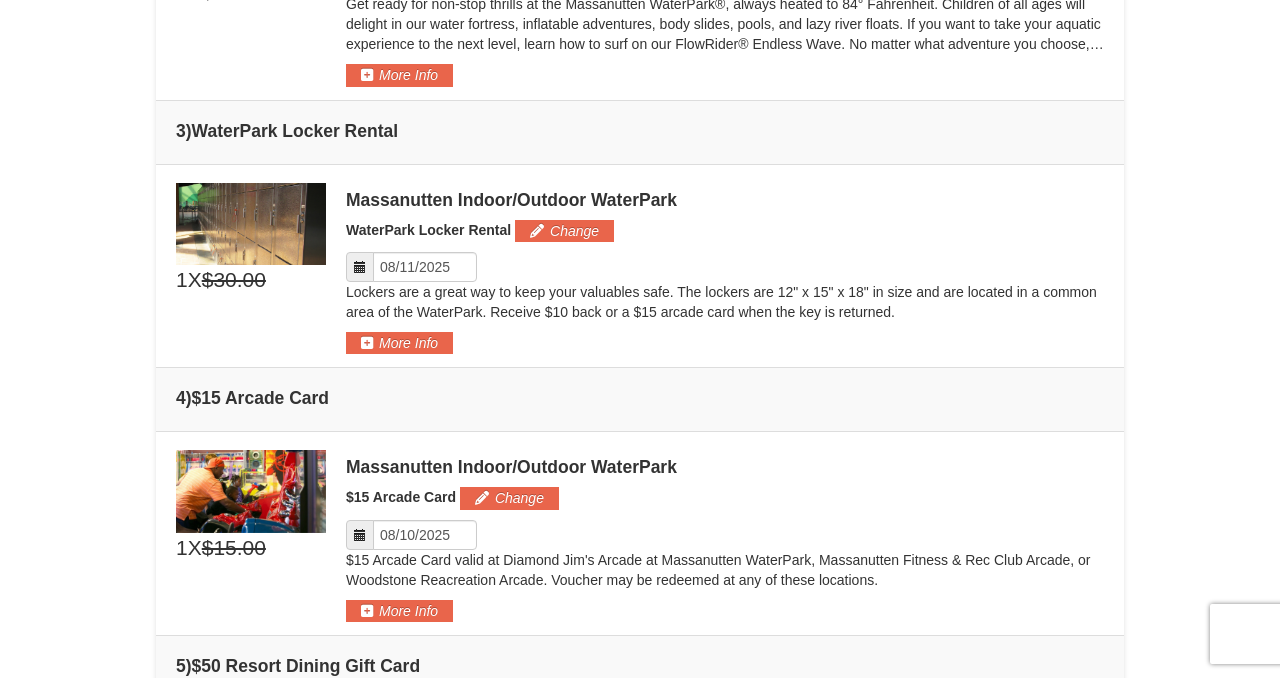 scroll, scrollTop: 1018, scrollLeft: 0, axis: vertical 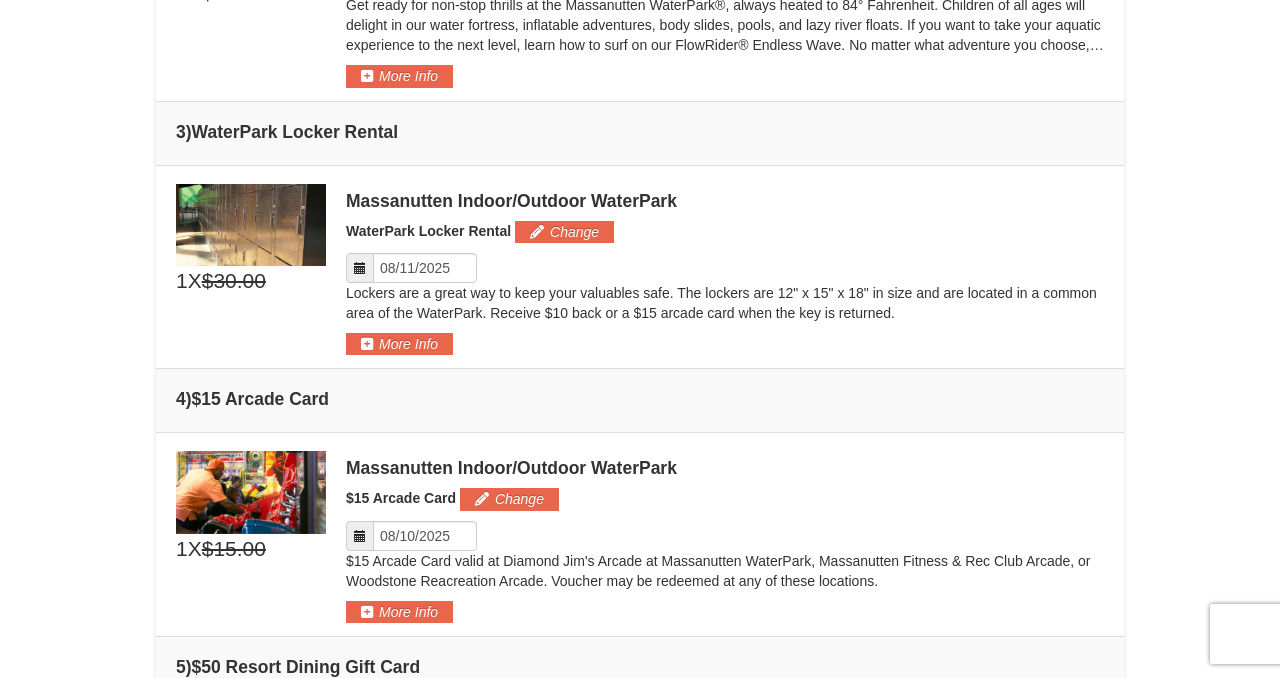 click at bounding box center [360, 268] 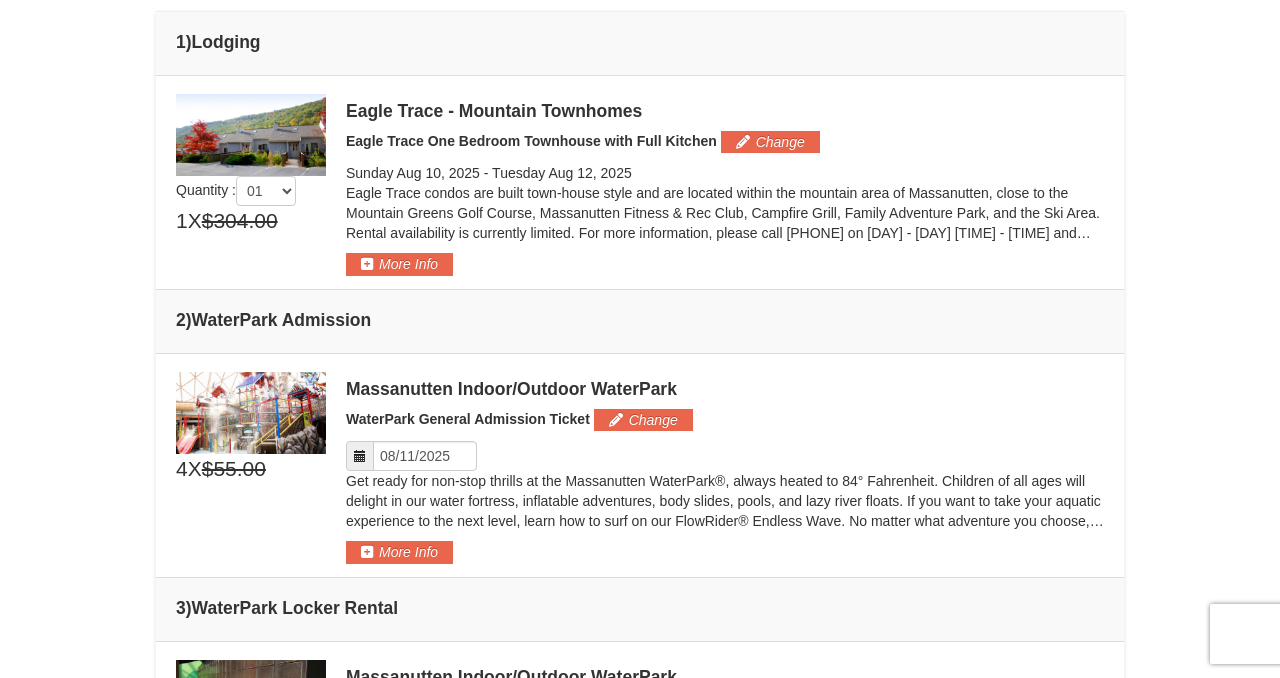 scroll, scrollTop: 536, scrollLeft: 0, axis: vertical 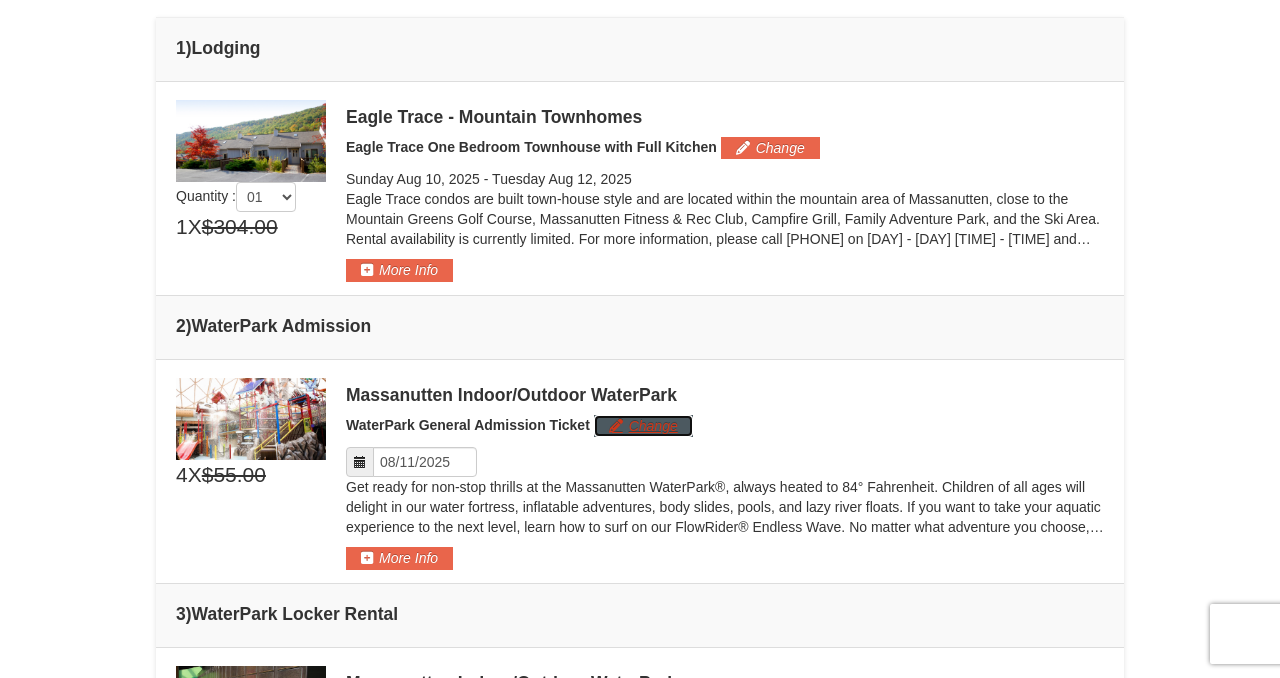 click on "Change" at bounding box center (643, 426) 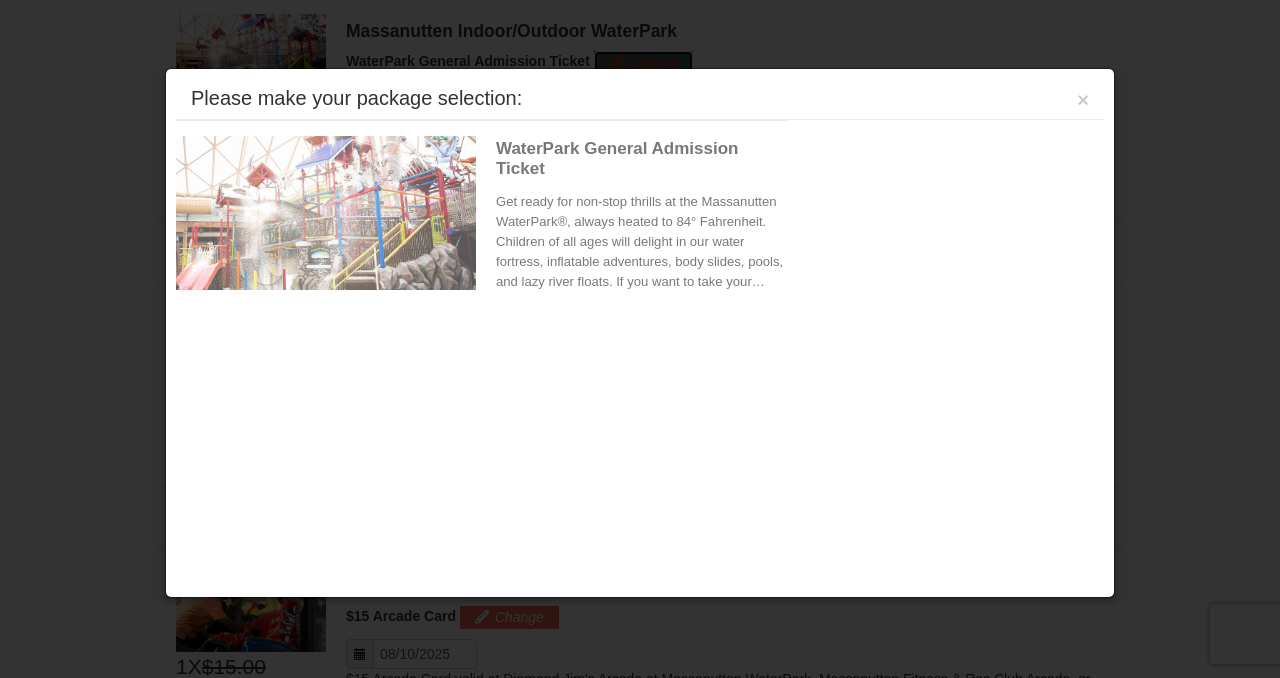 scroll, scrollTop: 914, scrollLeft: 0, axis: vertical 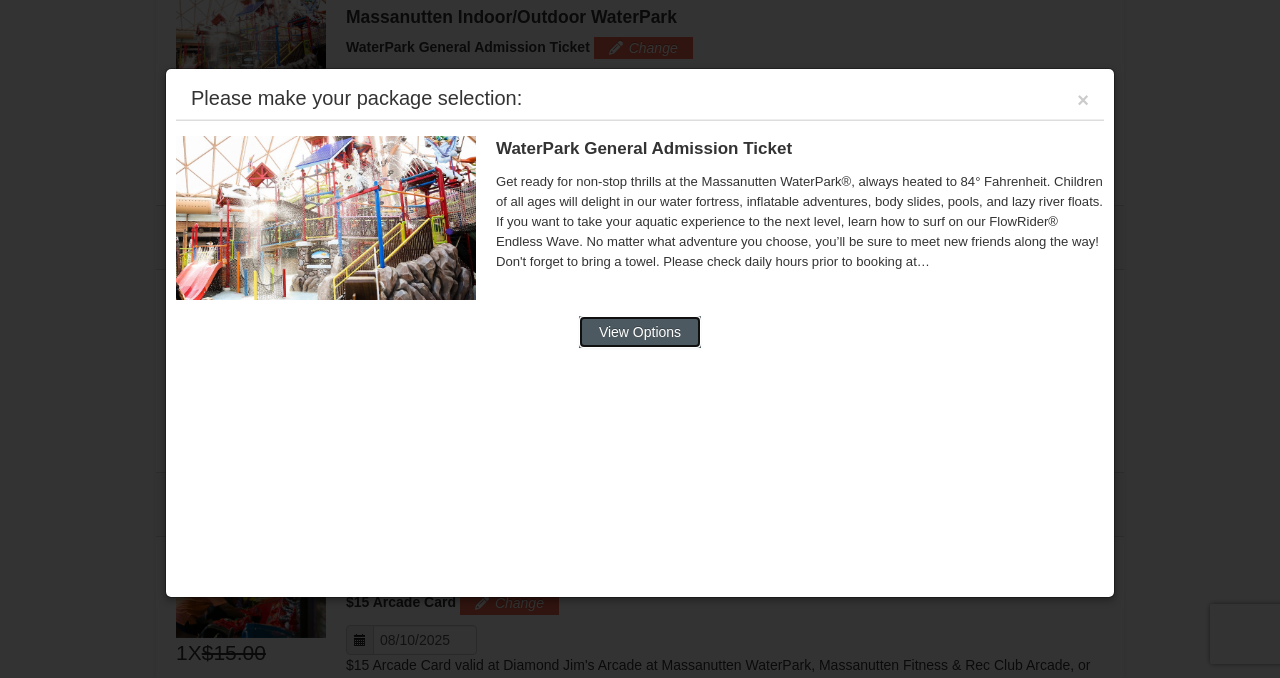 click on "View Options" at bounding box center [640, 332] 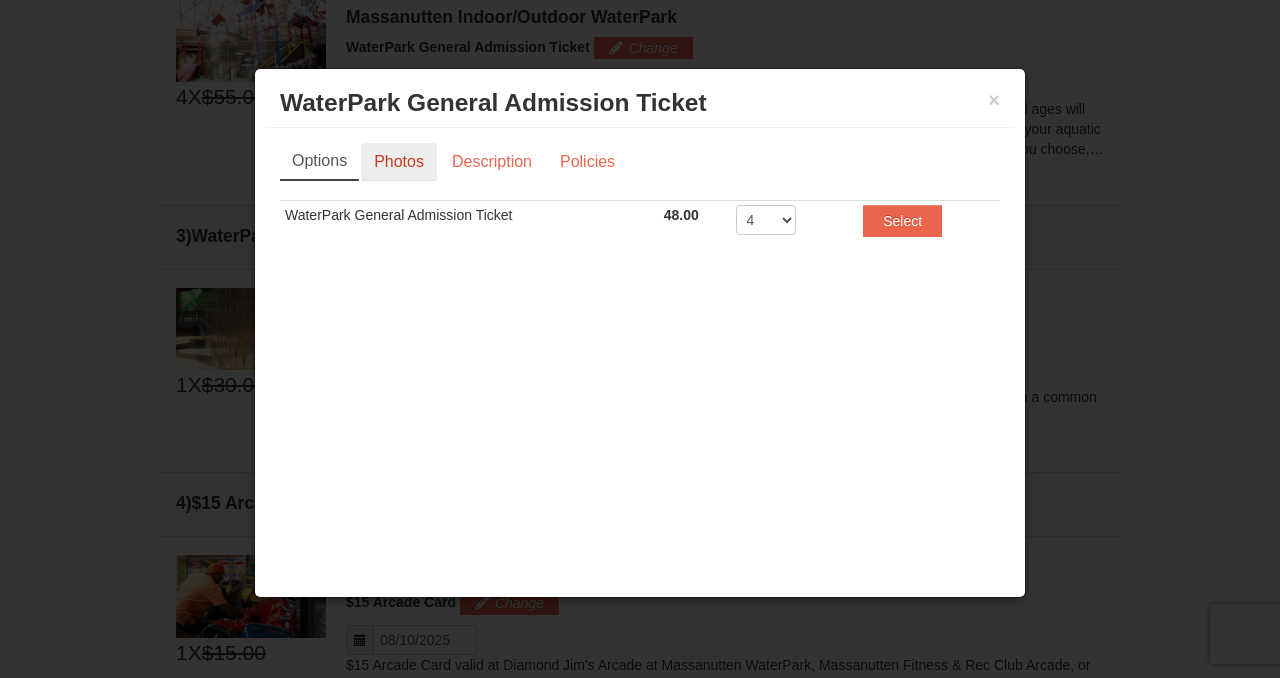 click on "Photos" at bounding box center (399, 162) 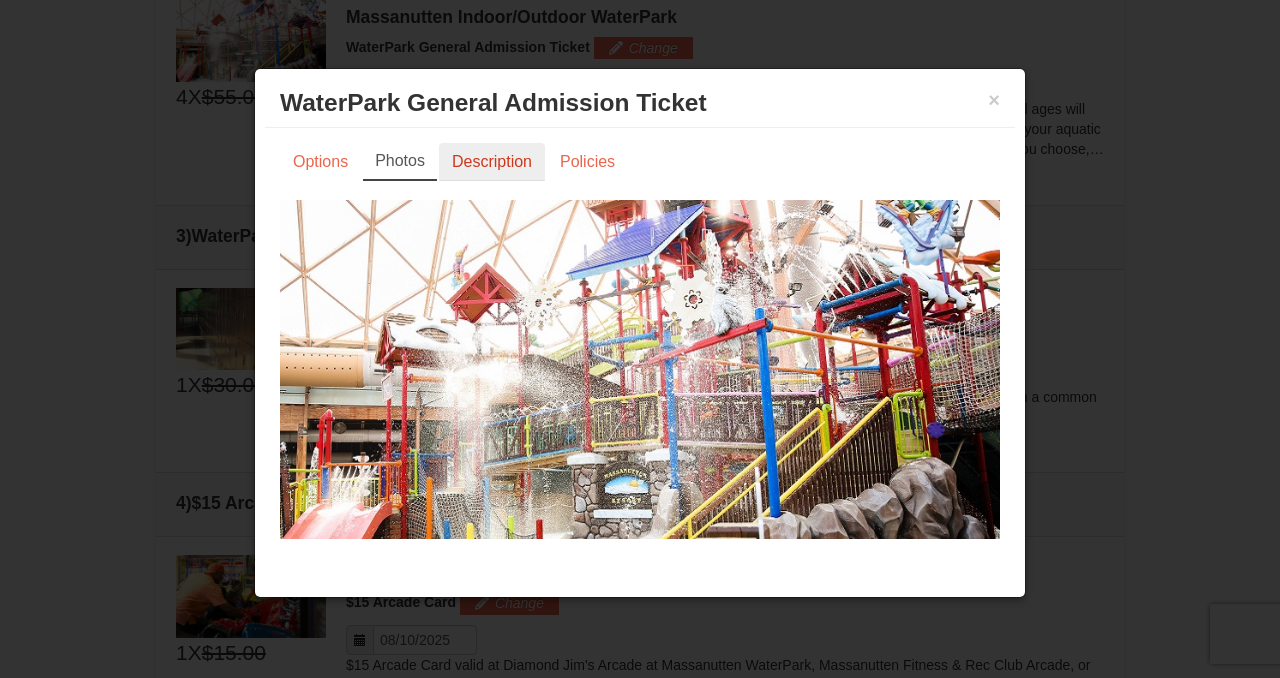 click on "Description" at bounding box center (492, 162) 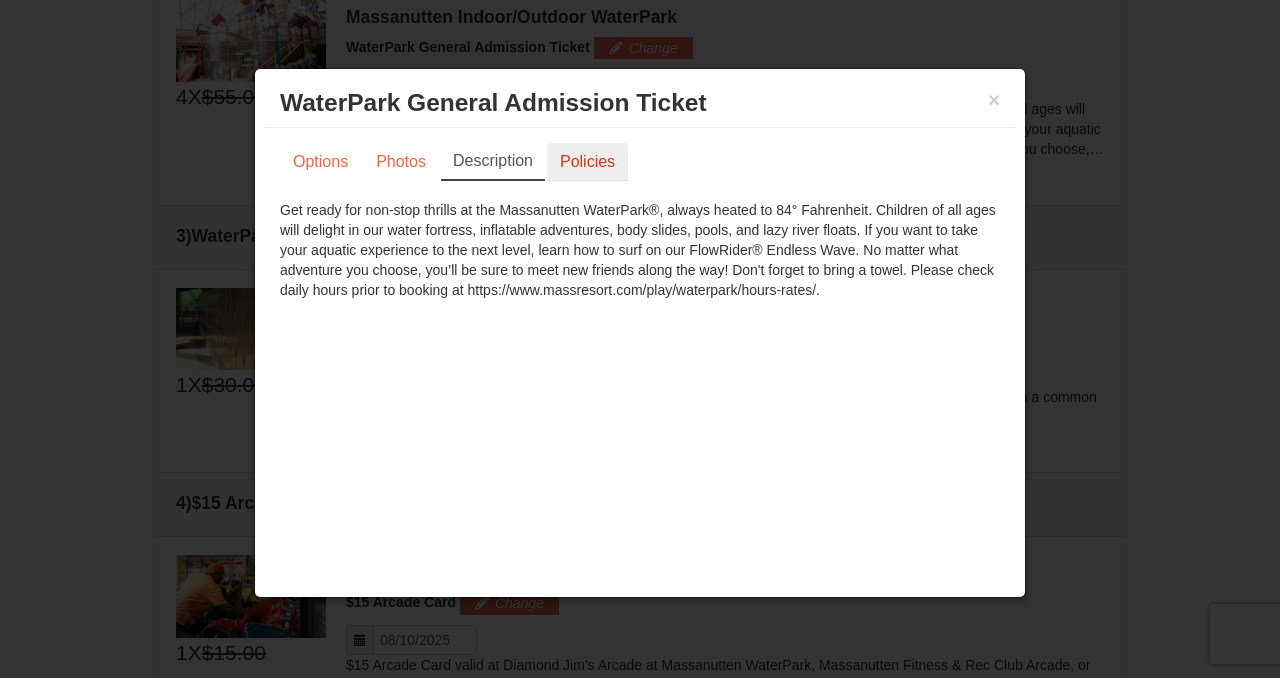 click on "Policies" at bounding box center (587, 162) 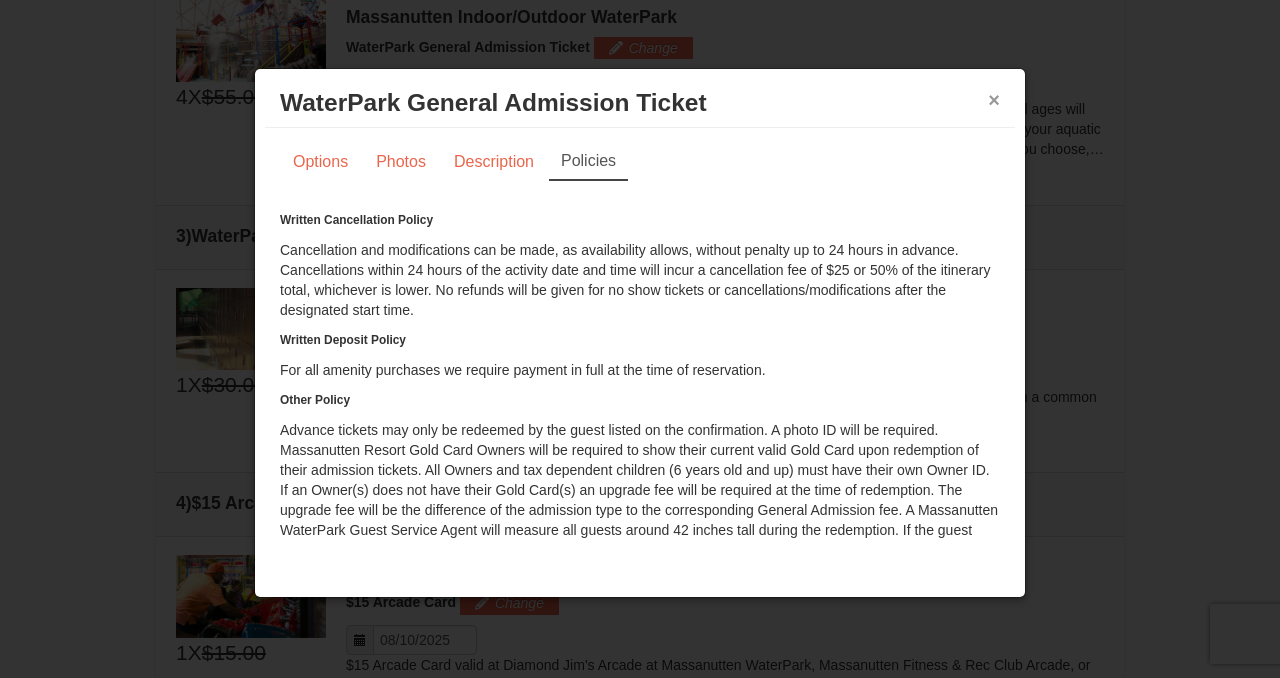 click on "×" at bounding box center (994, 100) 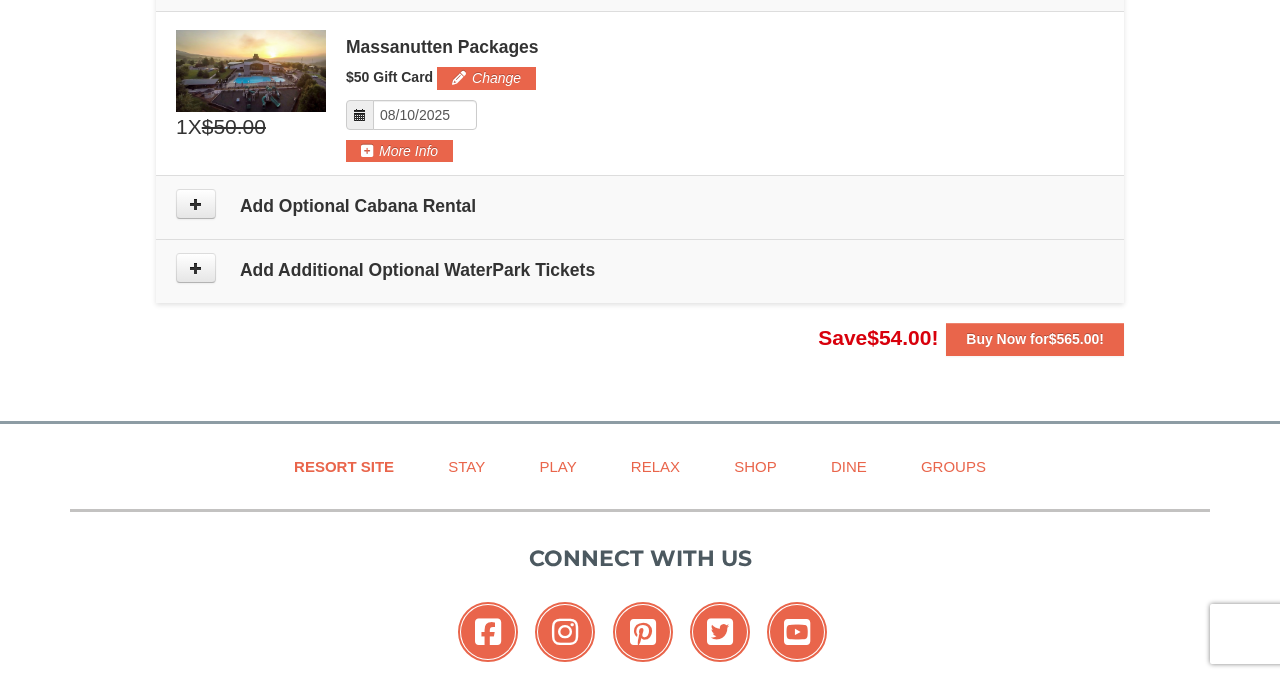 scroll, scrollTop: 1710, scrollLeft: 0, axis: vertical 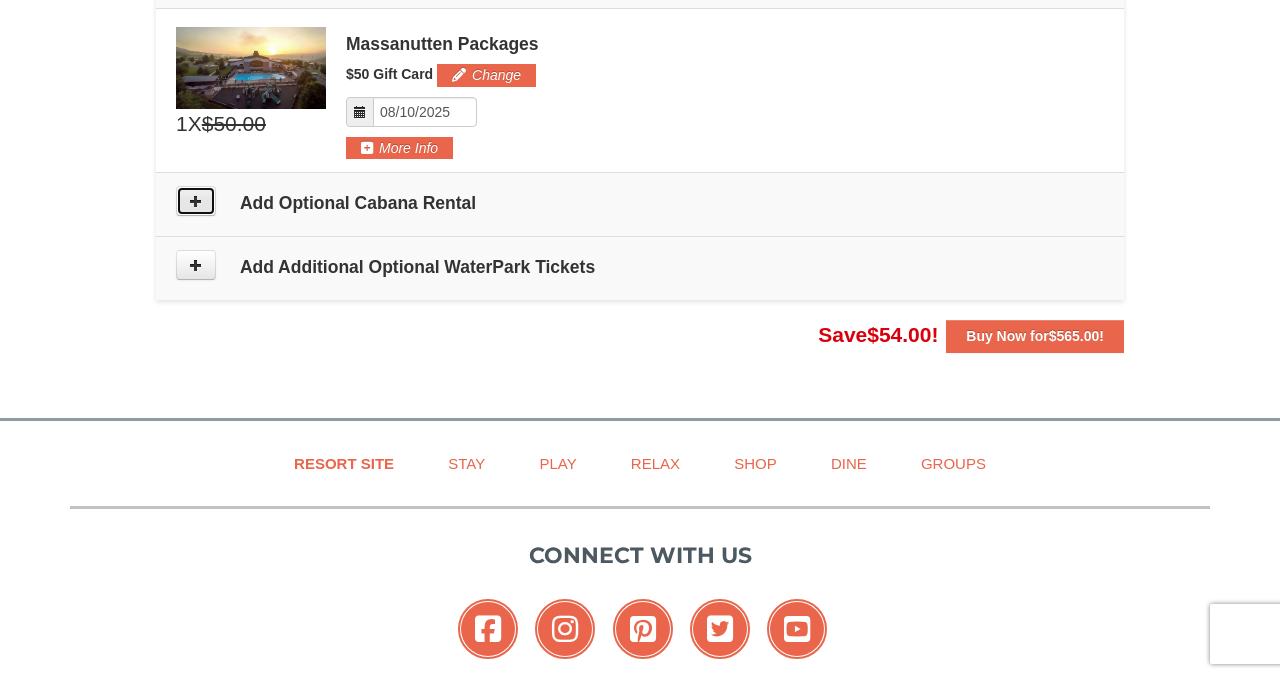 click at bounding box center (196, 201) 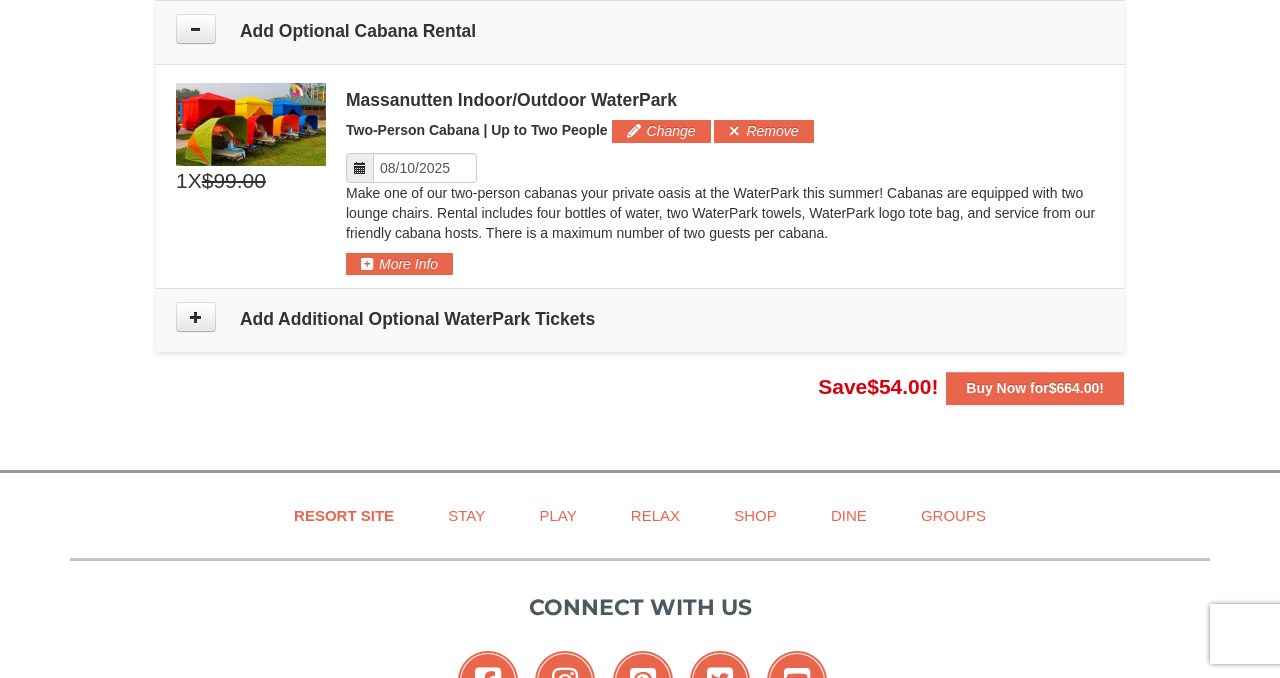 scroll, scrollTop: 1883, scrollLeft: 0, axis: vertical 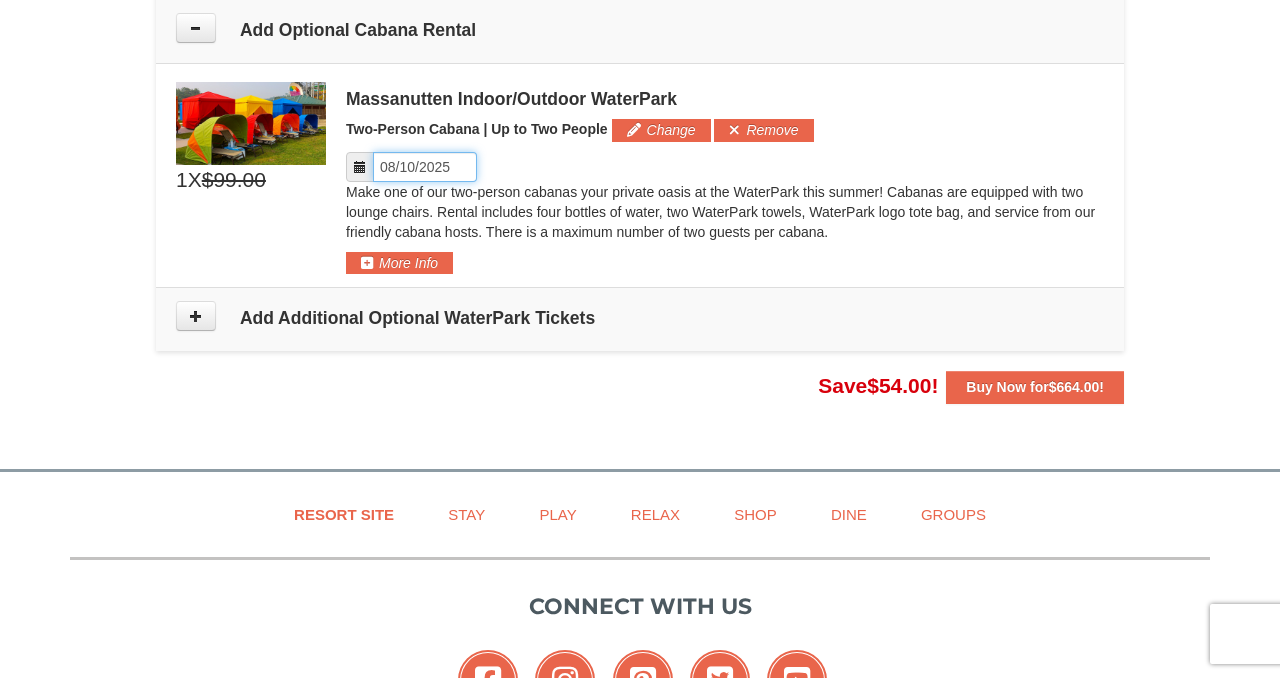 click on "Please format dates MM/DD/YYYY" at bounding box center (425, 167) 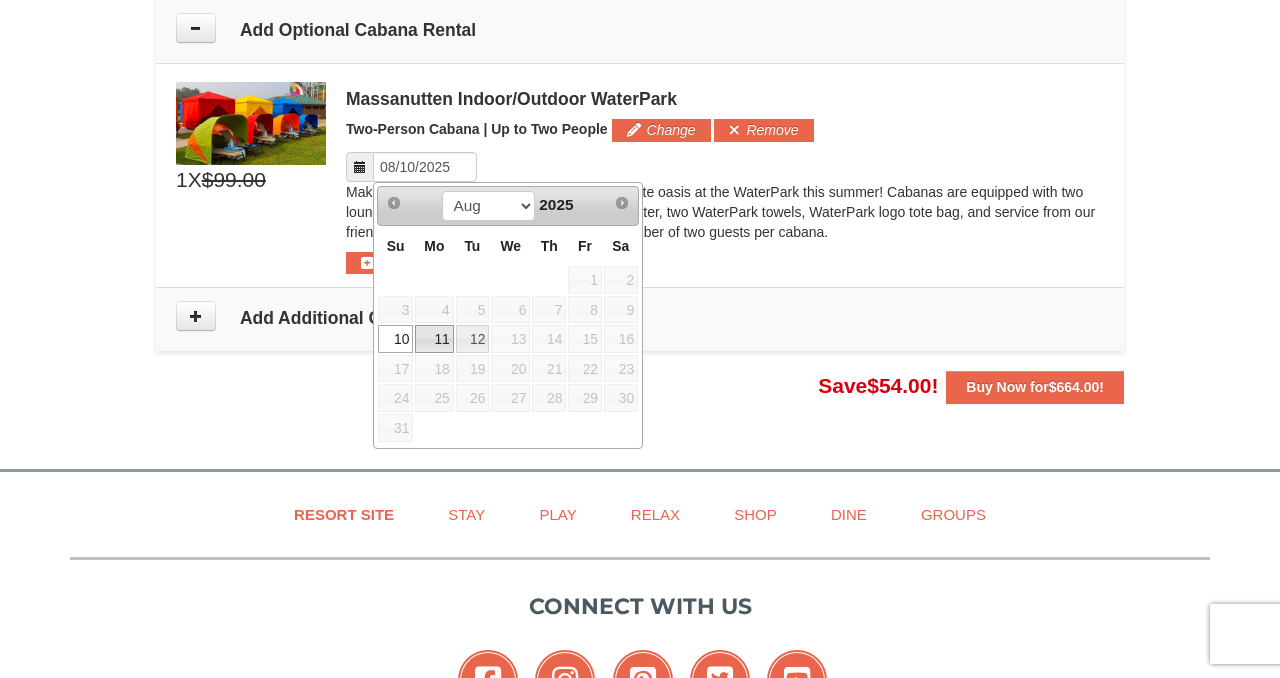 click on "11" at bounding box center [434, 339] 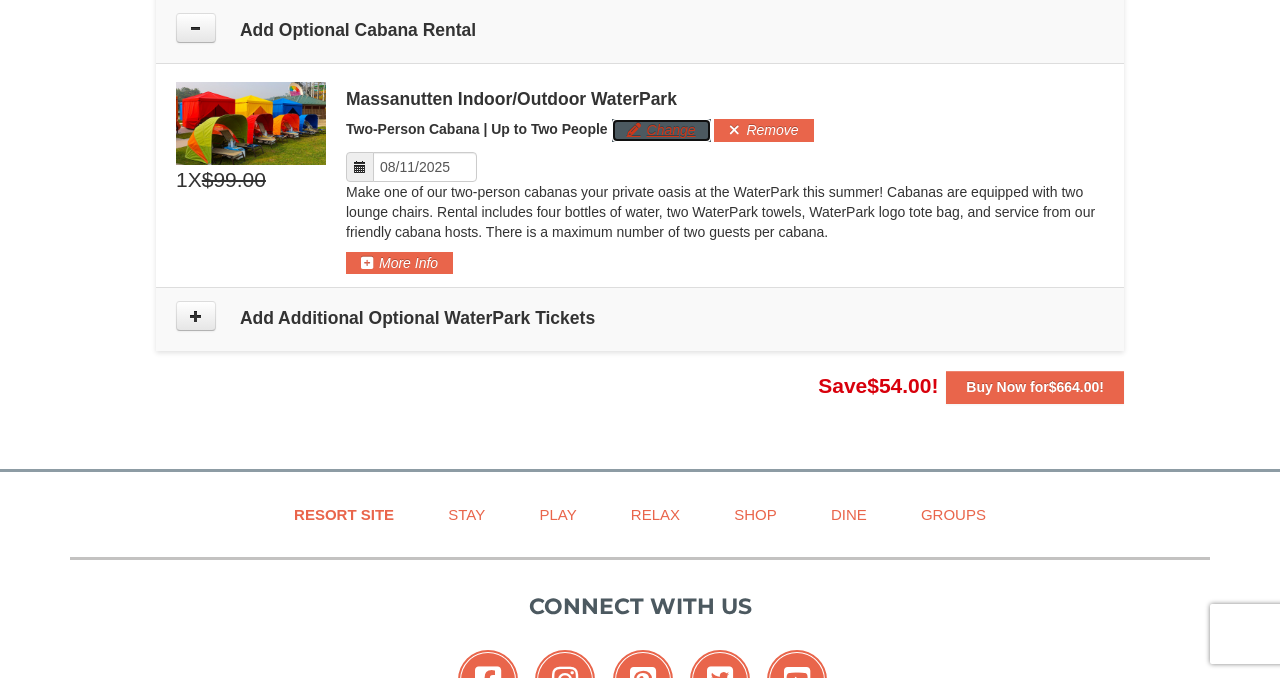 click on "Change" at bounding box center (661, 130) 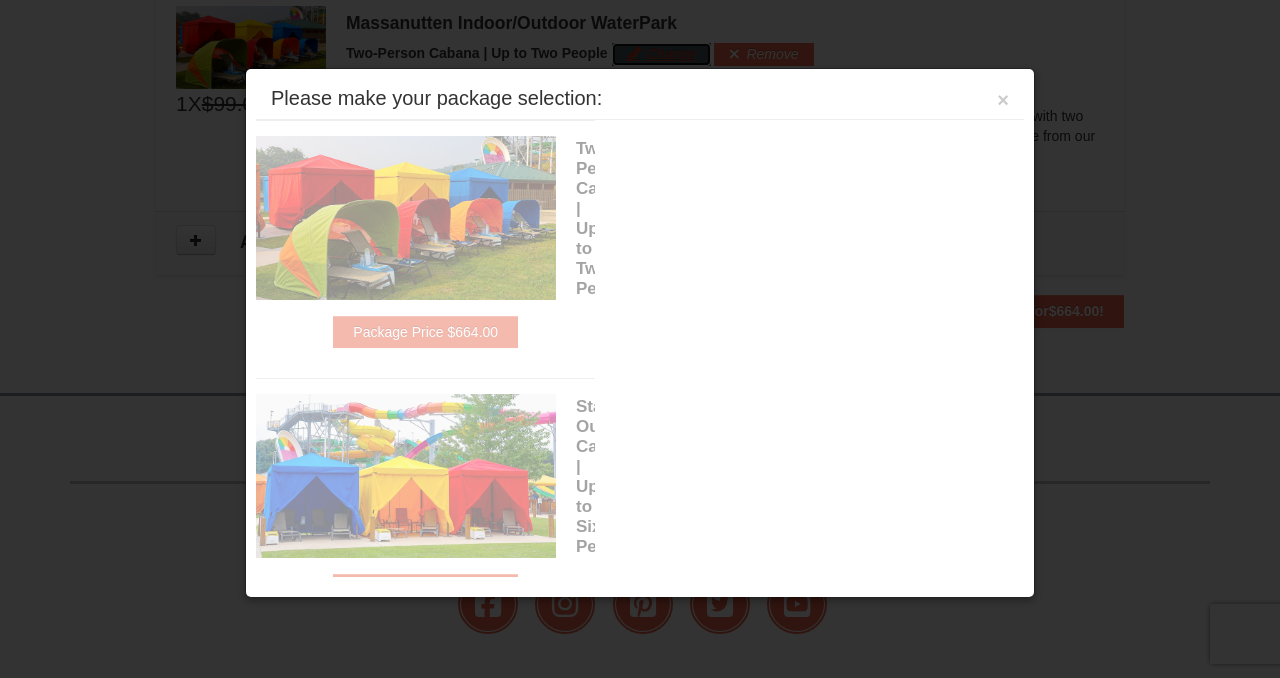 scroll, scrollTop: 1965, scrollLeft: 0, axis: vertical 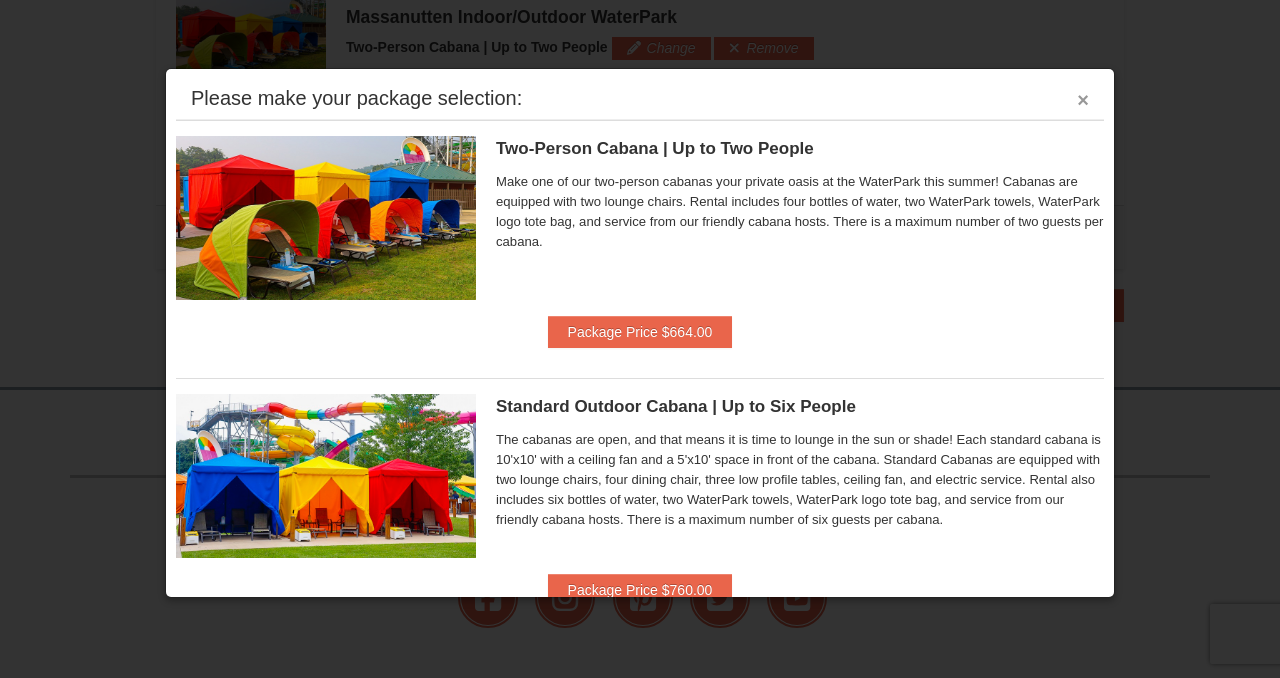 click on "×" at bounding box center (1083, 100) 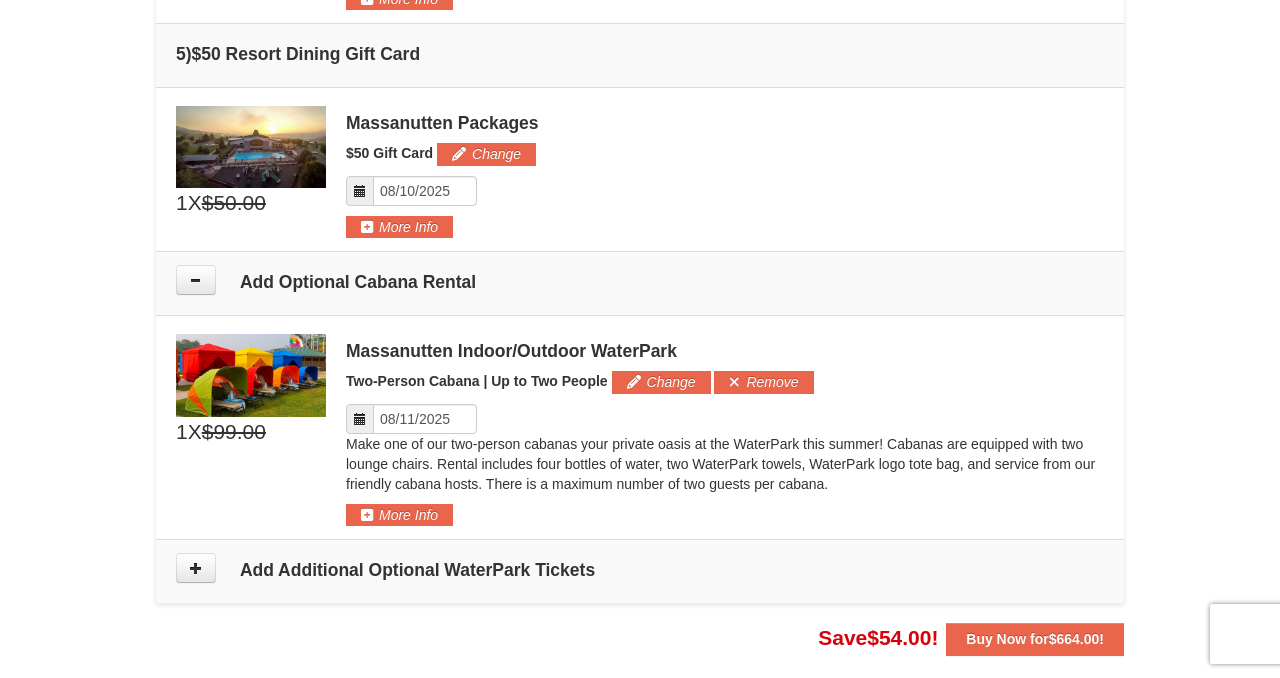 scroll, scrollTop: 1622, scrollLeft: 0, axis: vertical 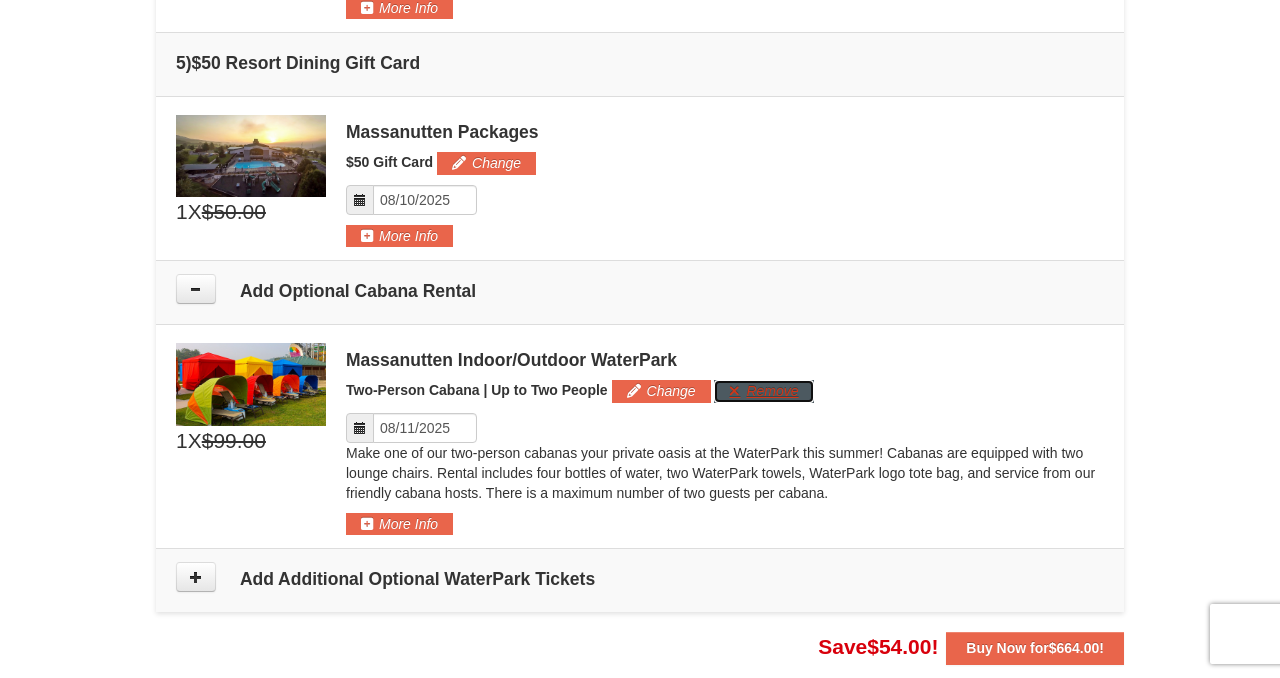 click on "Remove" at bounding box center (763, 391) 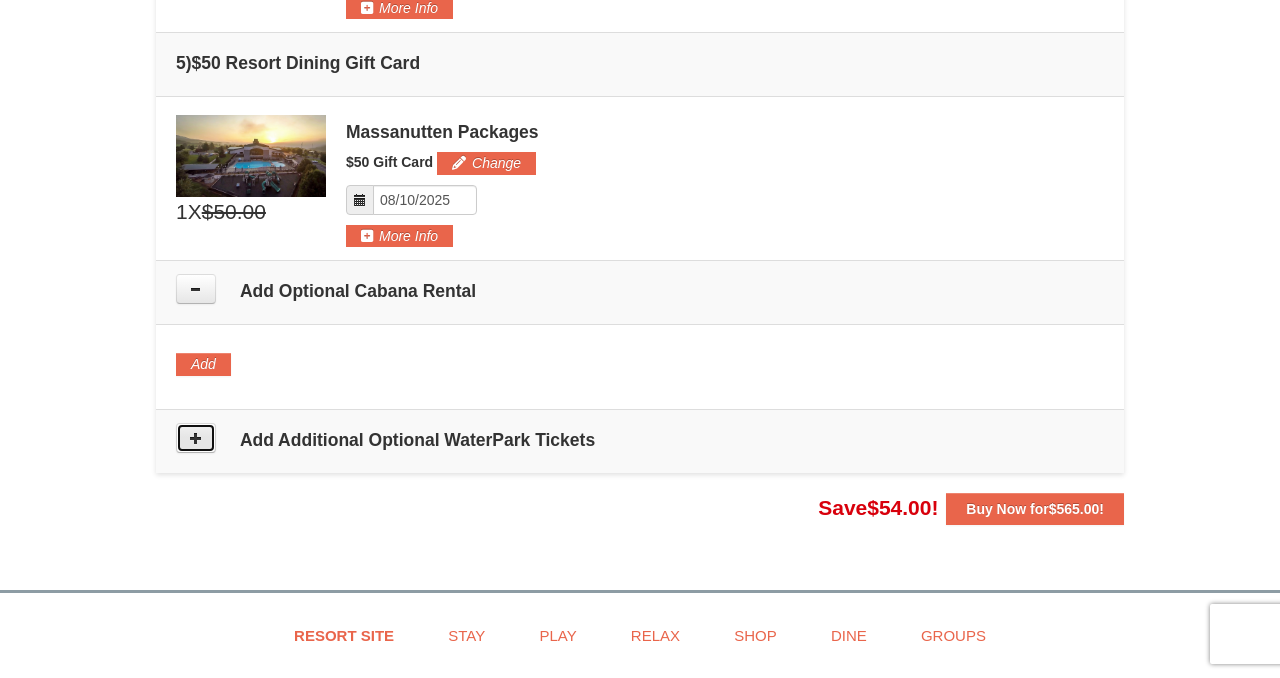 click at bounding box center [196, 438] 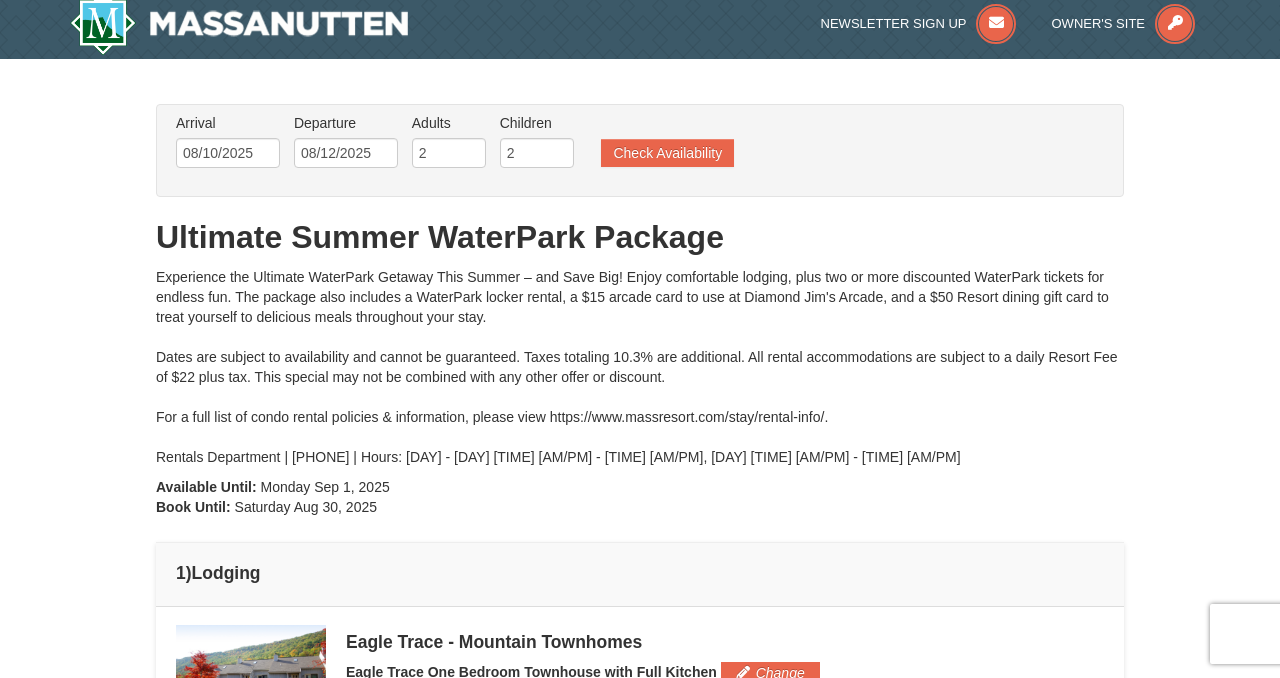 scroll, scrollTop: 4, scrollLeft: 0, axis: vertical 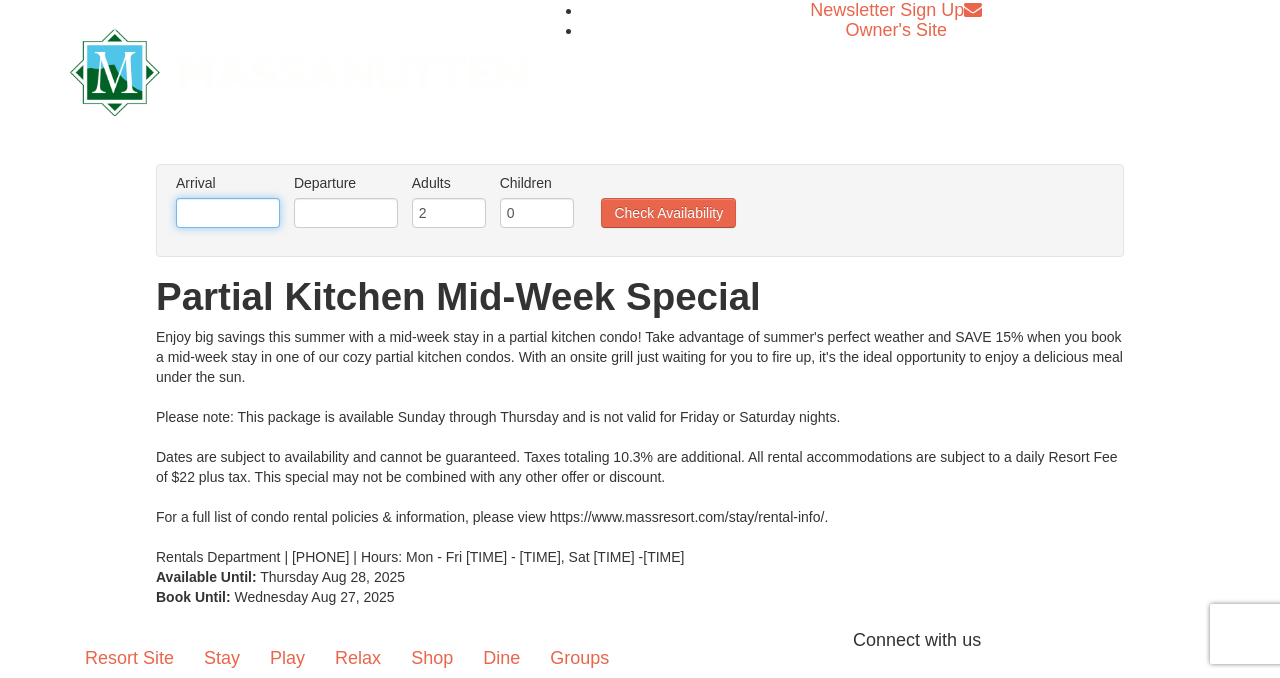 click at bounding box center (228, 213) 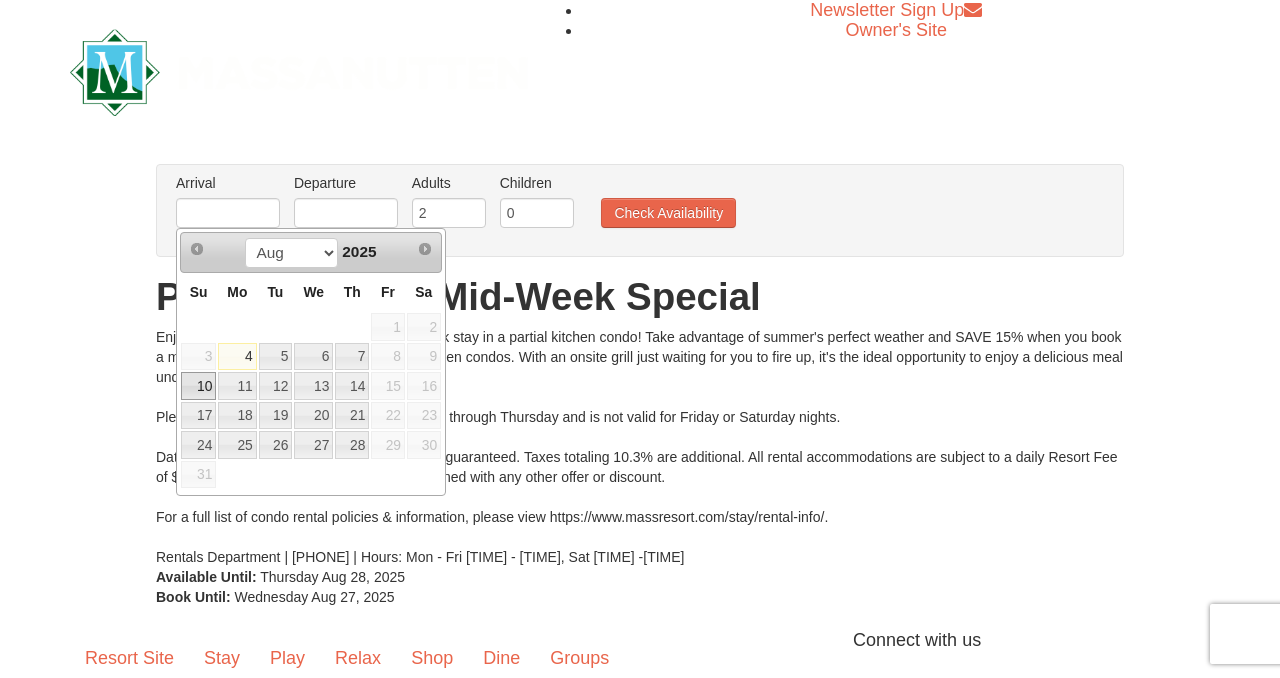 click on "10" at bounding box center (198, 386) 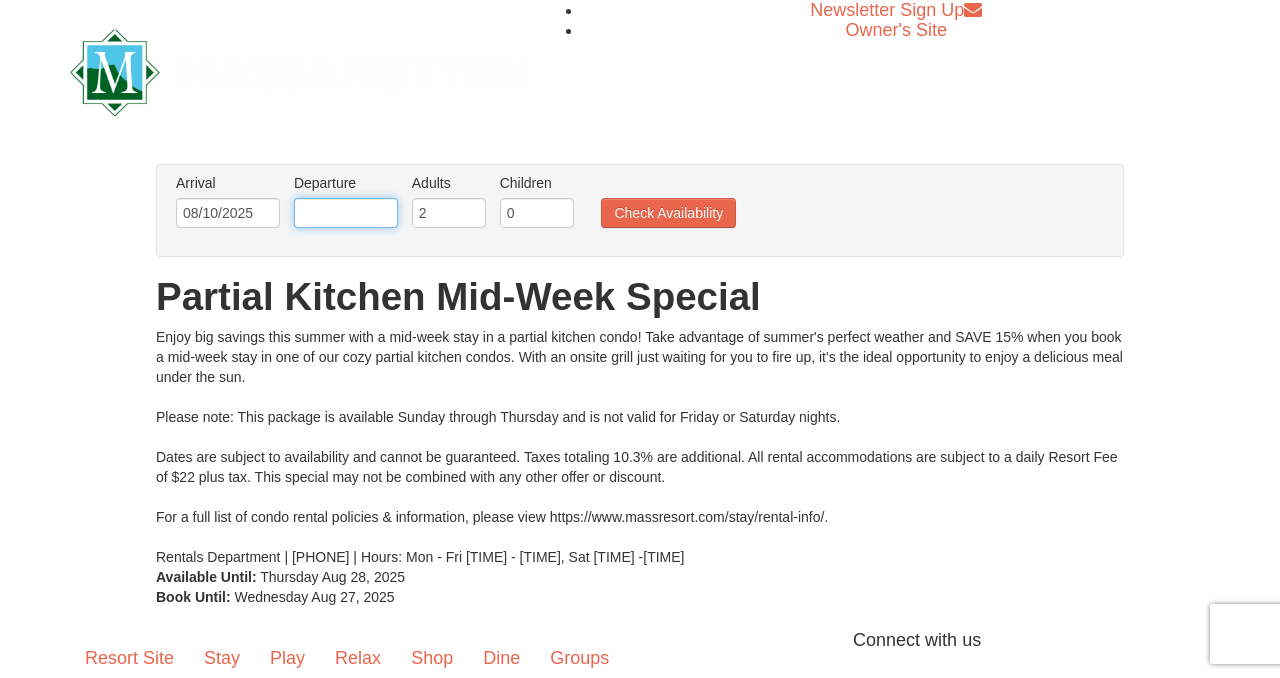 click at bounding box center [346, 213] 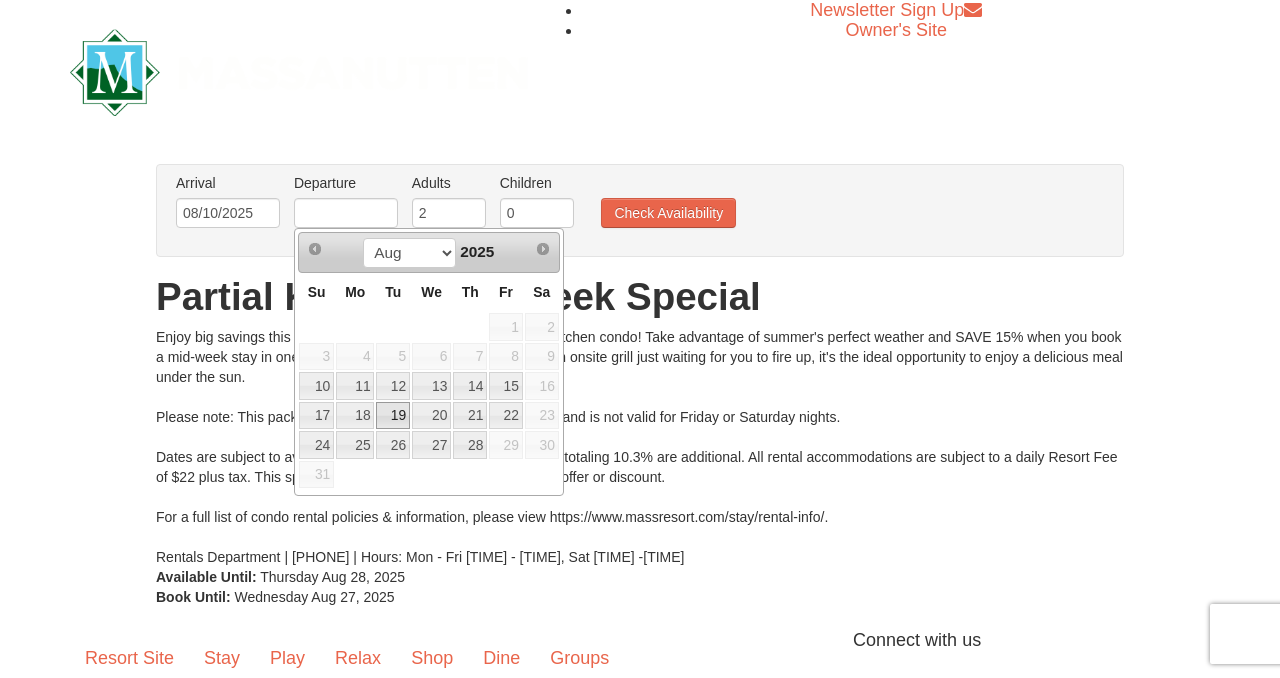 click on "19" at bounding box center (393, 416) 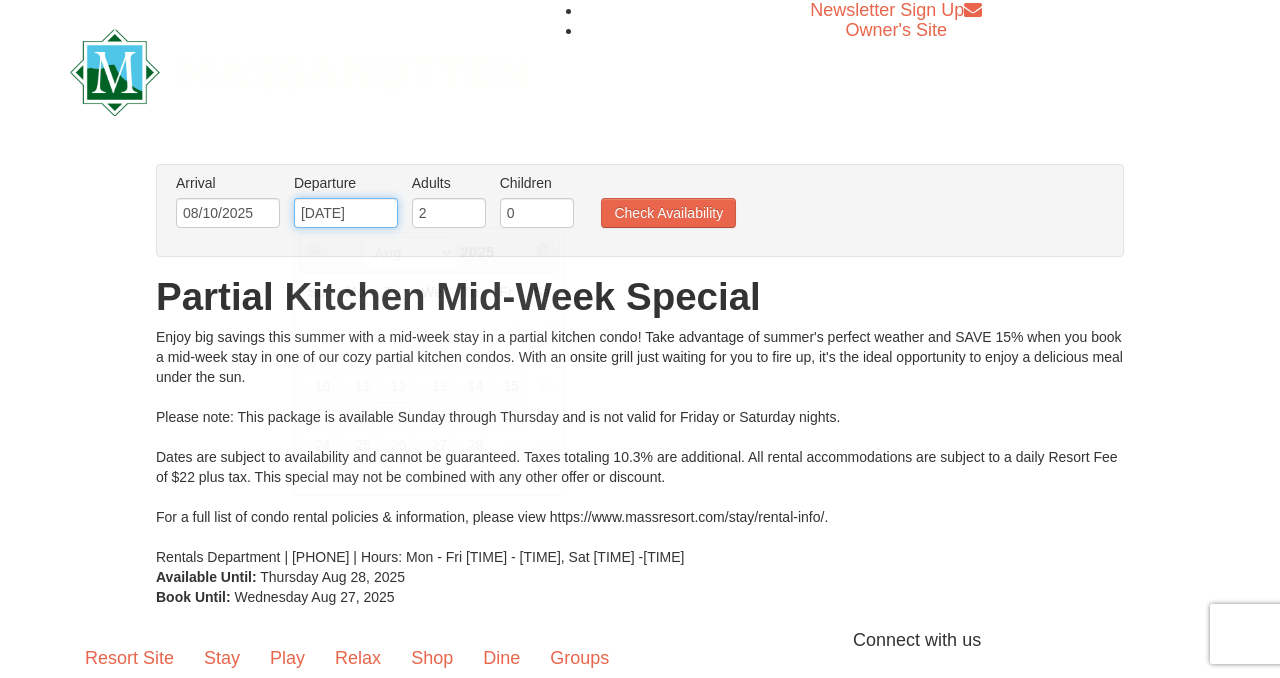 click on "[DATE]" at bounding box center [346, 213] 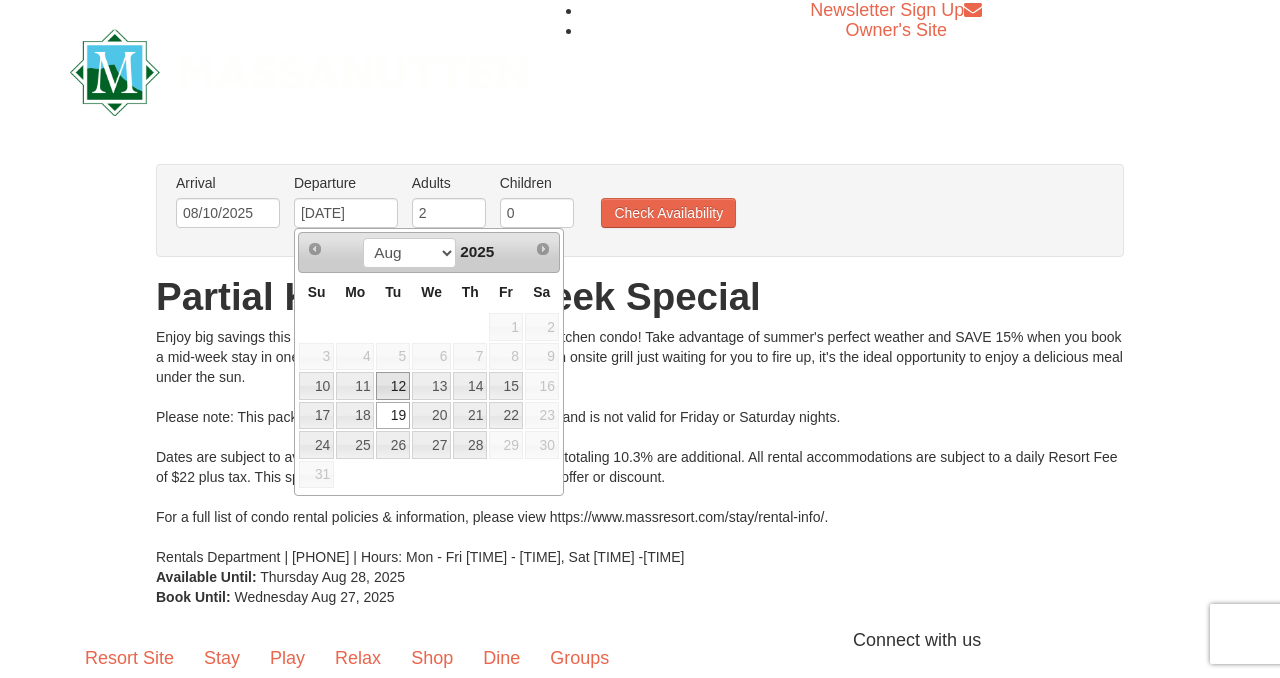 click on "12" at bounding box center (393, 386) 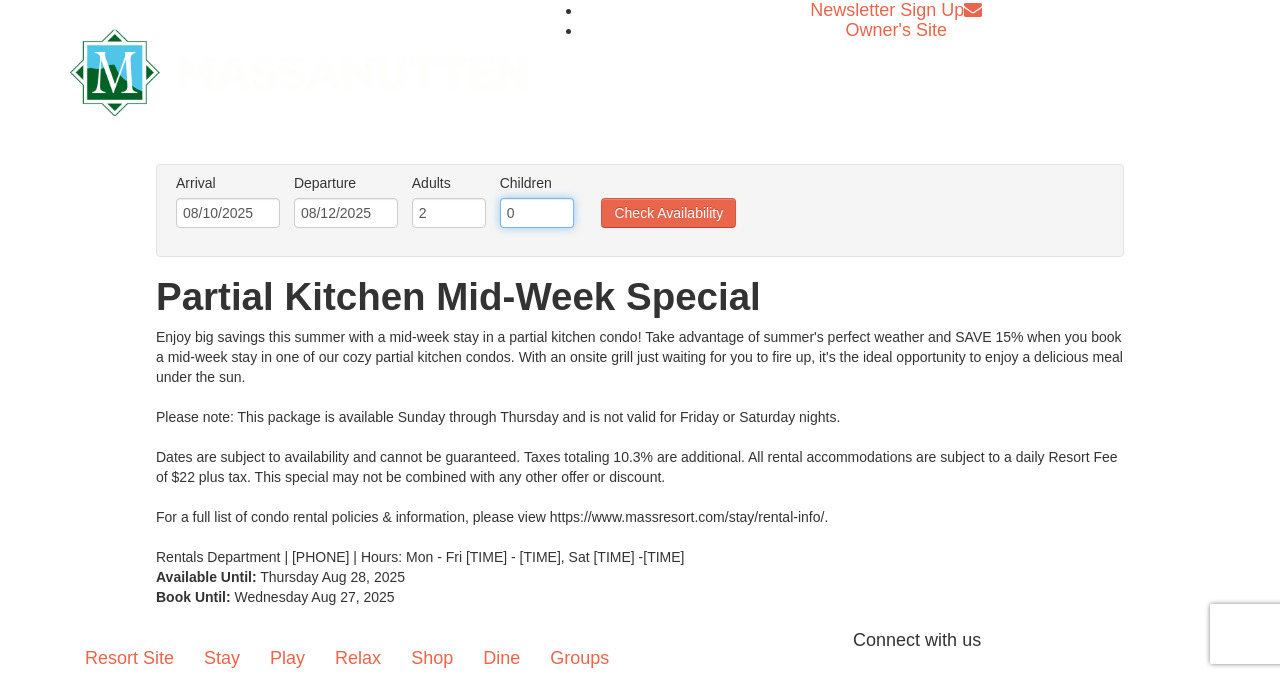 click on "0" at bounding box center [537, 213] 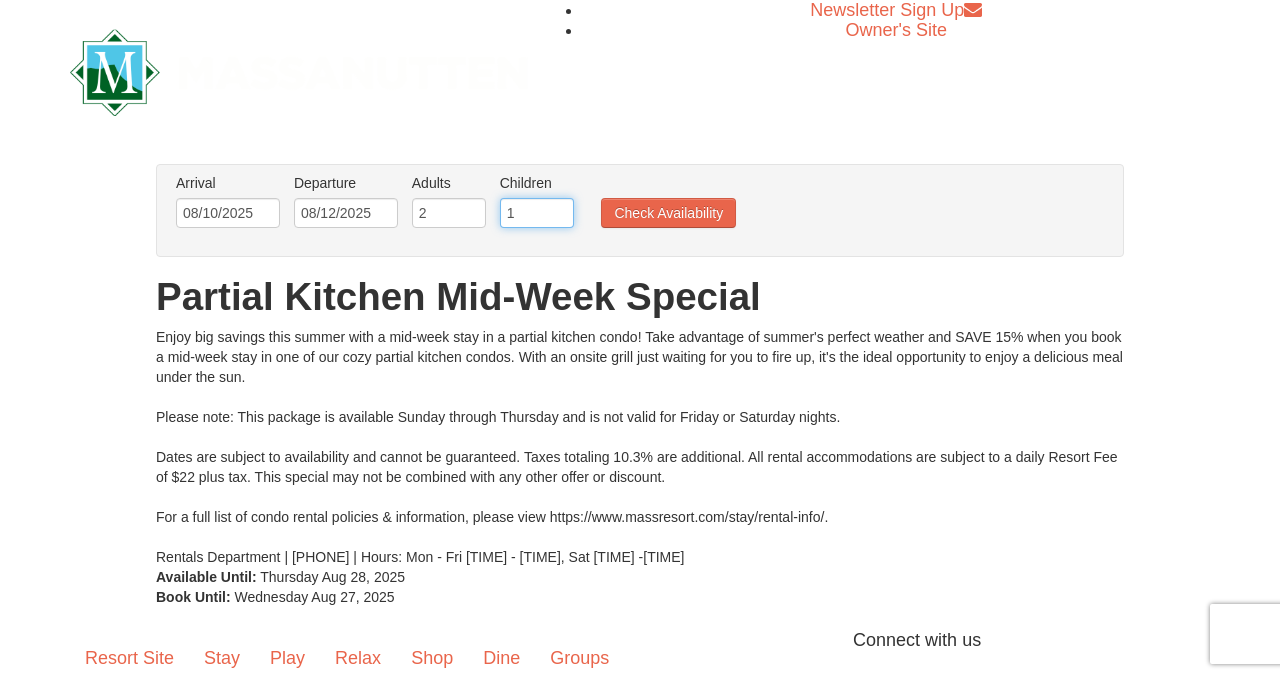 click on "1" at bounding box center [537, 213] 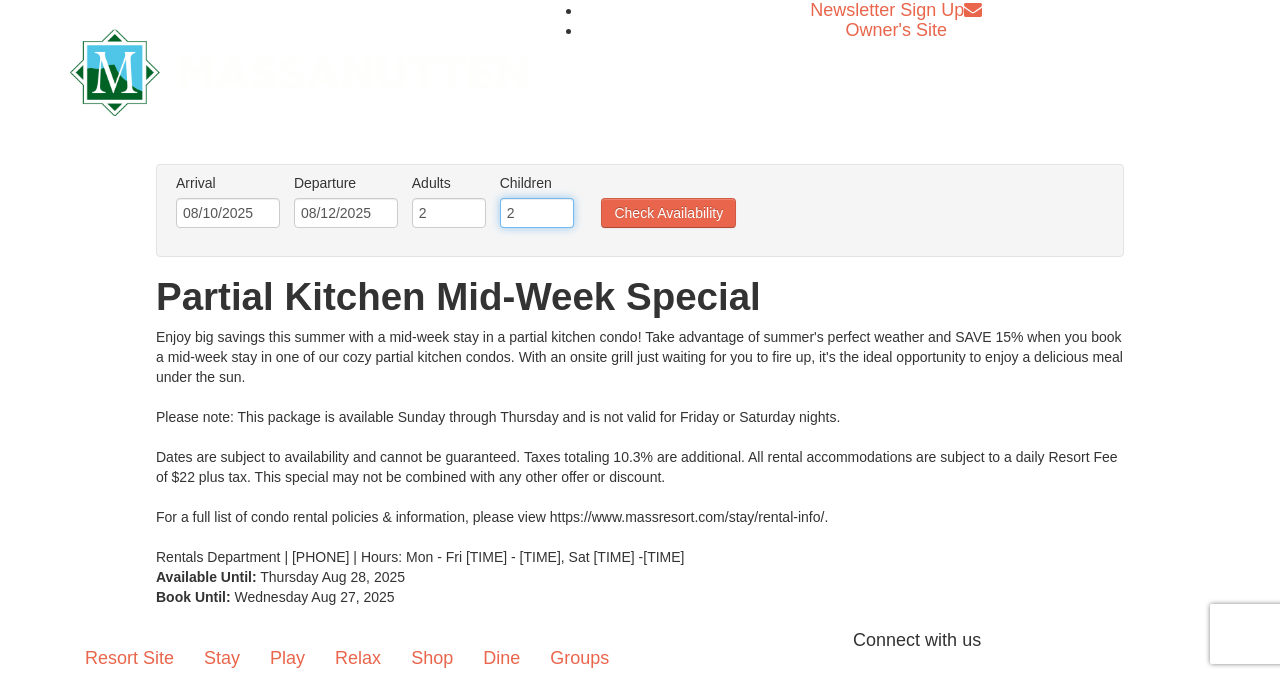 type on "2" 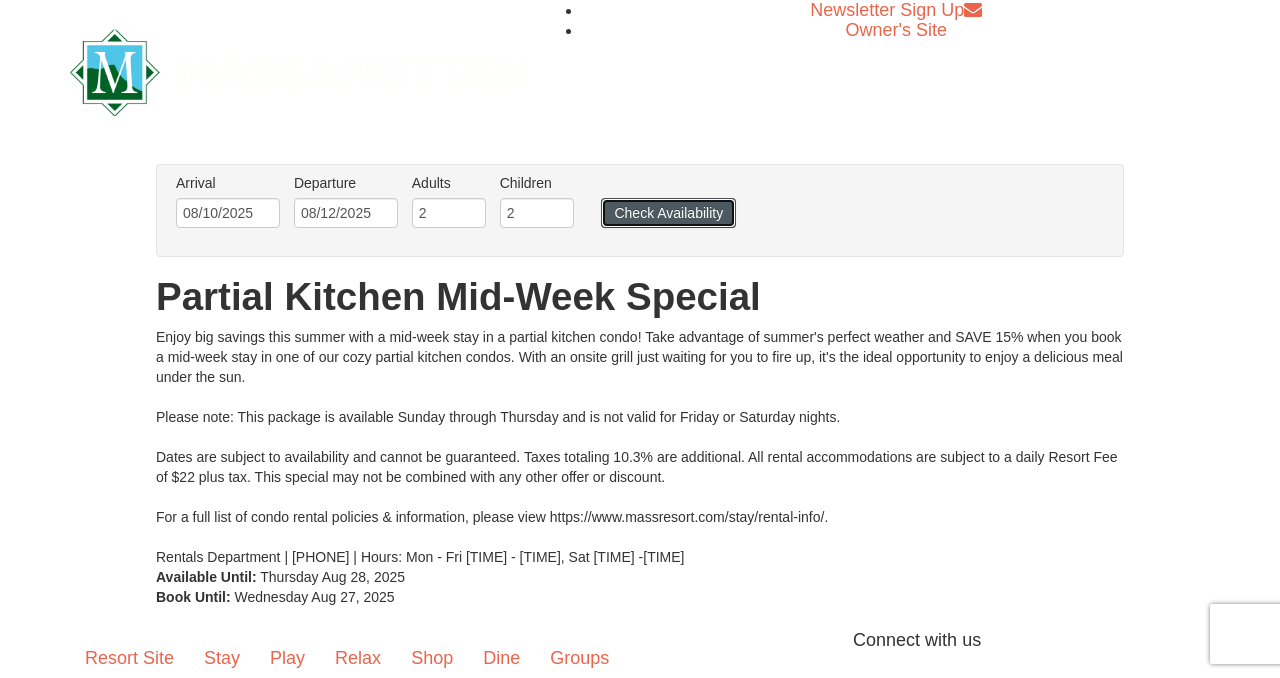 click on "Check Availability" at bounding box center (668, 213) 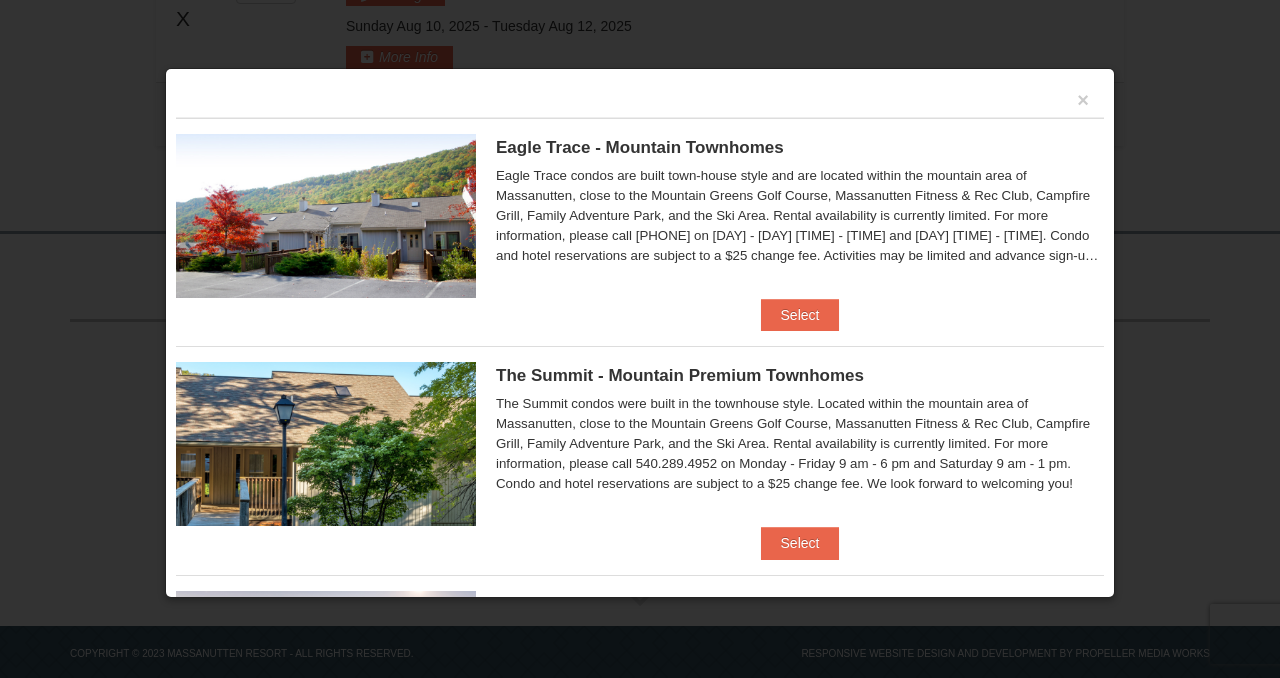 scroll, scrollTop: 712, scrollLeft: 0, axis: vertical 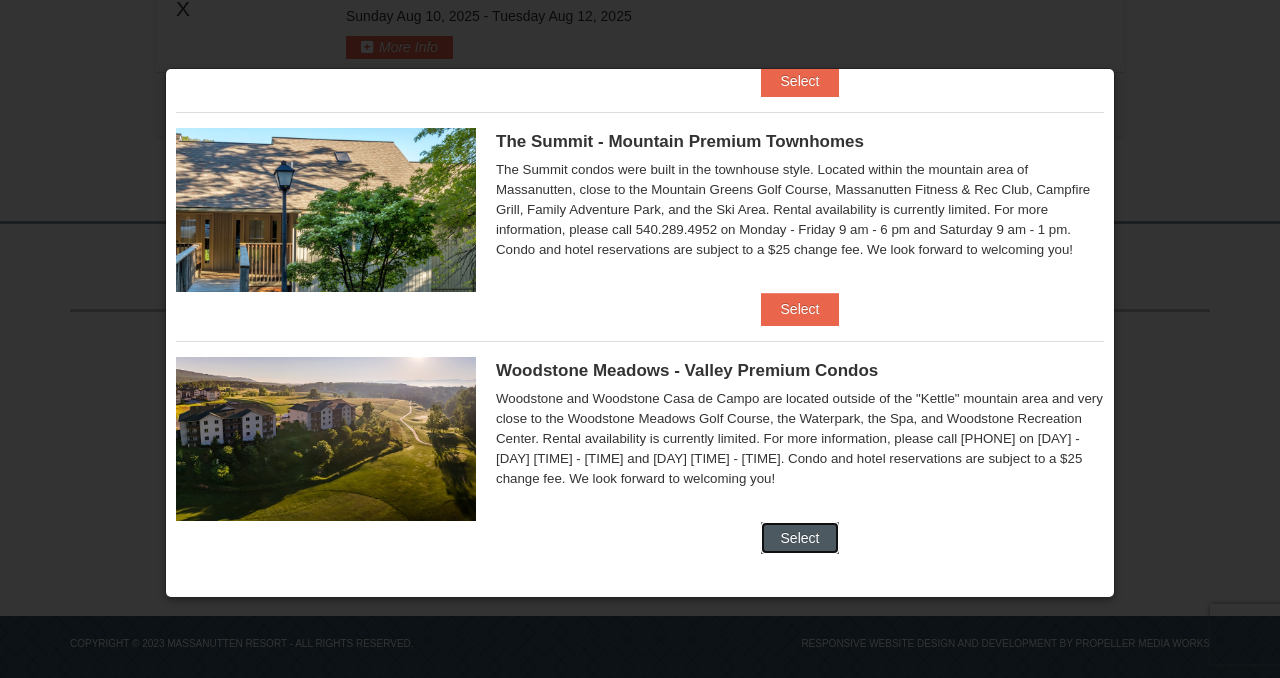 click on "Select" at bounding box center [800, 538] 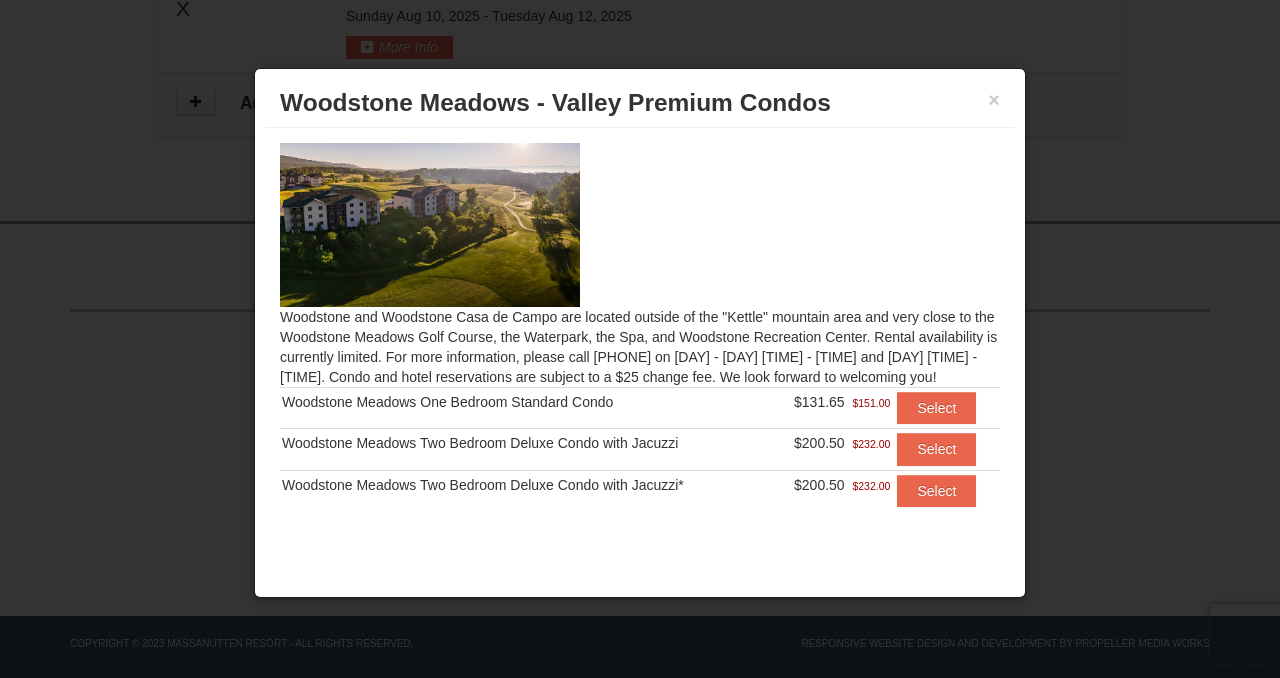 drag, startPoint x: 616, startPoint y: 401, endPoint x: 286, endPoint y: 389, distance: 330.2181 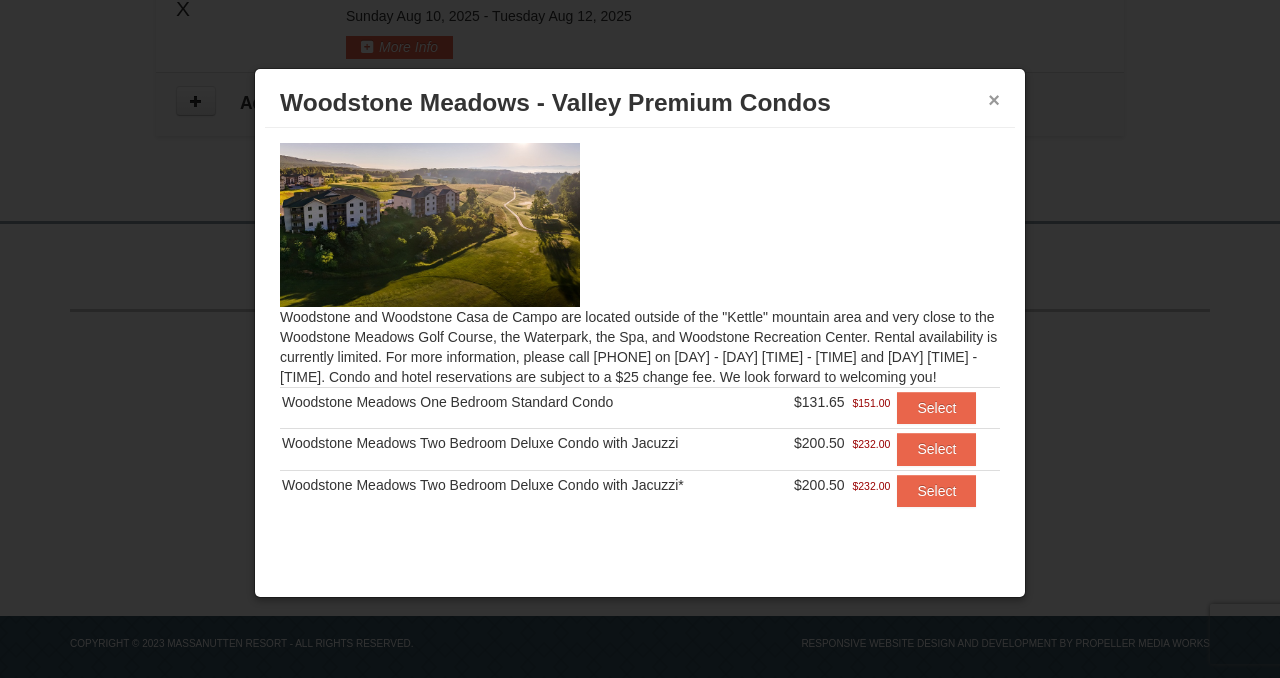 click on "×" at bounding box center [994, 100] 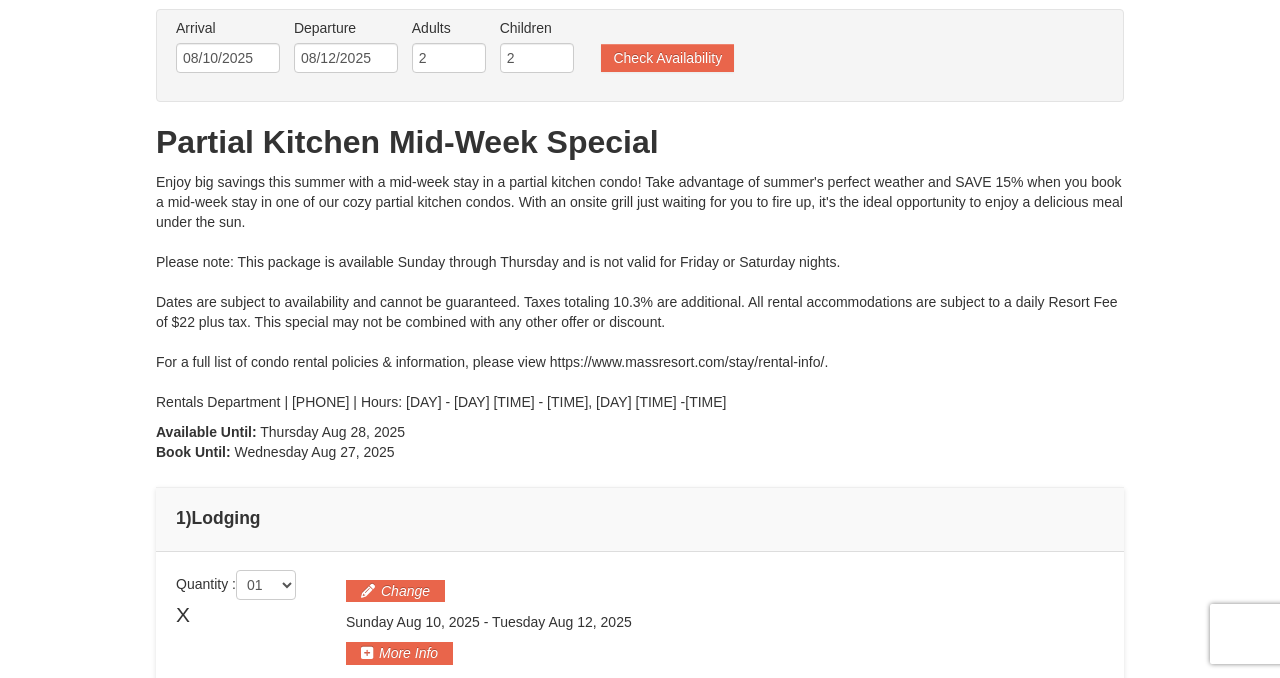 scroll, scrollTop: 0, scrollLeft: 0, axis: both 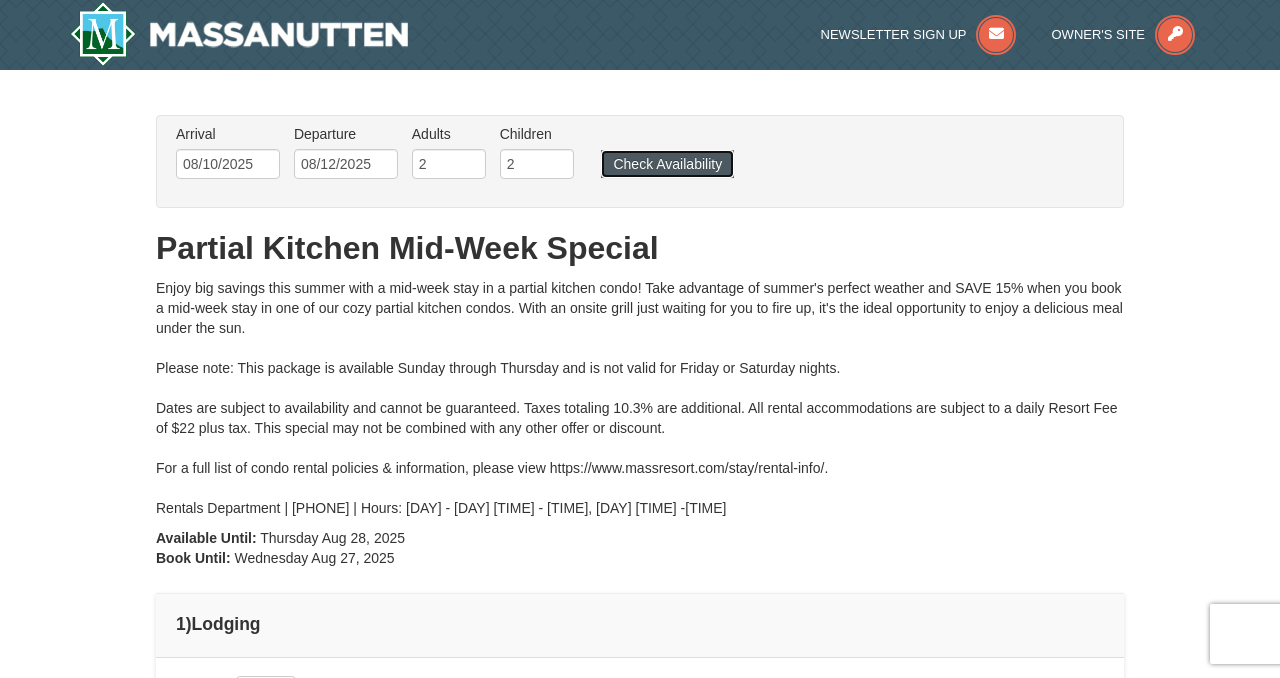 click on "Check Availability" at bounding box center [667, 164] 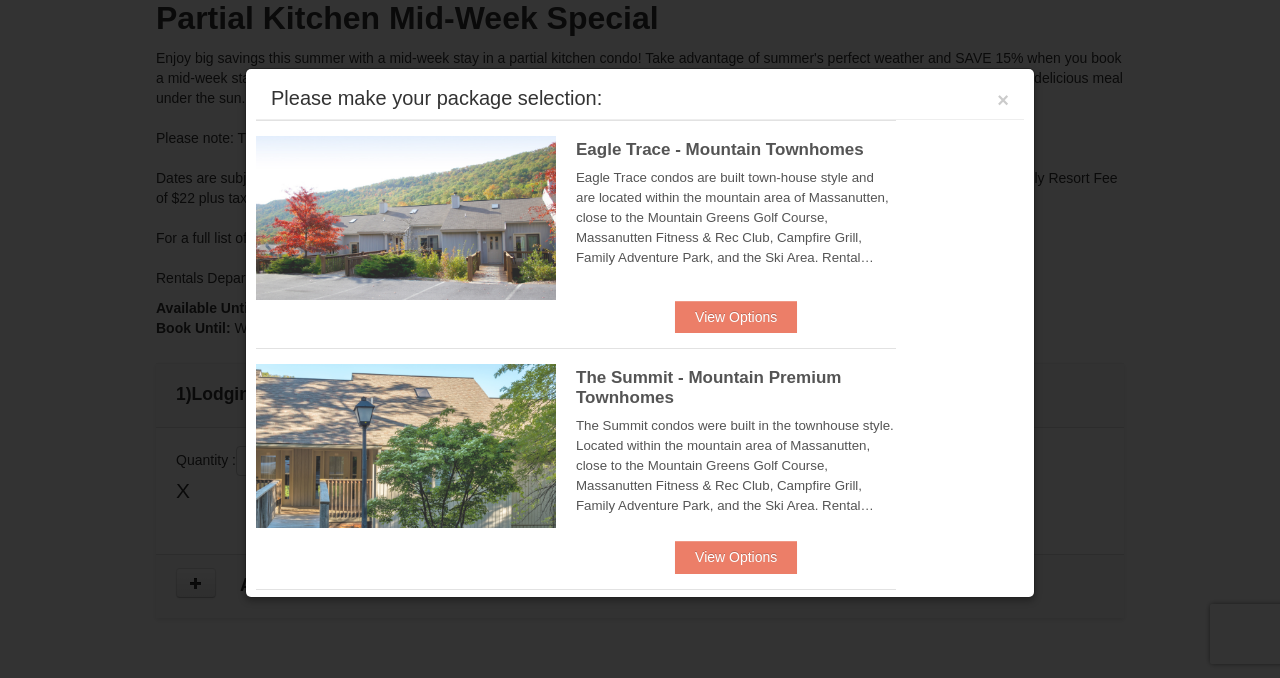 scroll, scrollTop: 671, scrollLeft: 0, axis: vertical 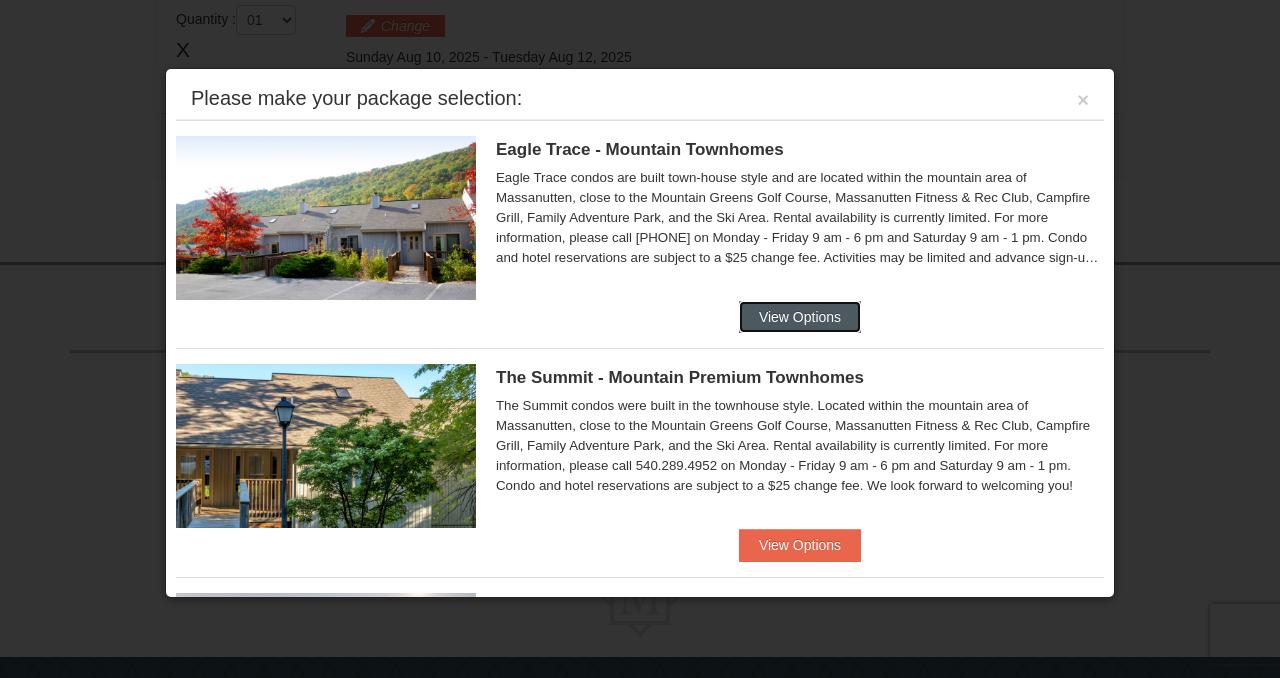 click on "View Options" at bounding box center [800, 317] 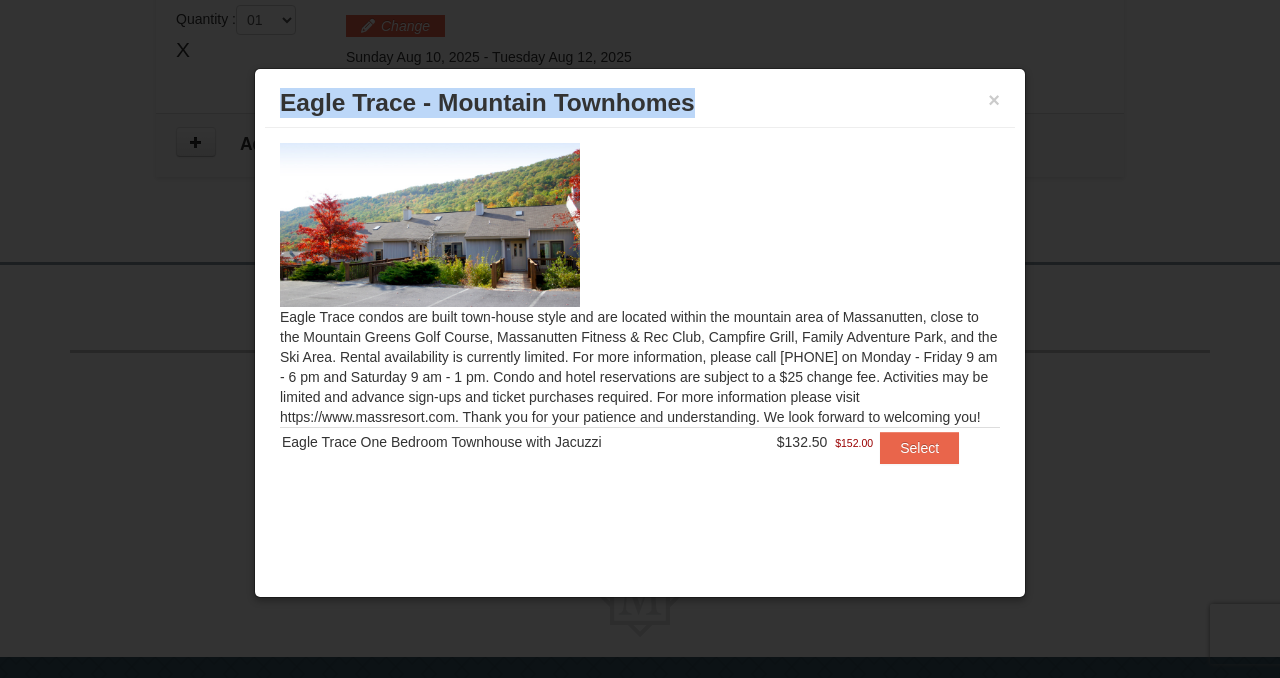 drag, startPoint x: 701, startPoint y: 103, endPoint x: 372, endPoint y: 77, distance: 330.02576 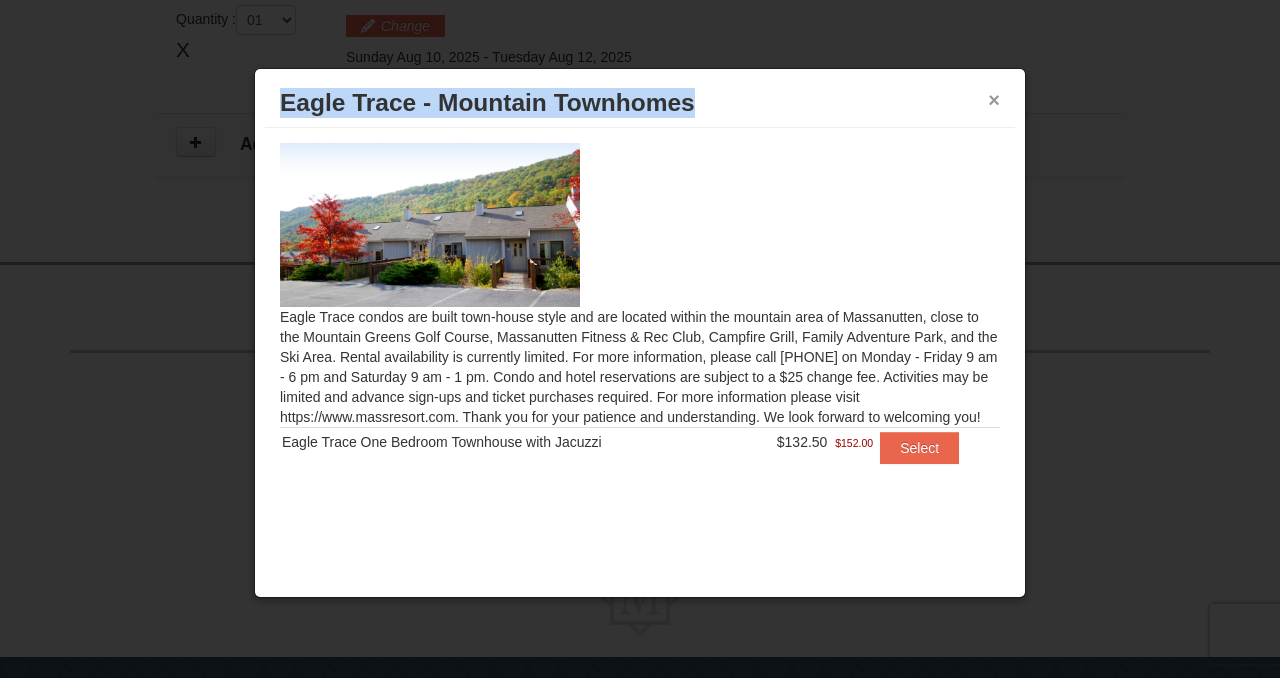 click on "×" at bounding box center [994, 100] 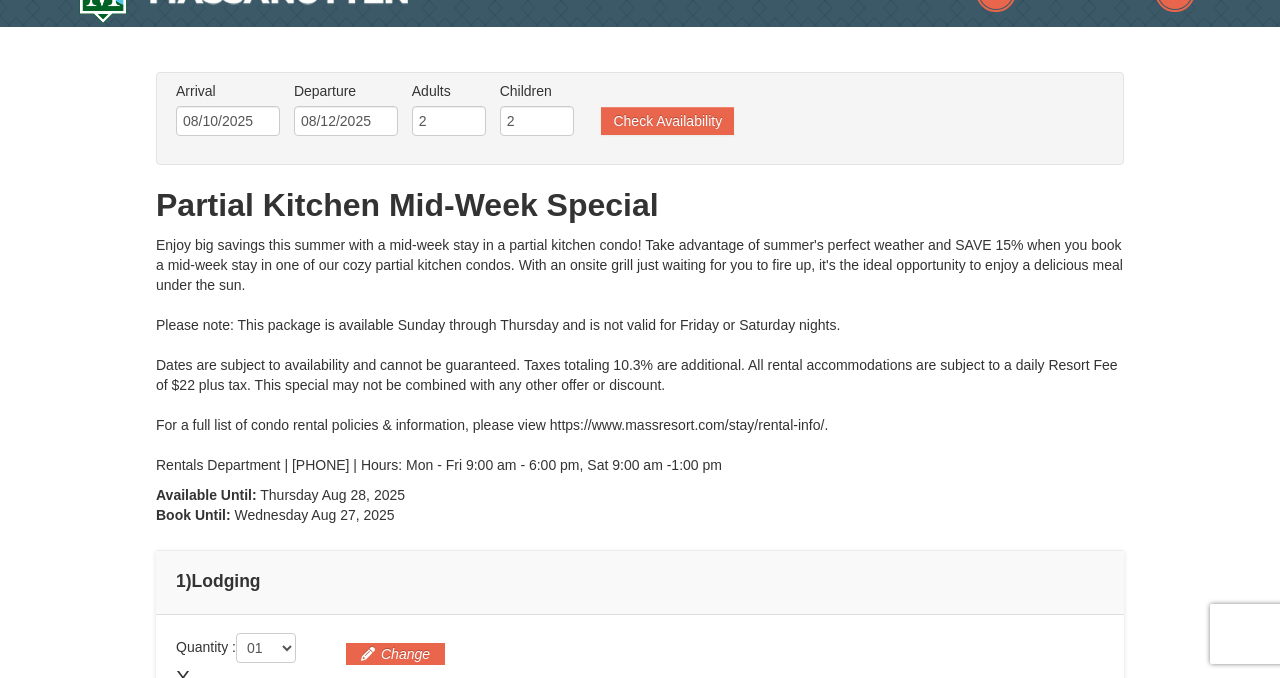 scroll, scrollTop: 0, scrollLeft: 0, axis: both 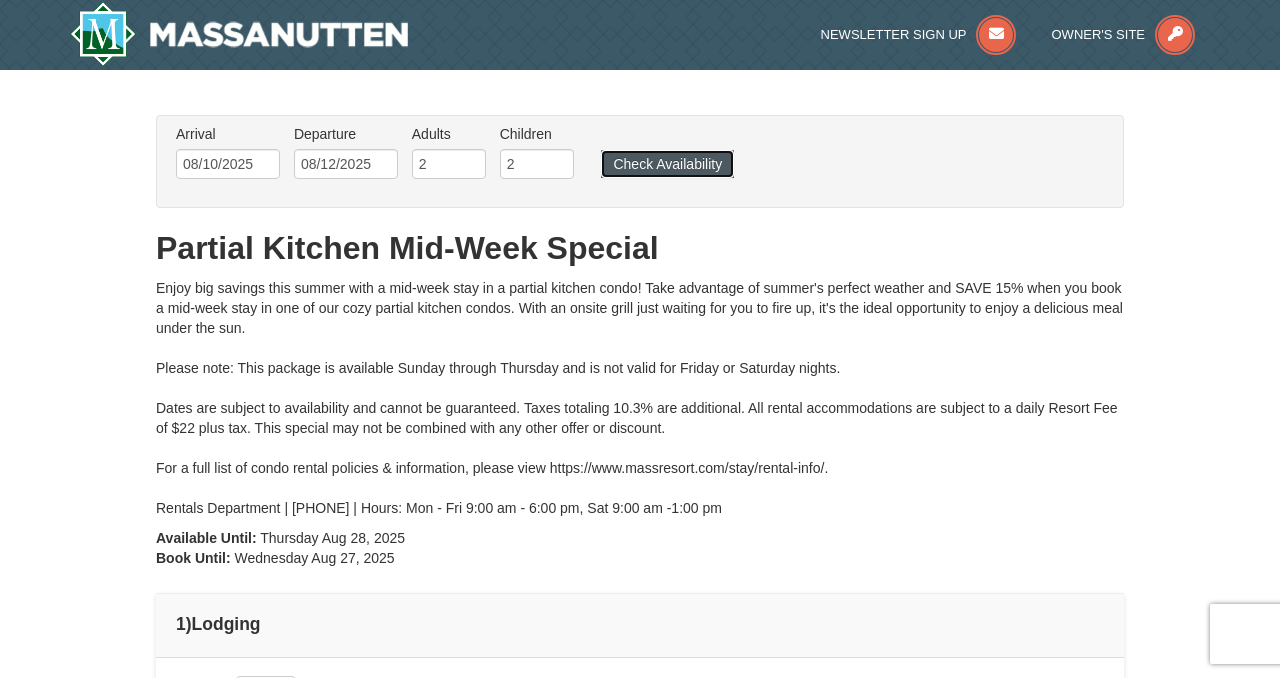 click on "Check Availability" at bounding box center (667, 164) 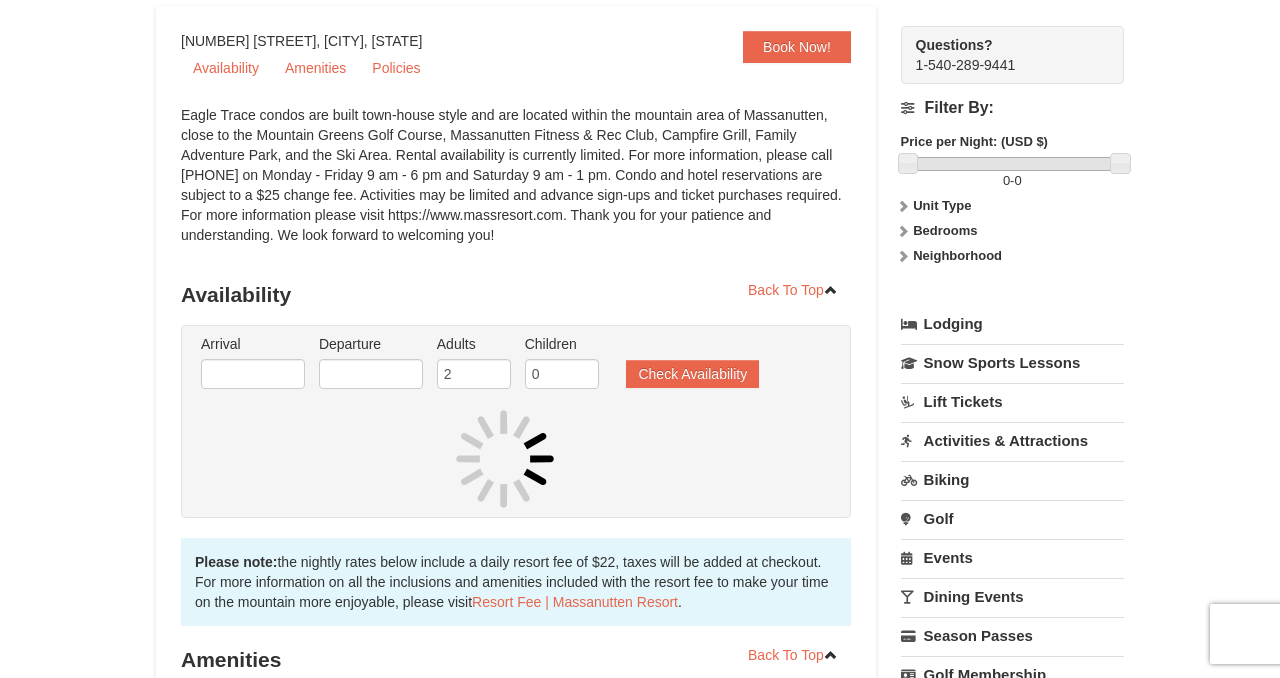 scroll, scrollTop: 295, scrollLeft: 0, axis: vertical 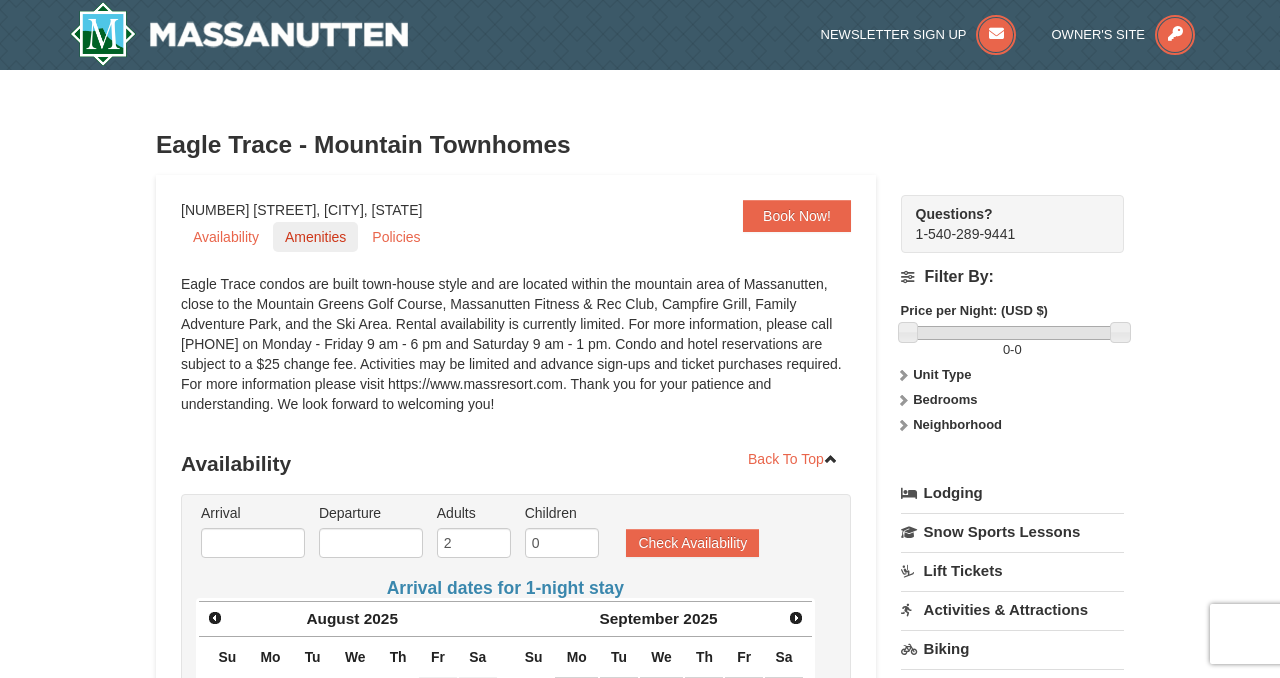 click on "Amenities" at bounding box center (315, 237) 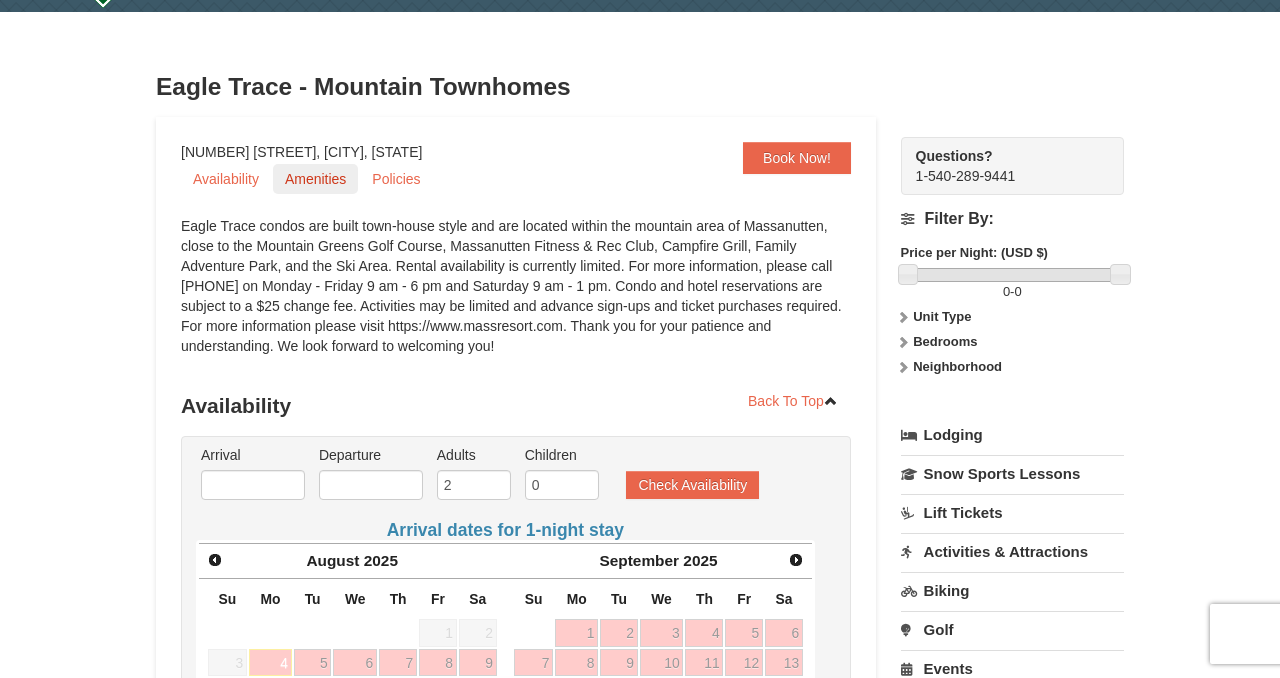 scroll, scrollTop: 55, scrollLeft: 0, axis: vertical 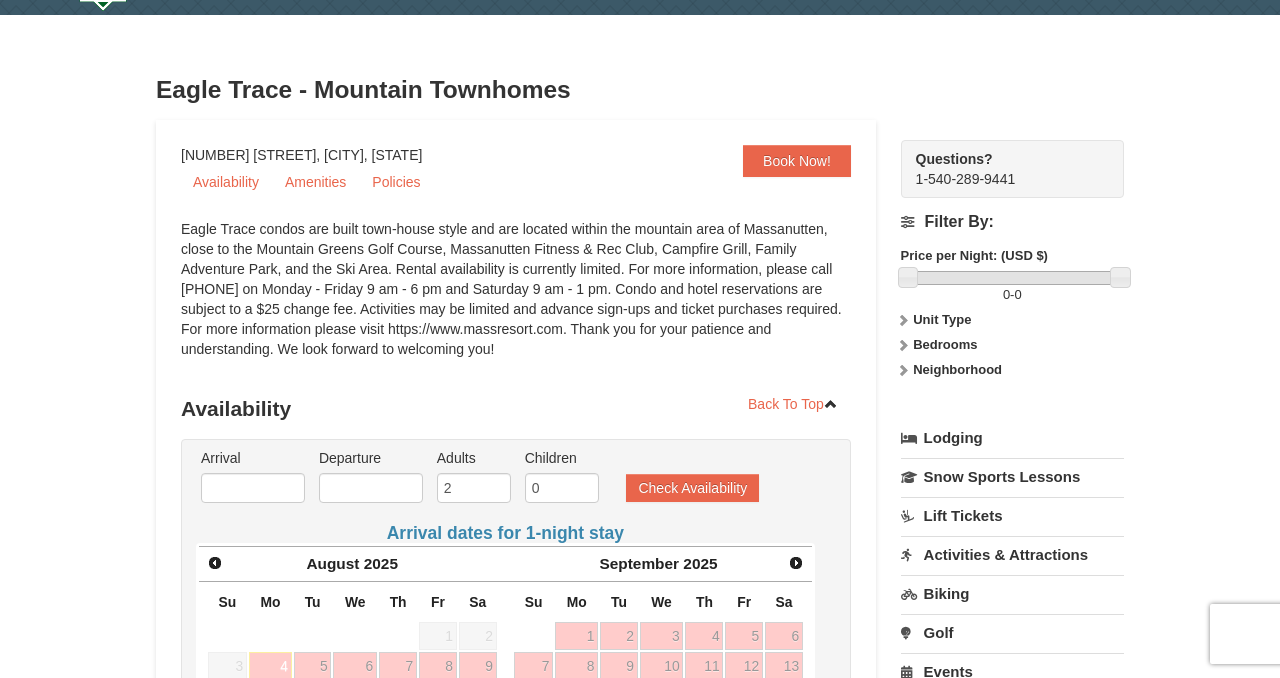 click at bounding box center [903, 320] 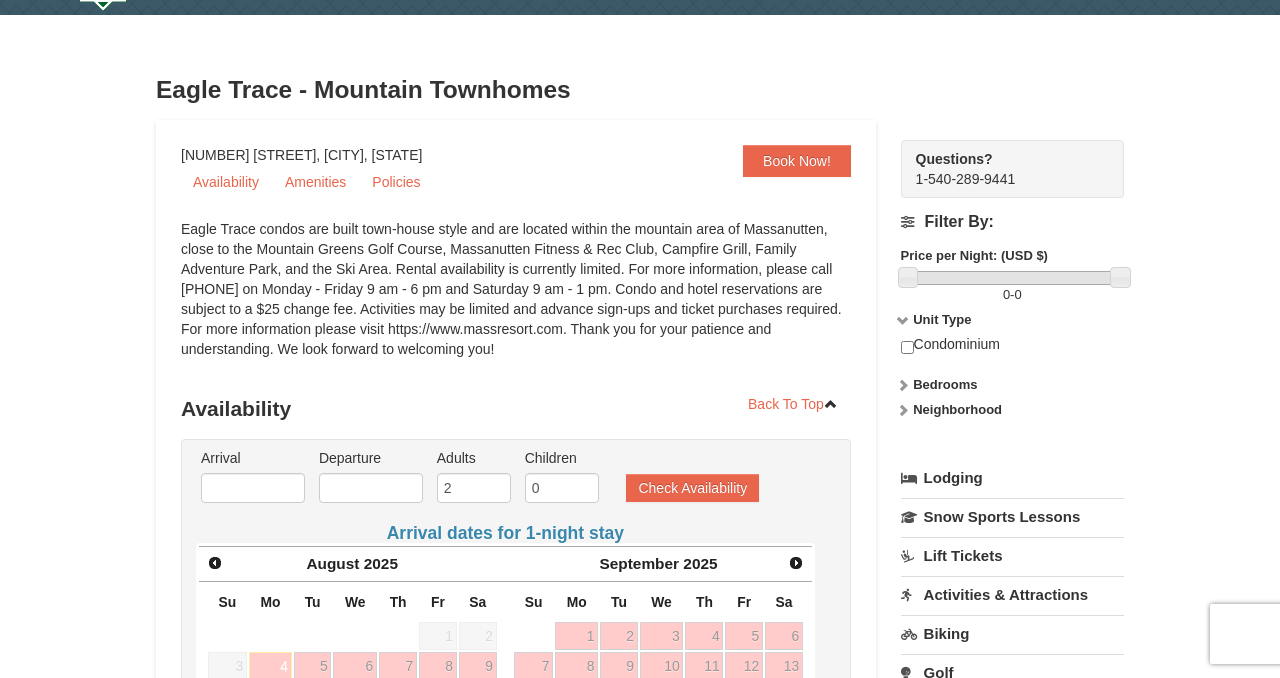 click at bounding box center (903, 385) 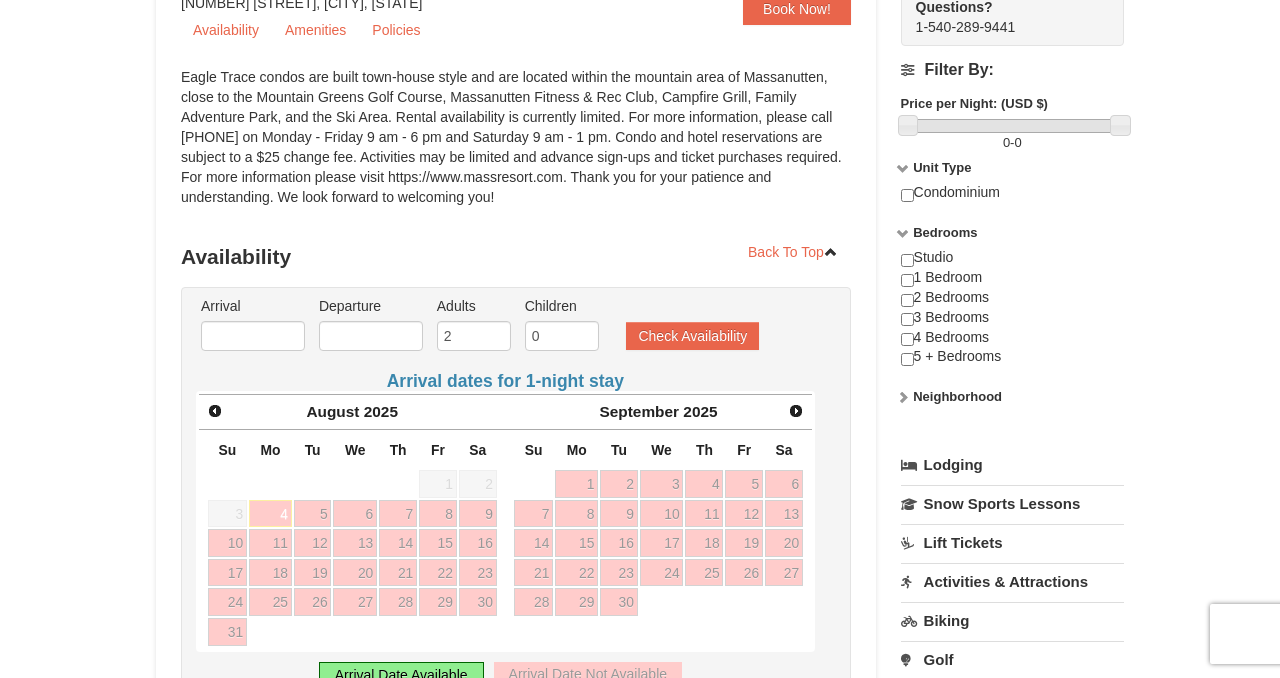 scroll, scrollTop: 0, scrollLeft: 0, axis: both 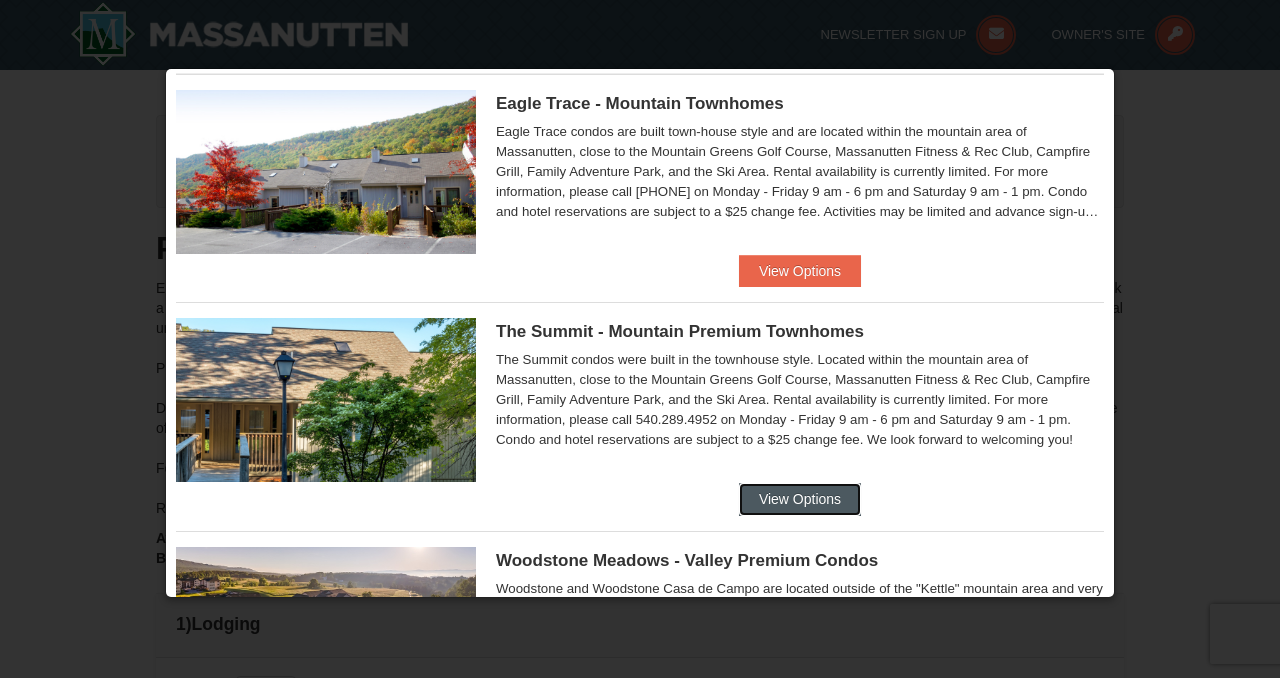click on "View Options" at bounding box center [800, 499] 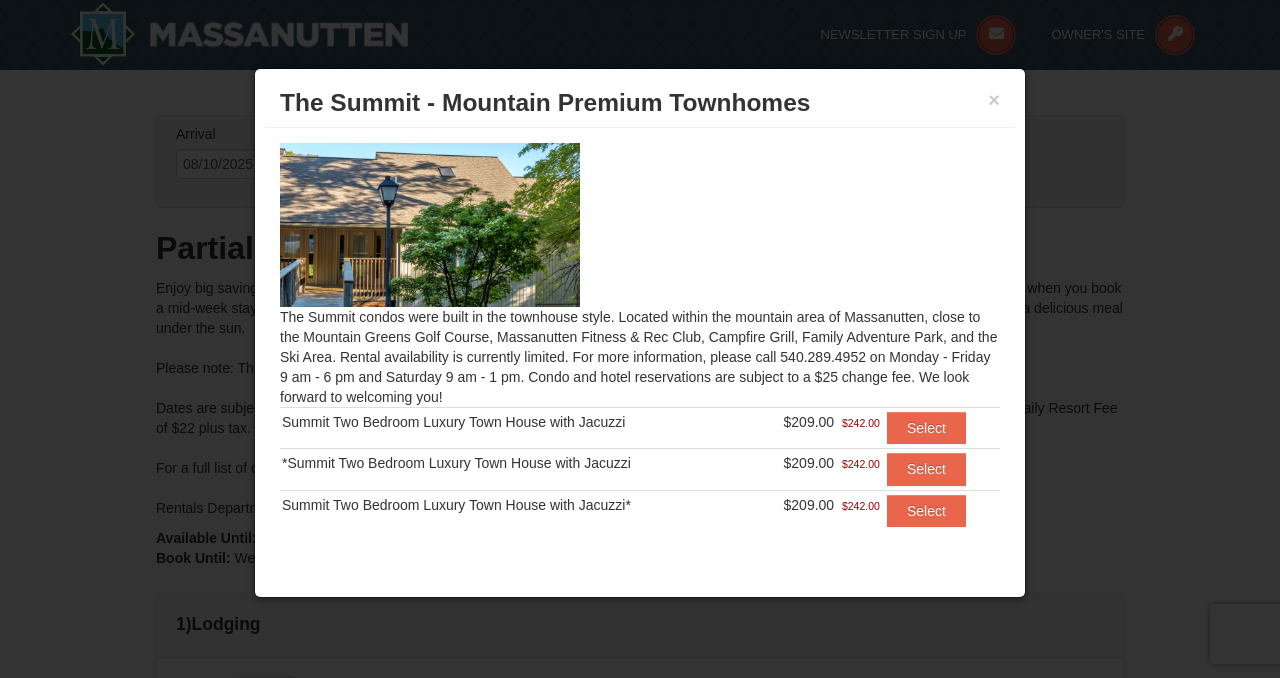 click on "Summit Two Bedroom Luxury Town House with Jacuzzi" at bounding box center (514, 422) 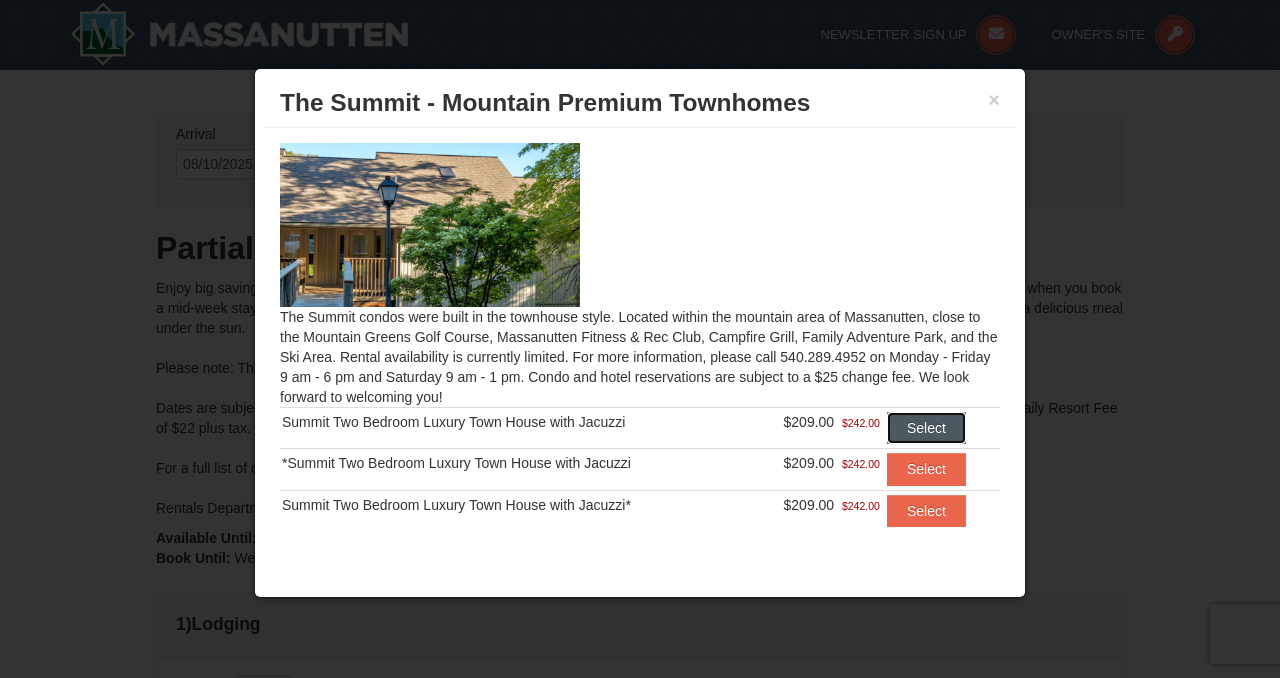 click on "Select" at bounding box center [926, 428] 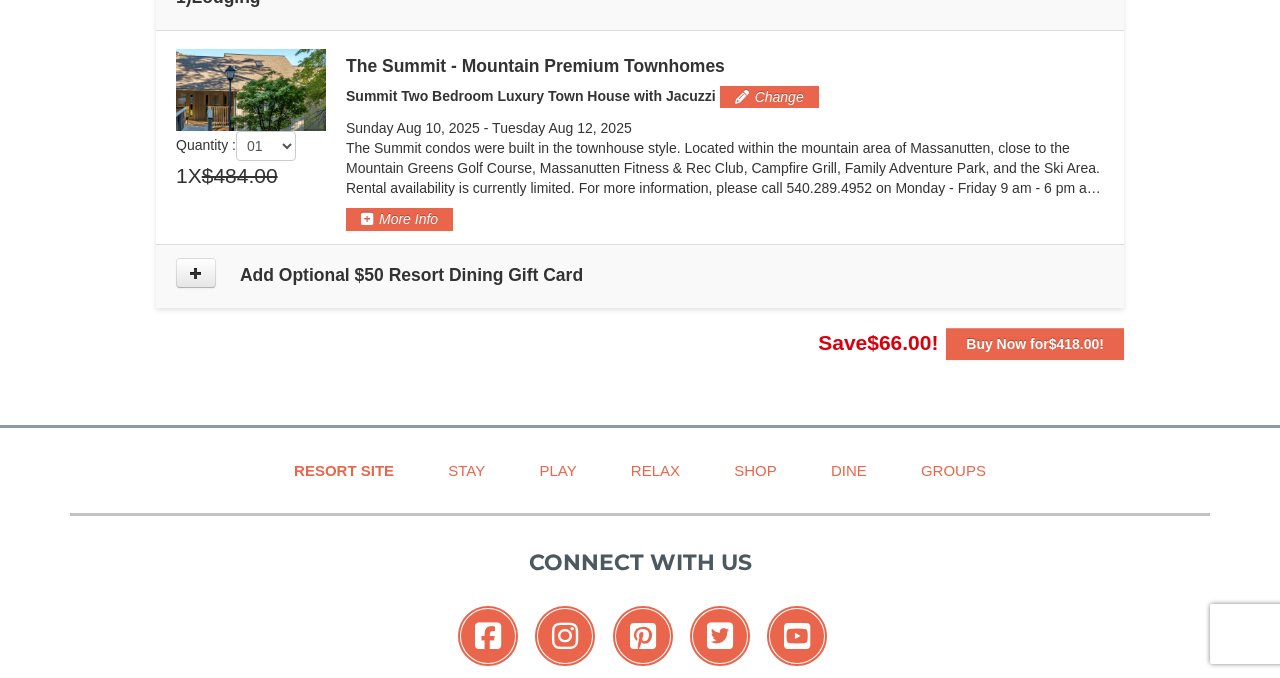 scroll, scrollTop: 638, scrollLeft: 0, axis: vertical 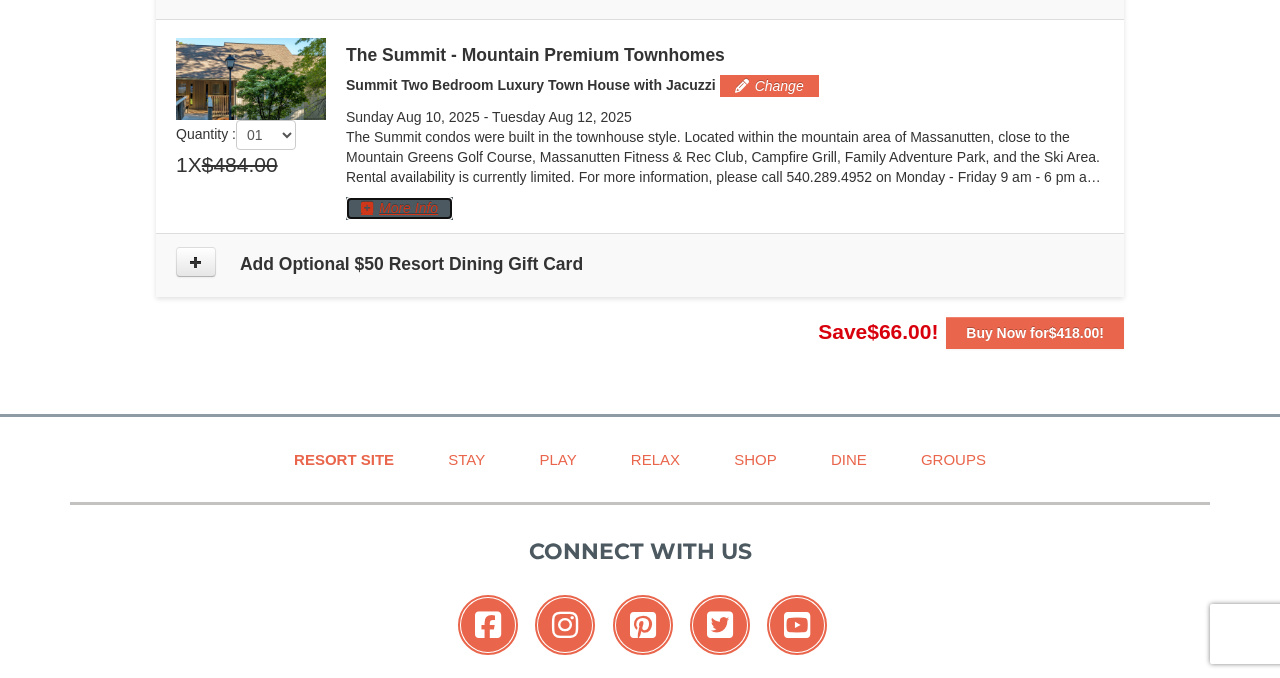 click on "More Info" at bounding box center [399, 208] 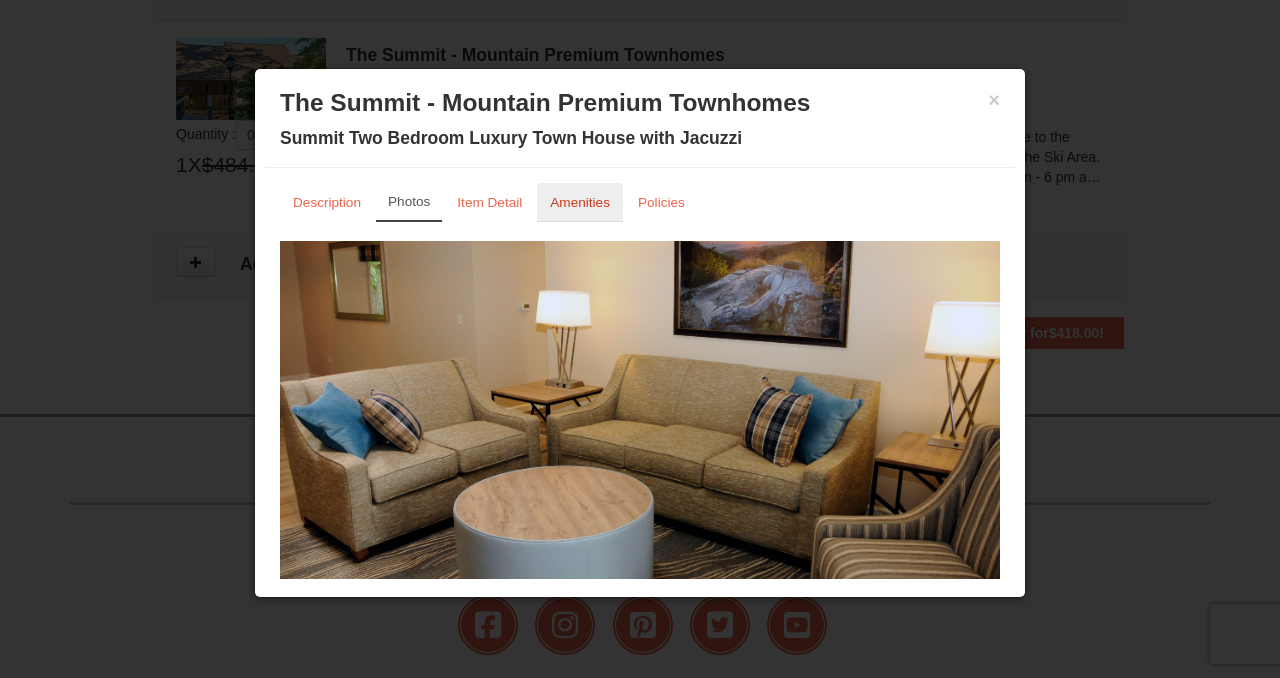click on "Amenities" at bounding box center [580, 202] 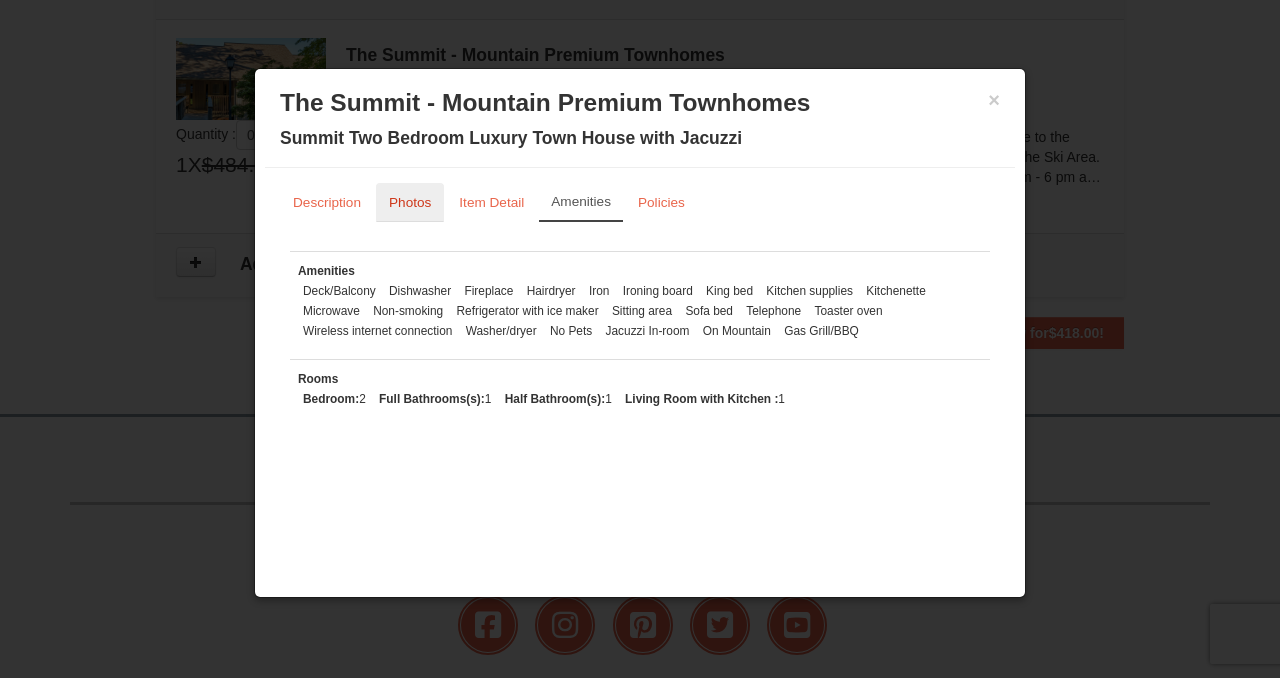 click on "Photos" at bounding box center [410, 202] 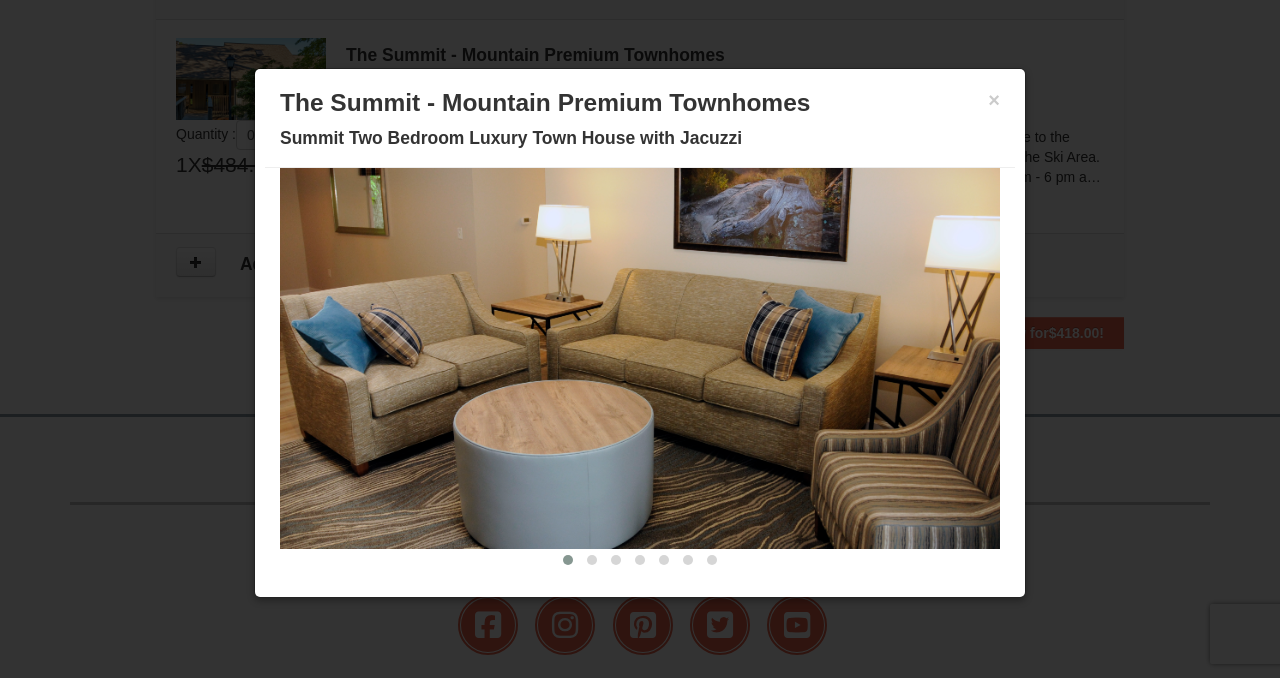 scroll, scrollTop: 91, scrollLeft: 0, axis: vertical 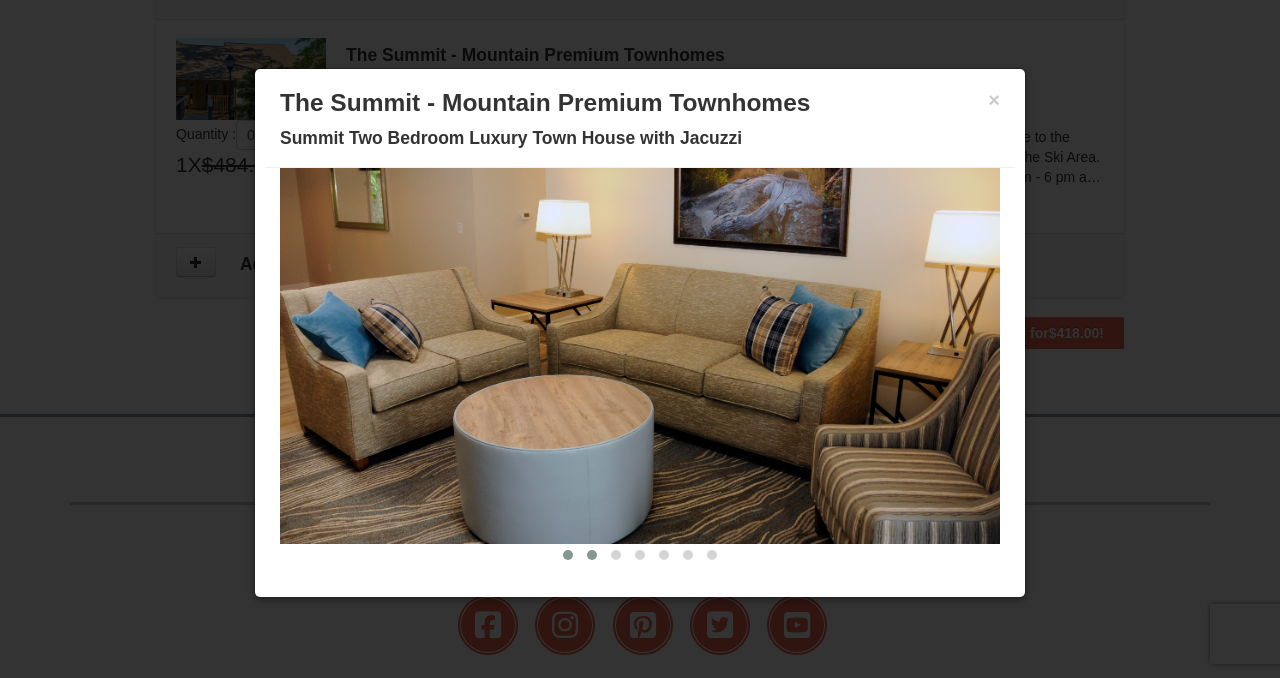 click at bounding box center (592, 555) 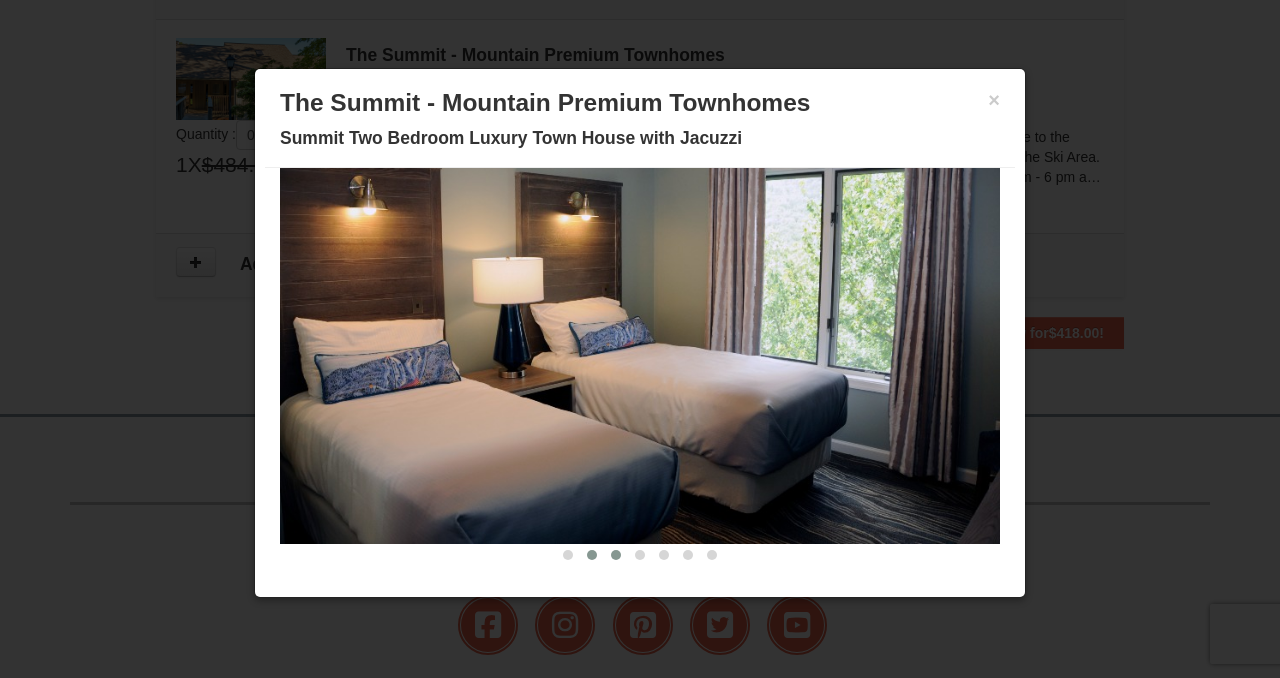 click at bounding box center [616, 555] 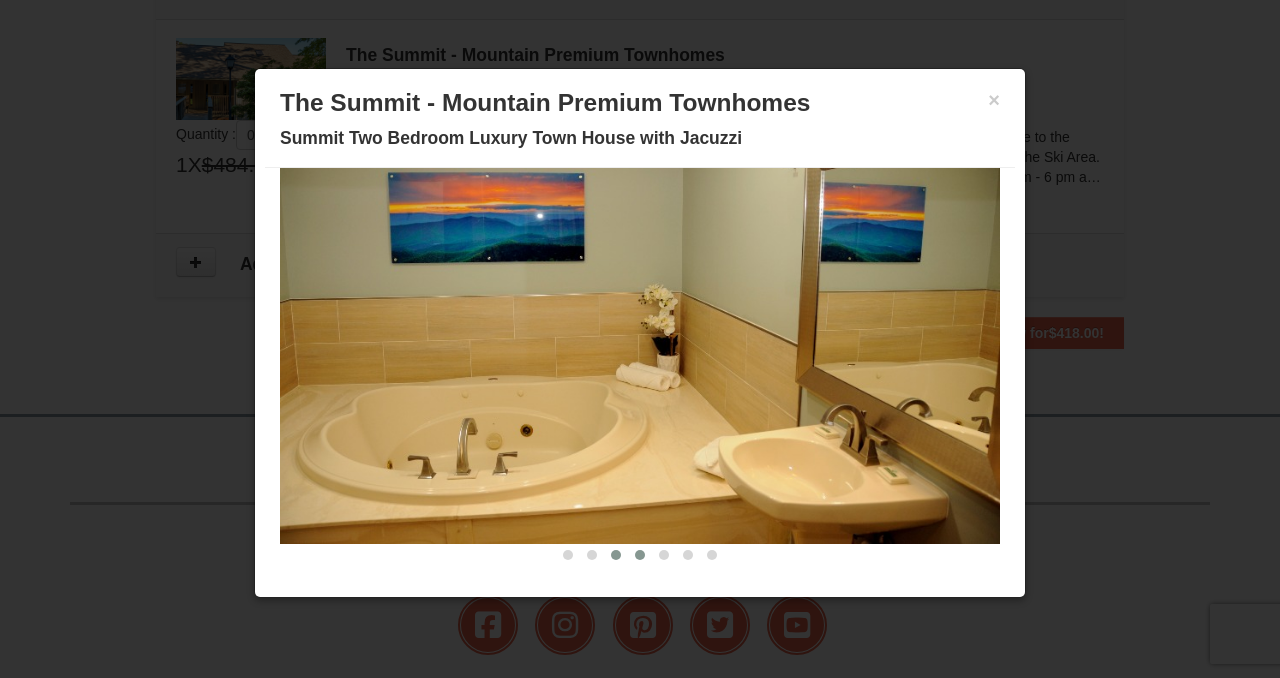 click at bounding box center [640, 555] 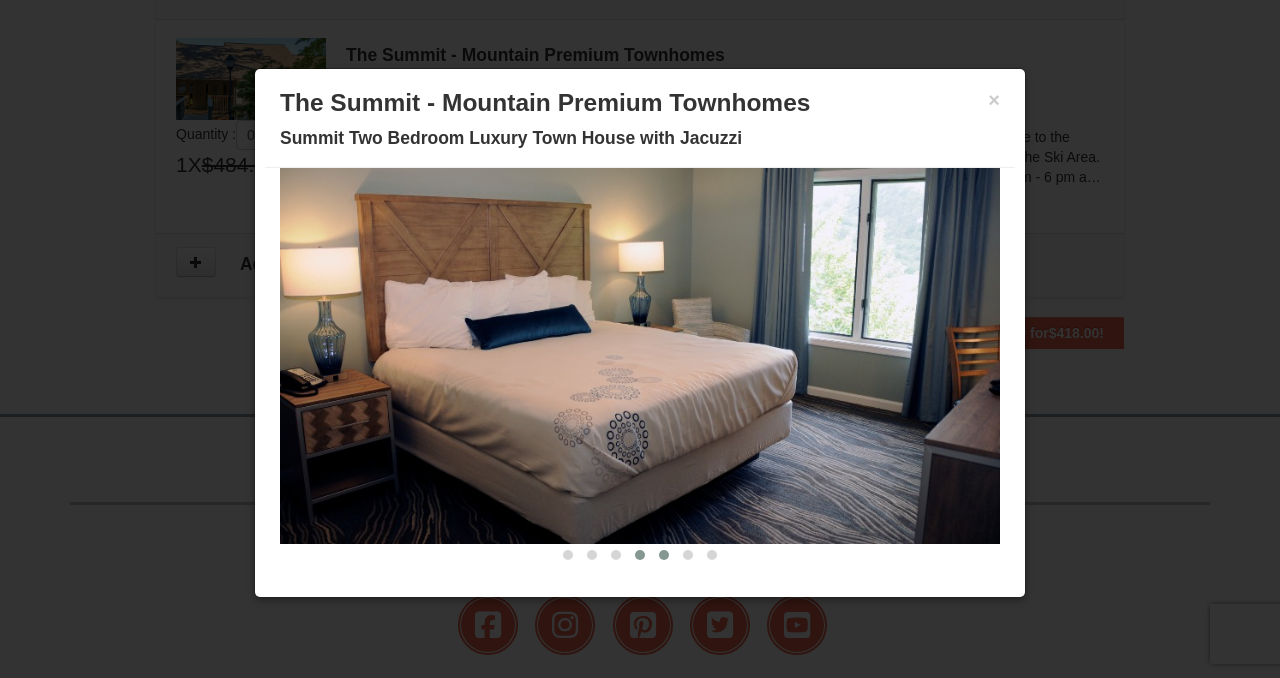 click at bounding box center [664, 555] 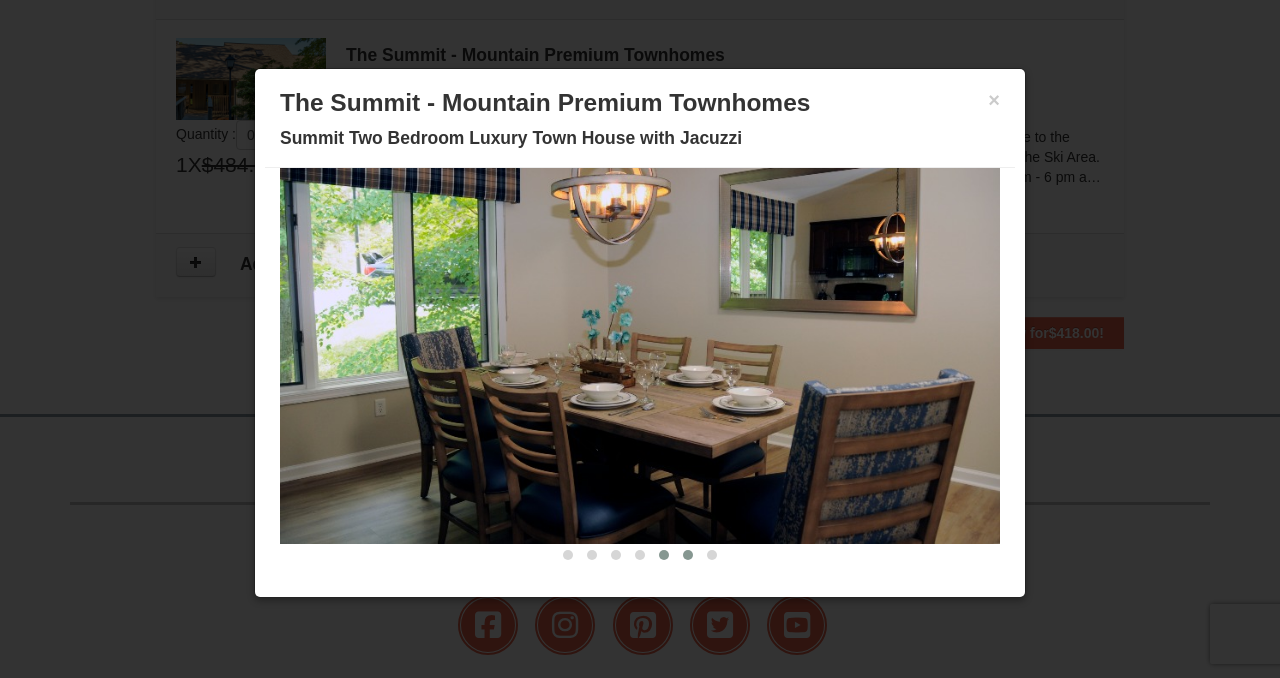 click at bounding box center (688, 555) 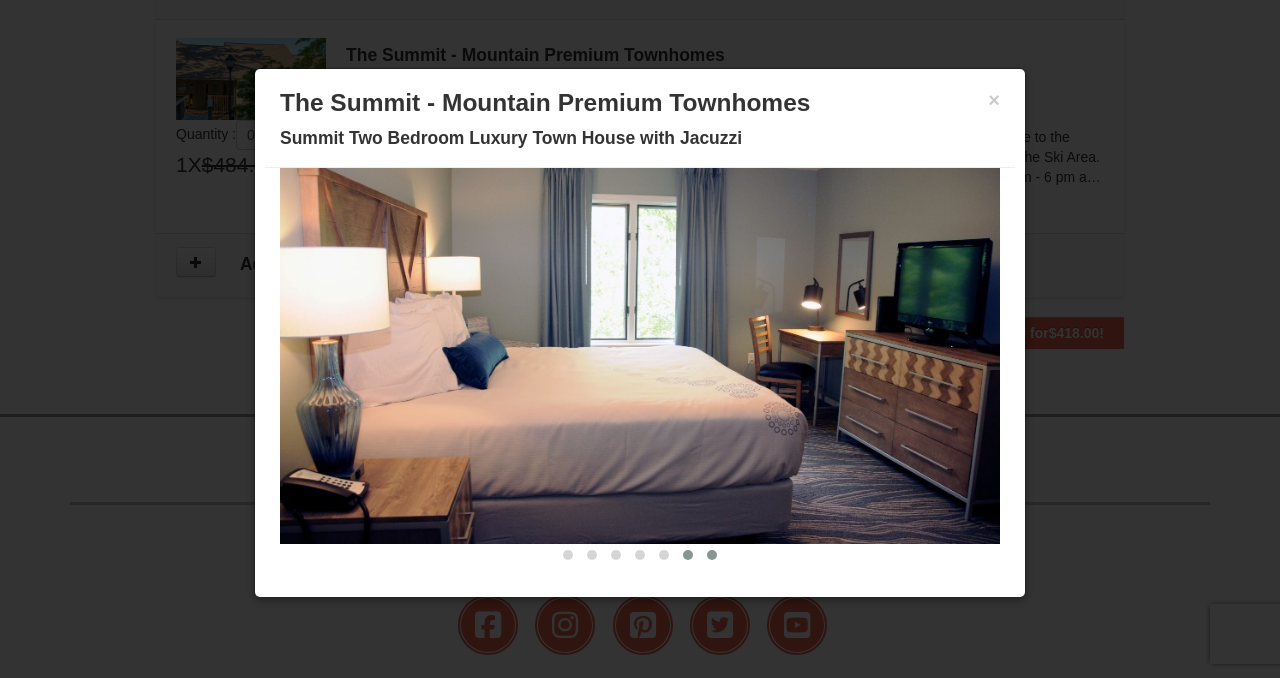 click at bounding box center [712, 555] 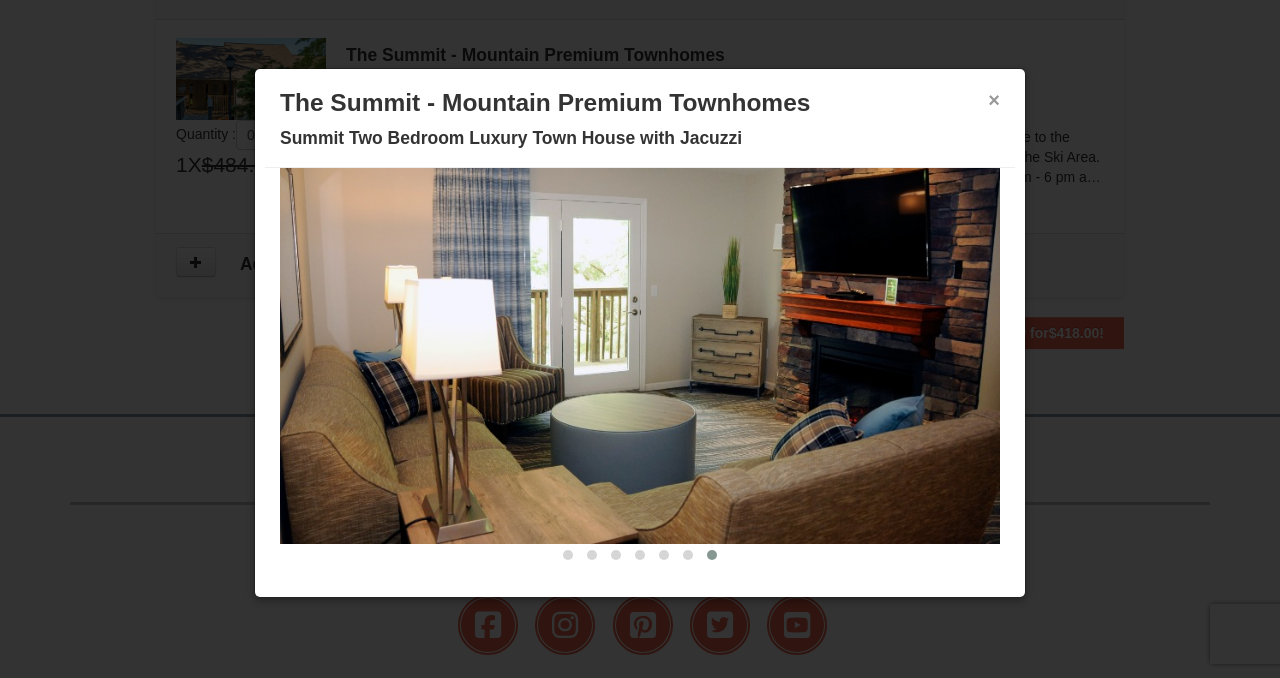 click on "×" at bounding box center [994, 100] 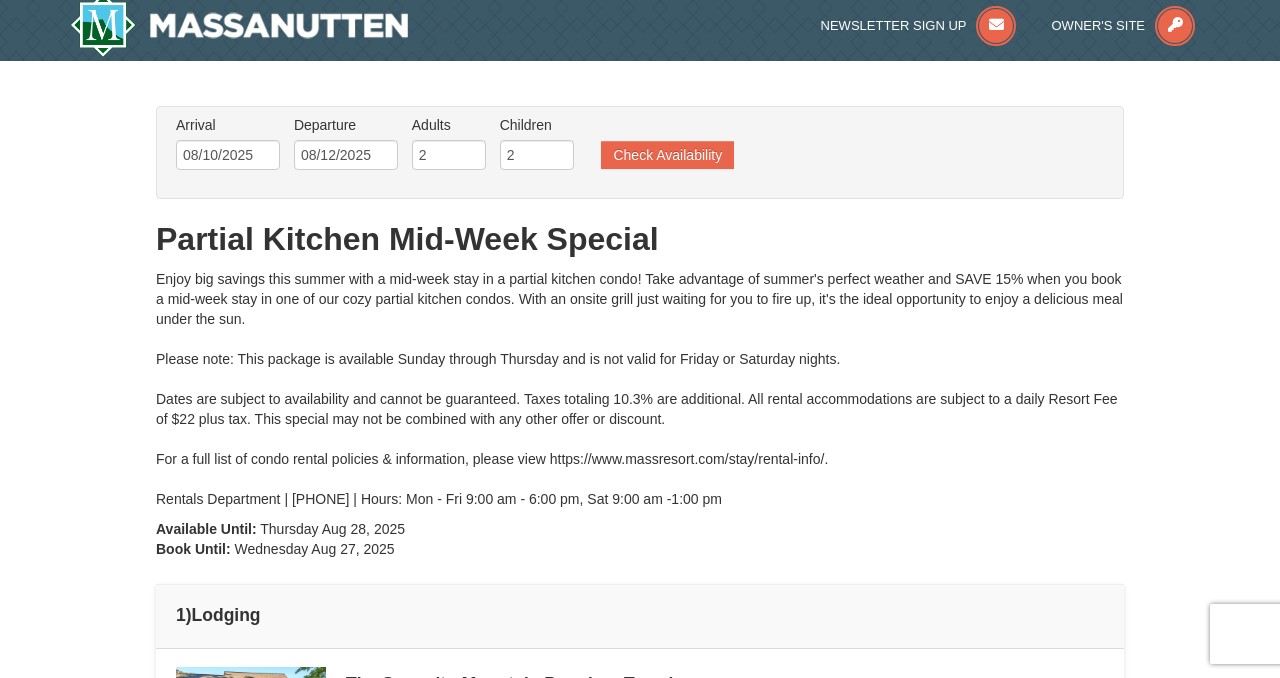 scroll, scrollTop: 0, scrollLeft: 0, axis: both 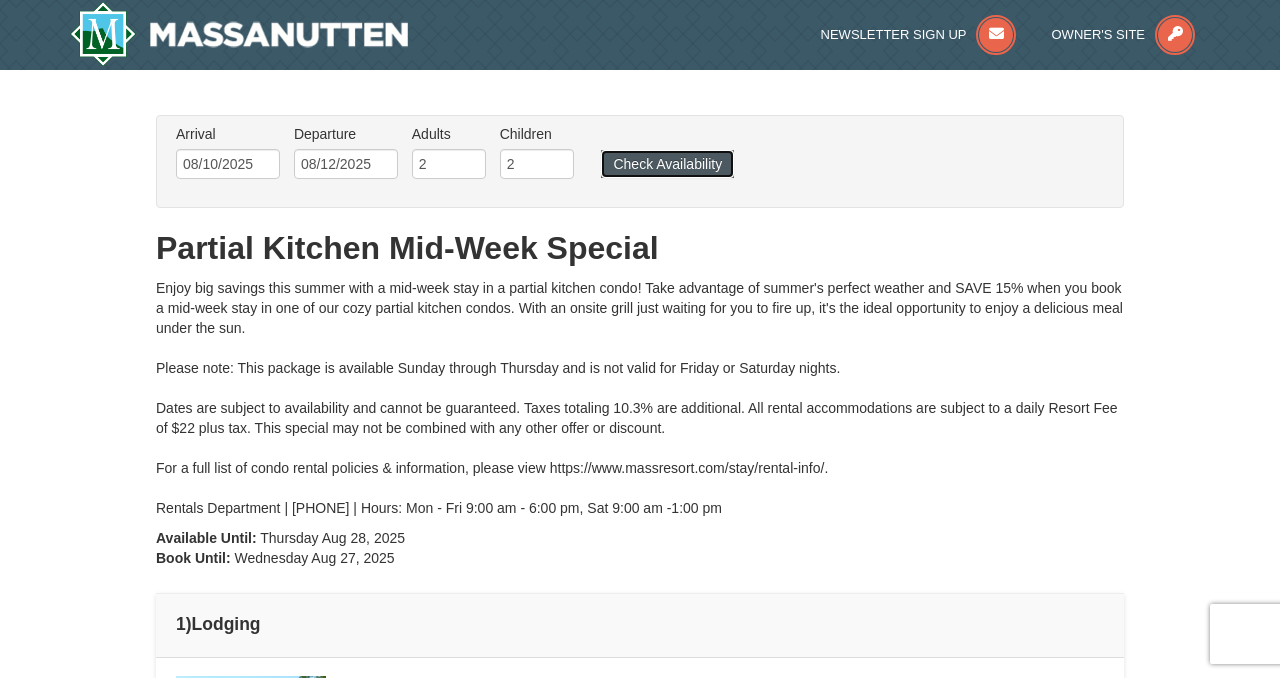 click on "Check Availability" at bounding box center [667, 164] 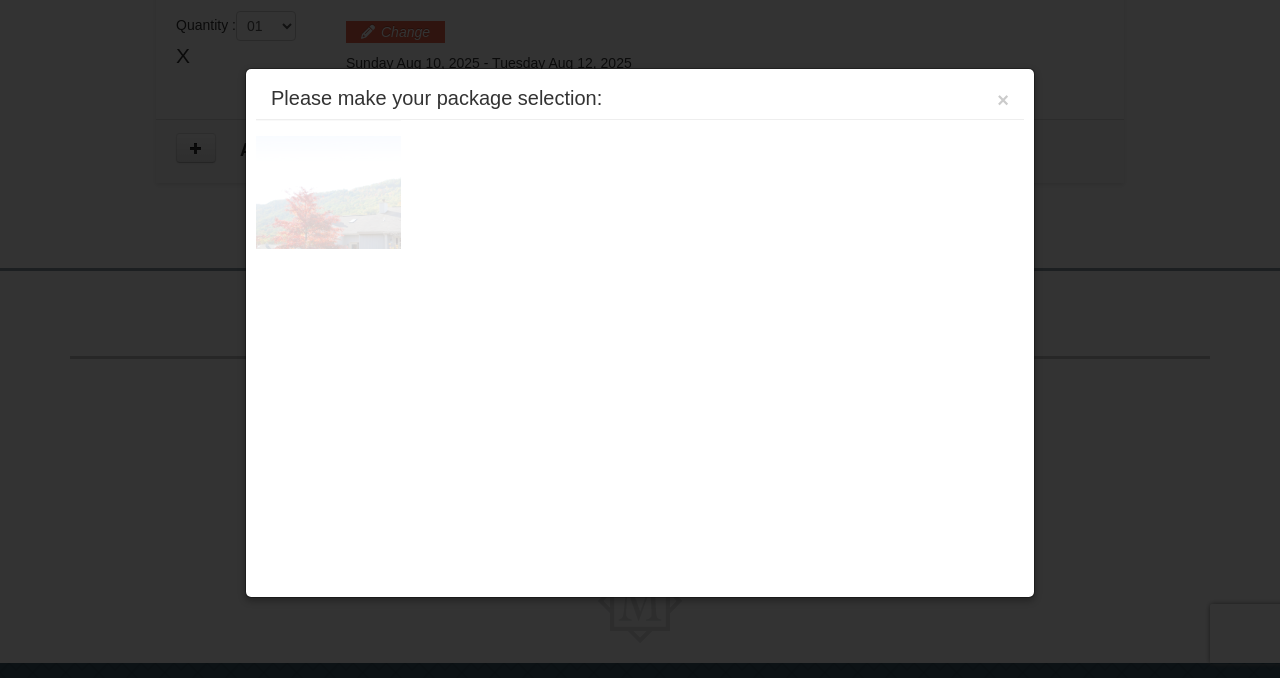scroll, scrollTop: 671, scrollLeft: 0, axis: vertical 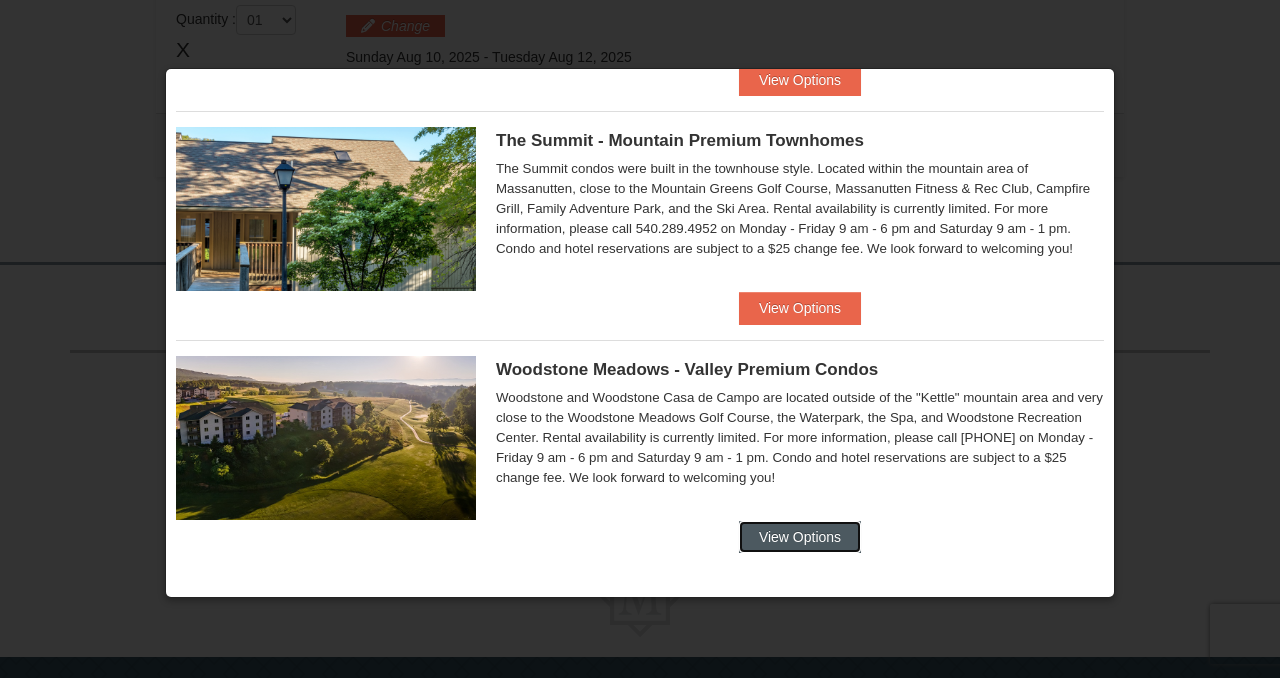 click on "View Options" at bounding box center [800, 537] 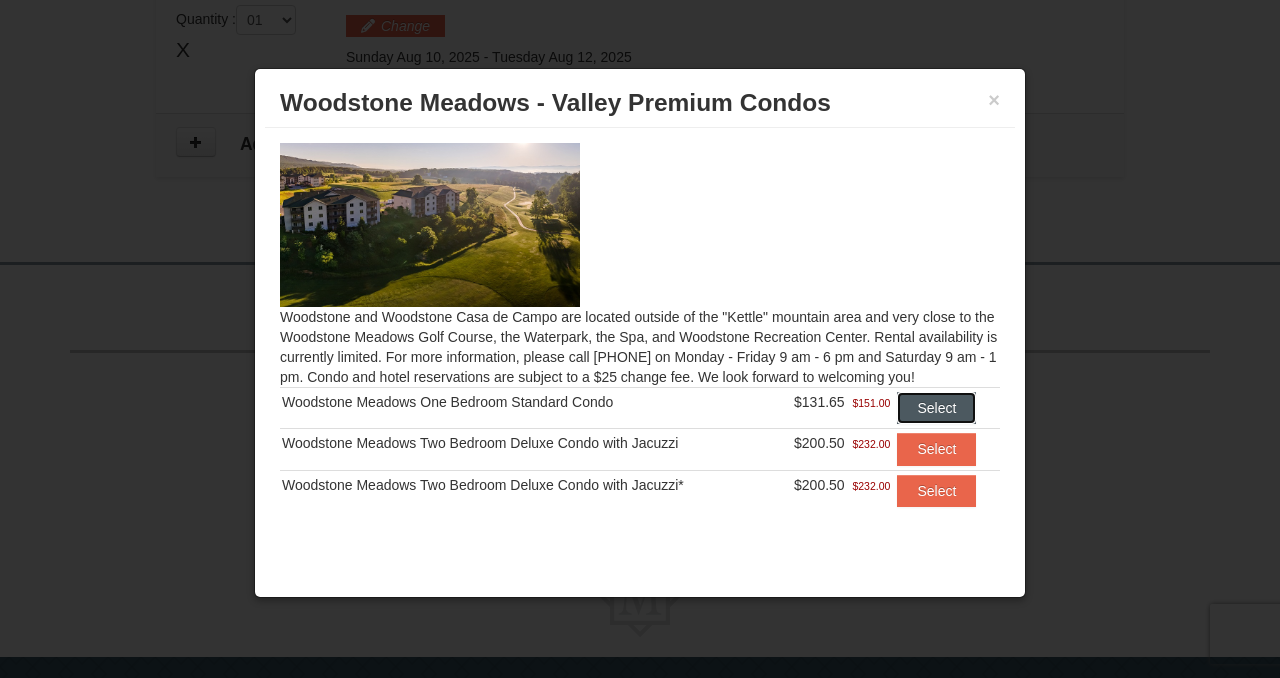 click on "Select" at bounding box center (936, 408) 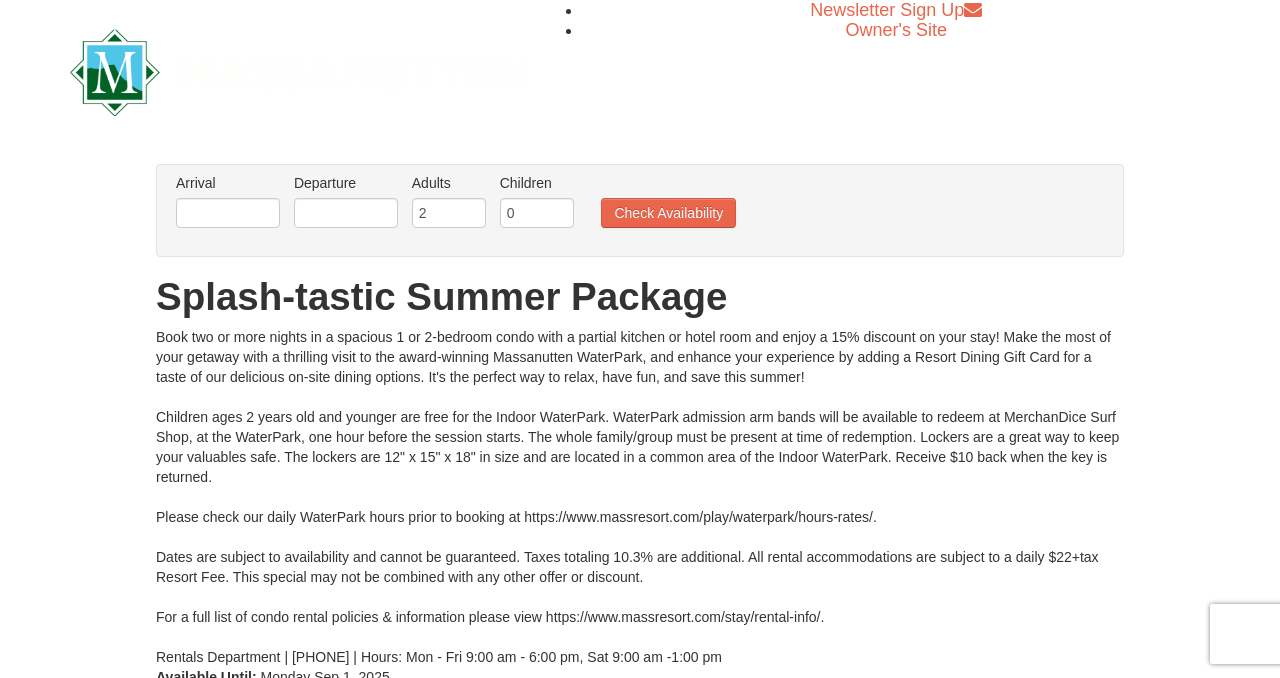 scroll, scrollTop: 0, scrollLeft: 0, axis: both 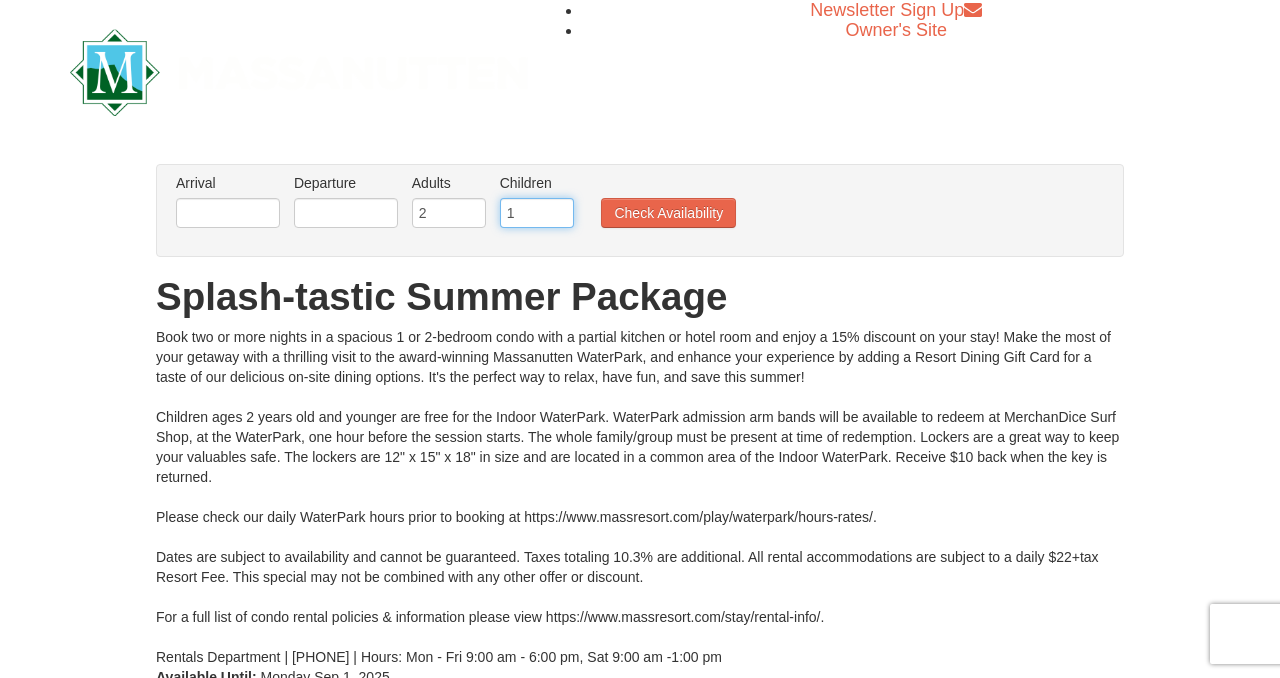 click on "1" at bounding box center (537, 213) 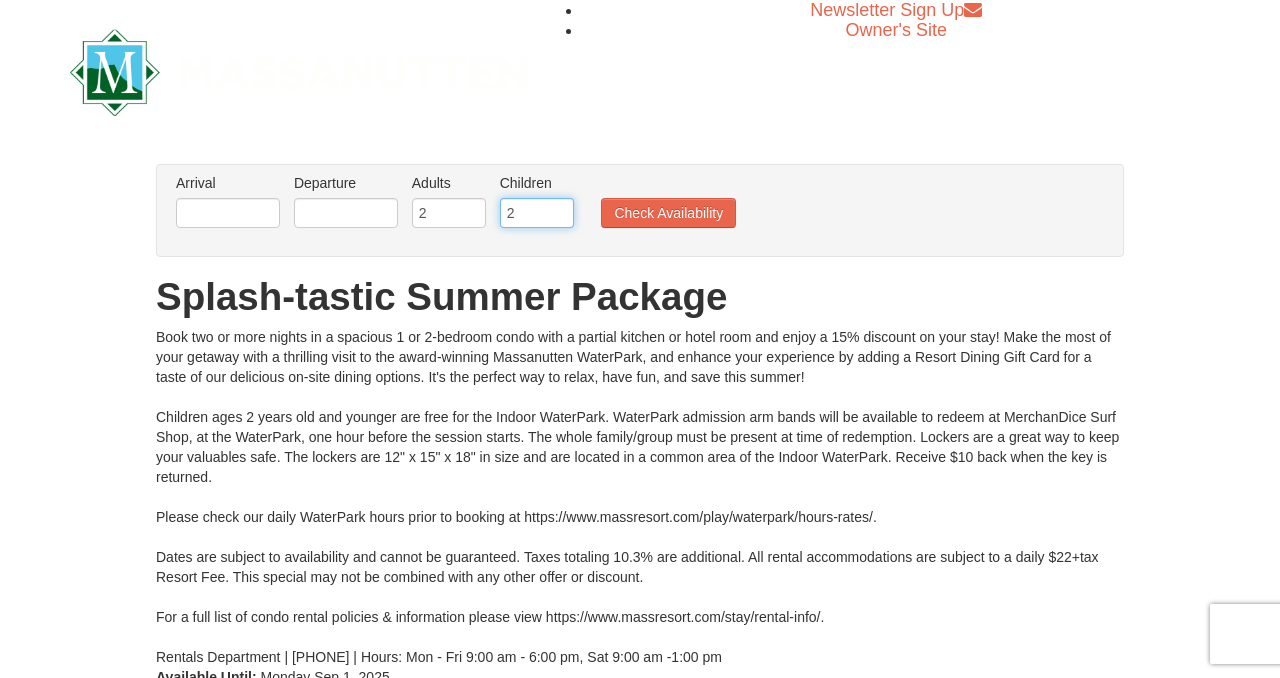 type on "2" 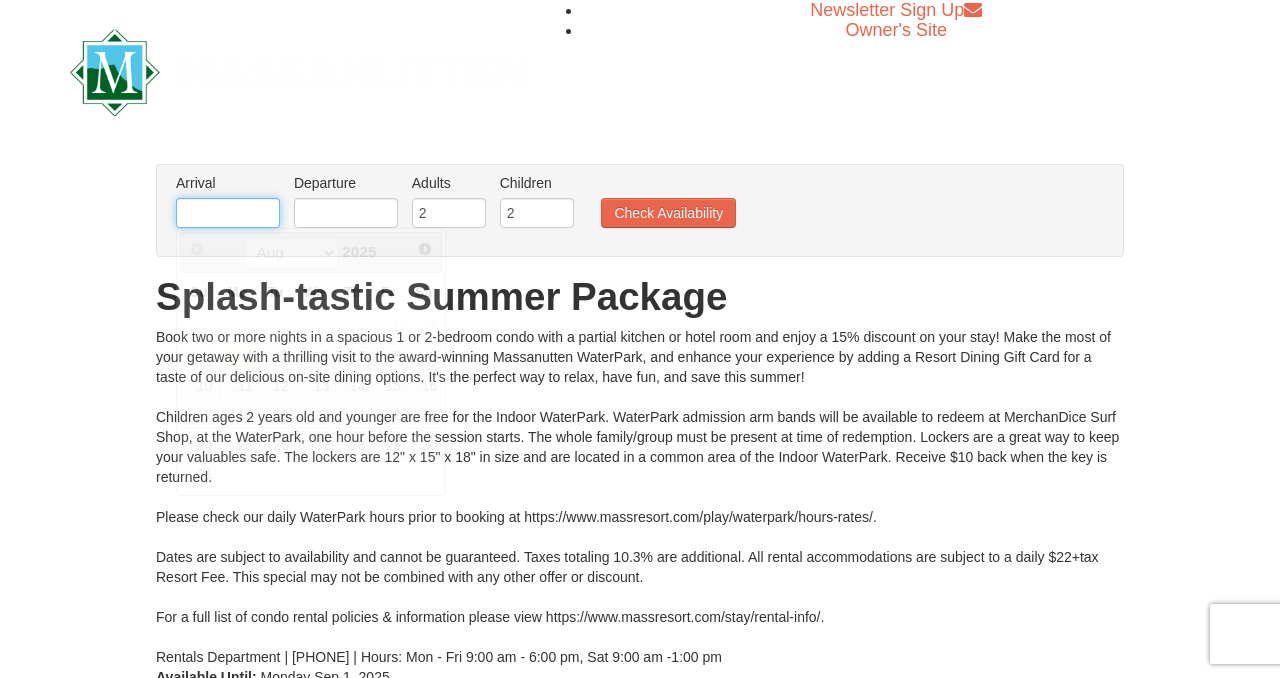 click at bounding box center [228, 213] 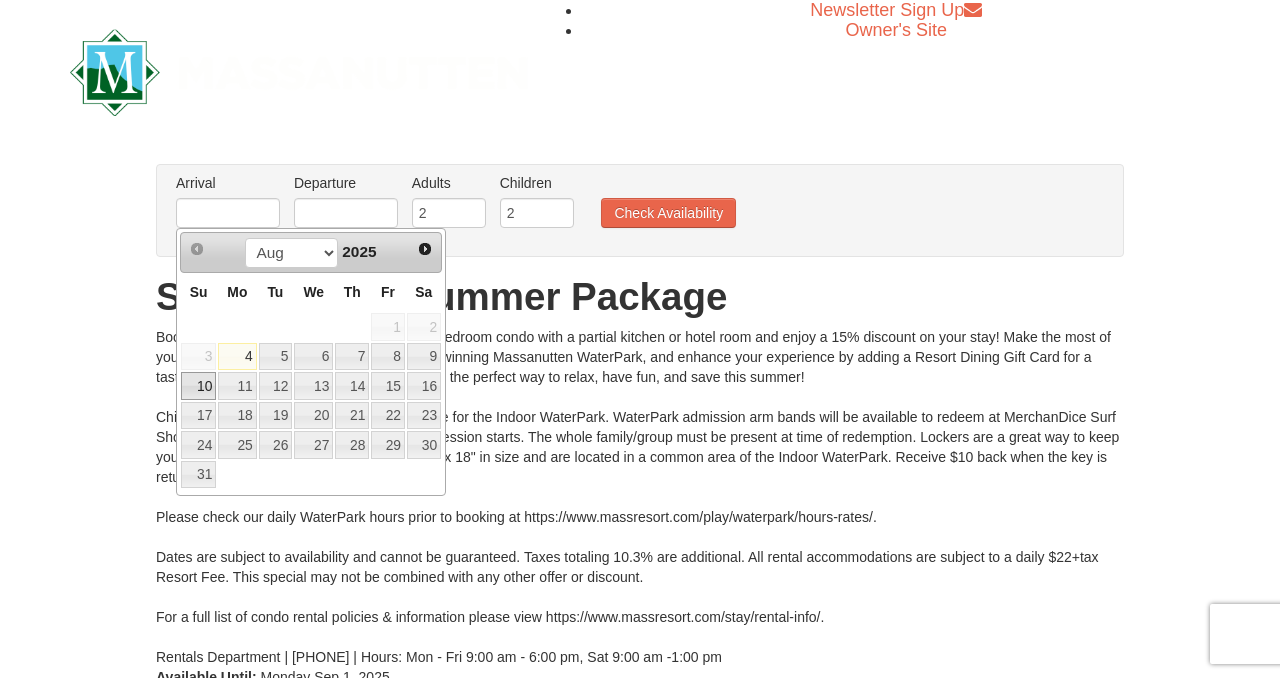 click on "10" at bounding box center (198, 386) 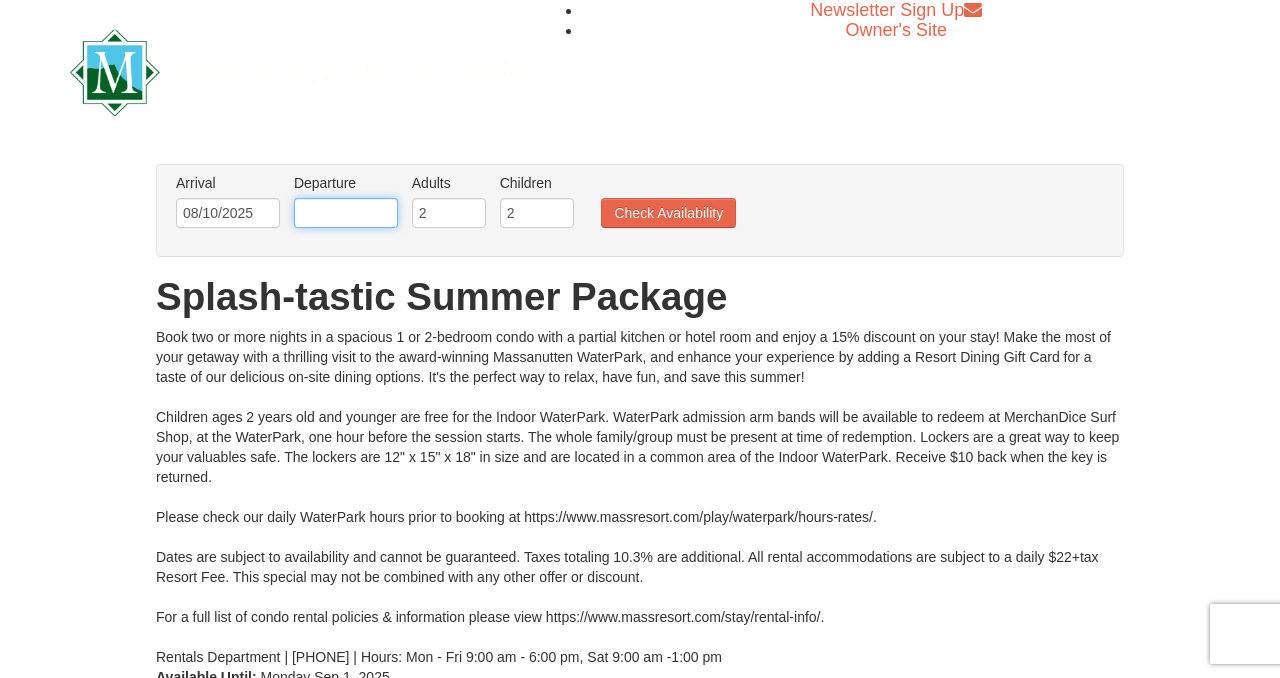 click at bounding box center [346, 213] 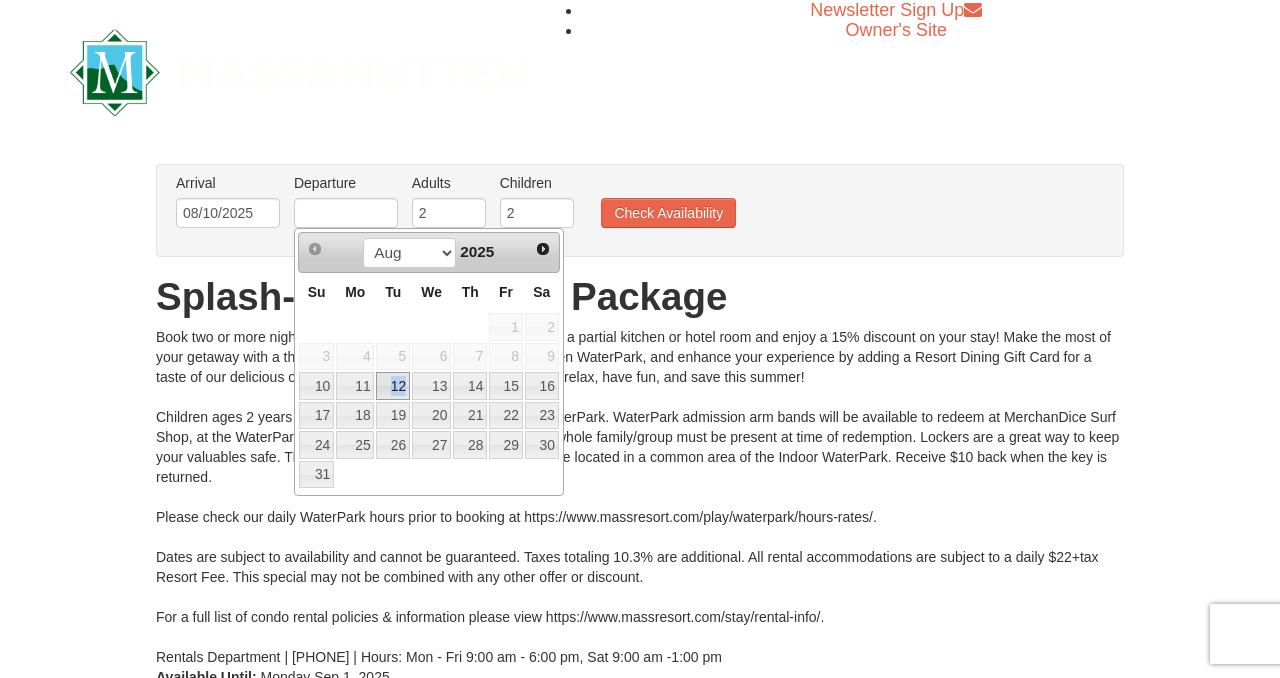 click on "12" at bounding box center [393, 386] 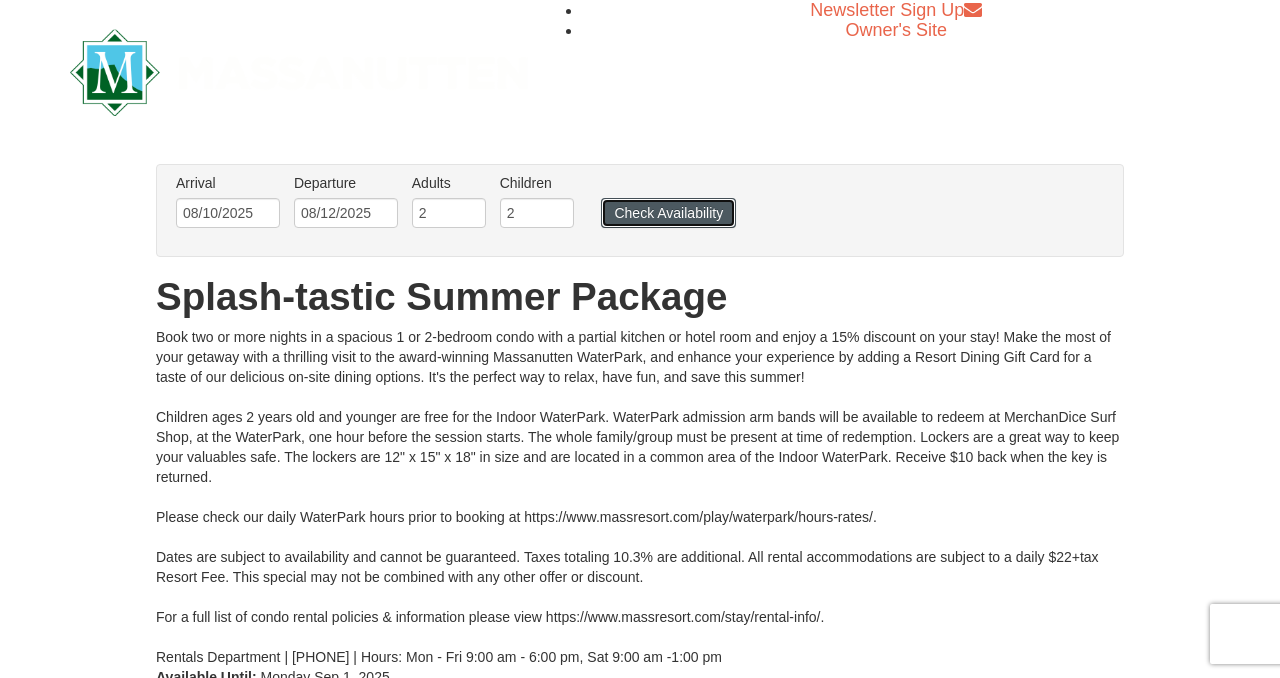 click on "Check Availability" at bounding box center [668, 213] 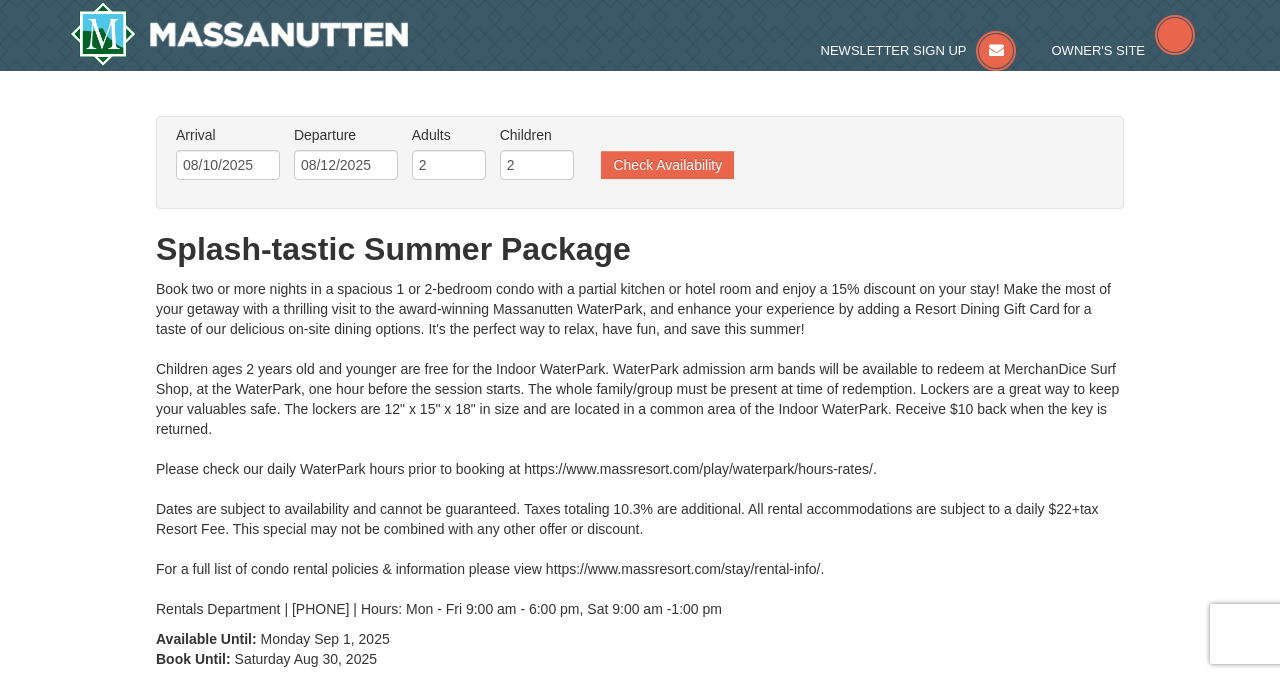type on "08/10/2025" 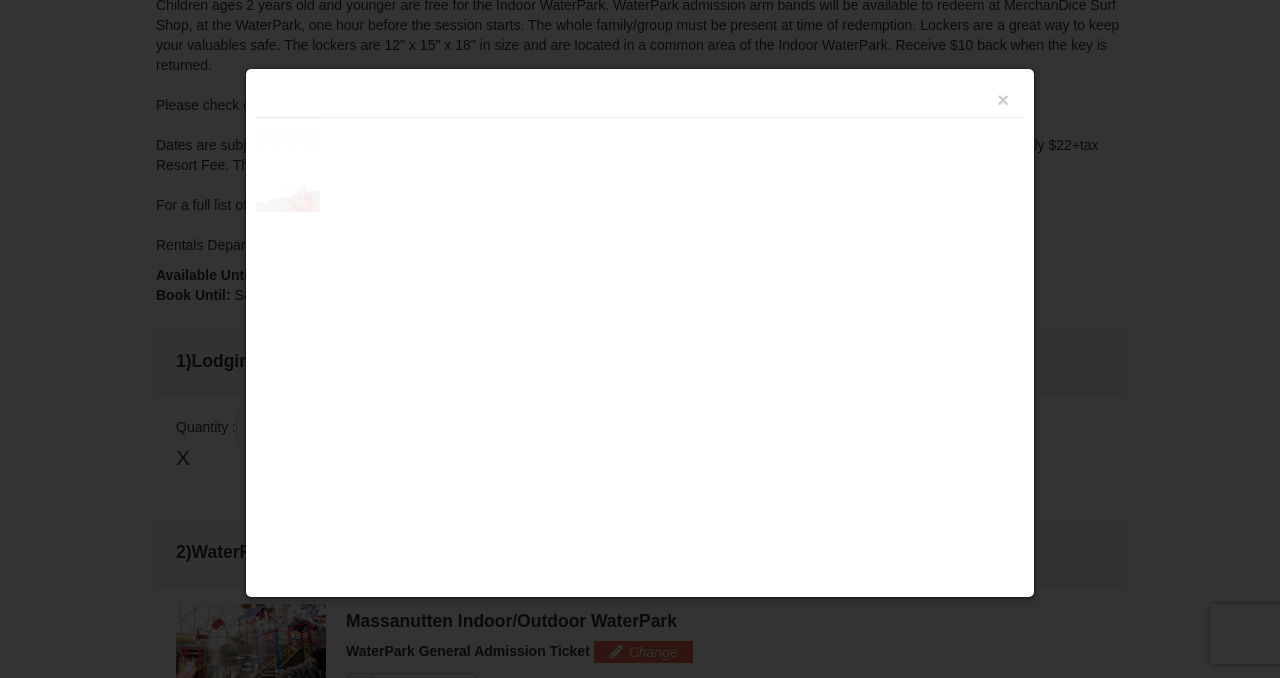 scroll, scrollTop: 771, scrollLeft: 0, axis: vertical 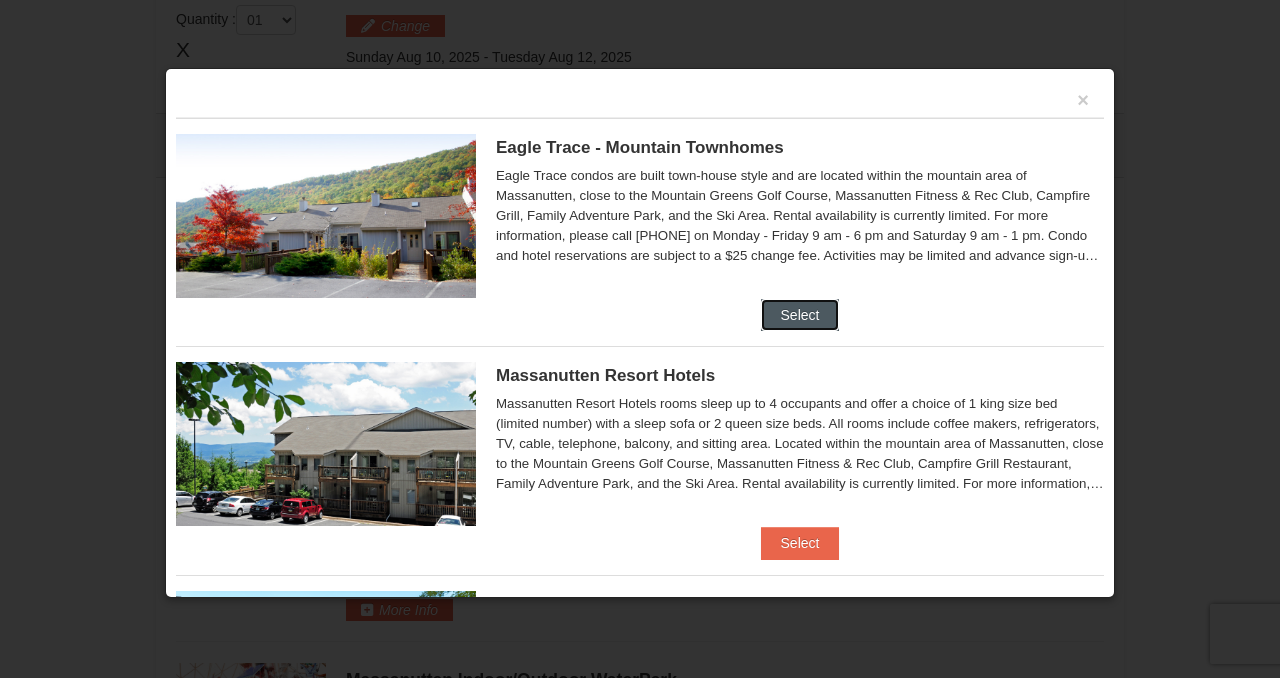 click on "Select" at bounding box center (800, 315) 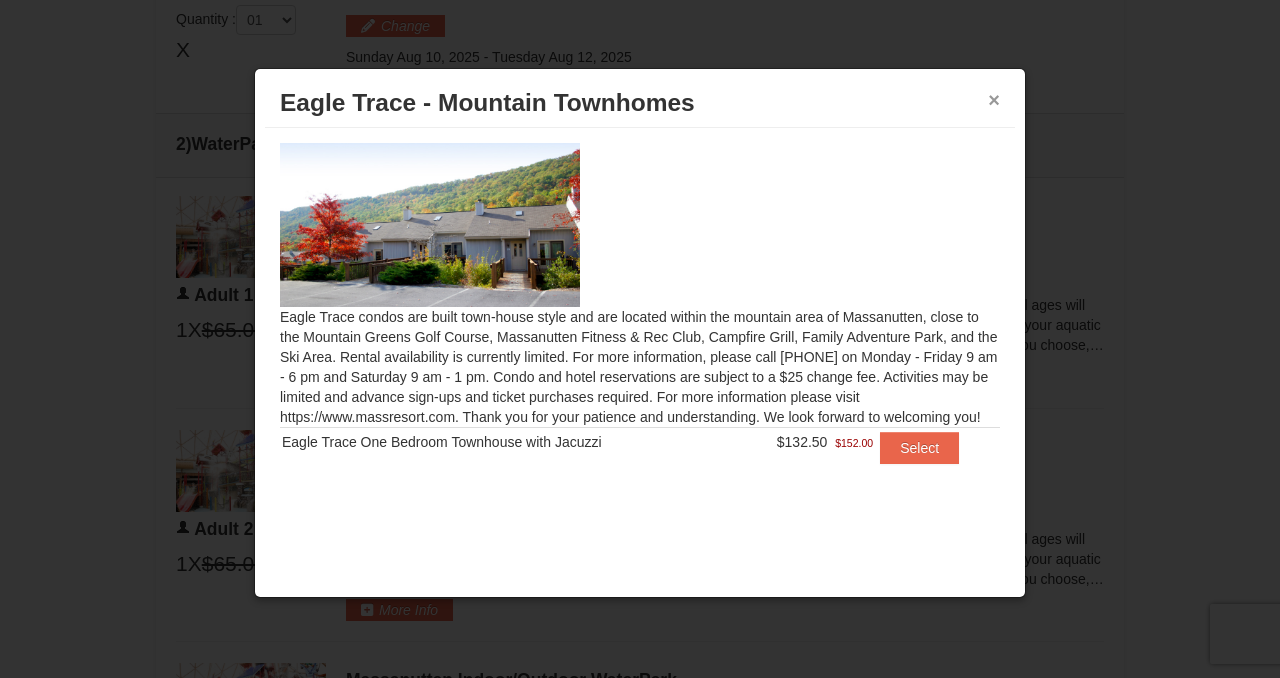 click on "×" at bounding box center (994, 100) 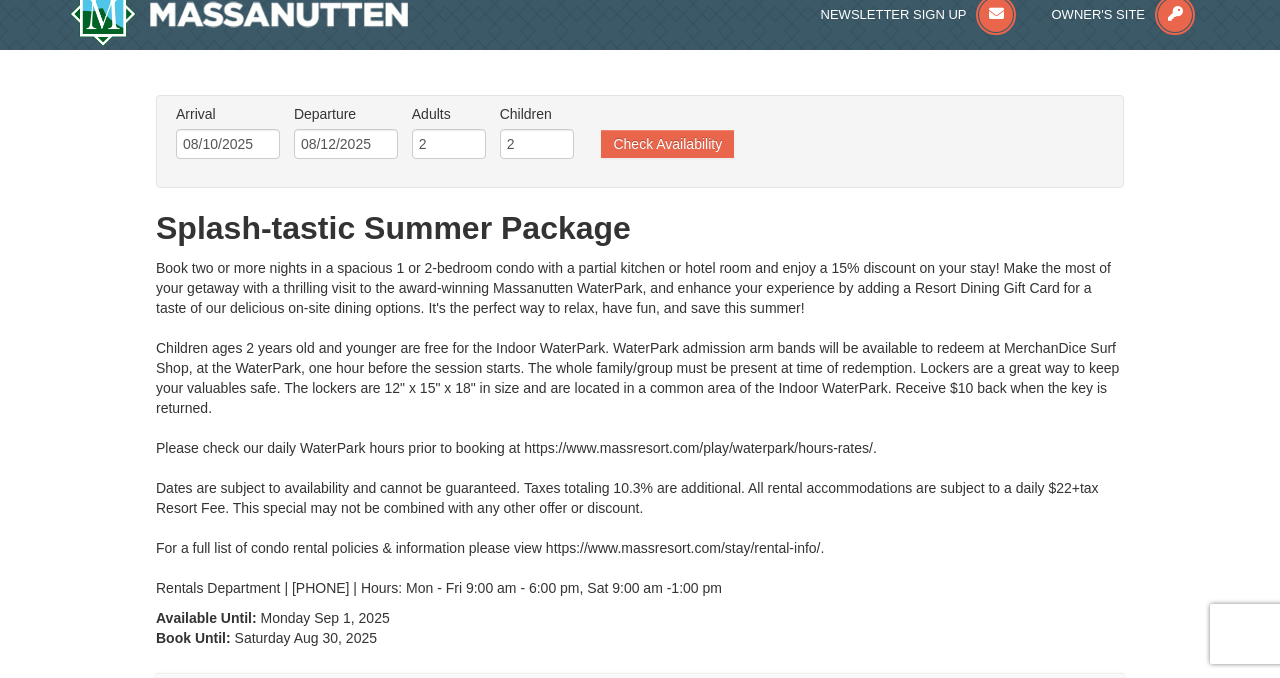 scroll, scrollTop: 0, scrollLeft: 0, axis: both 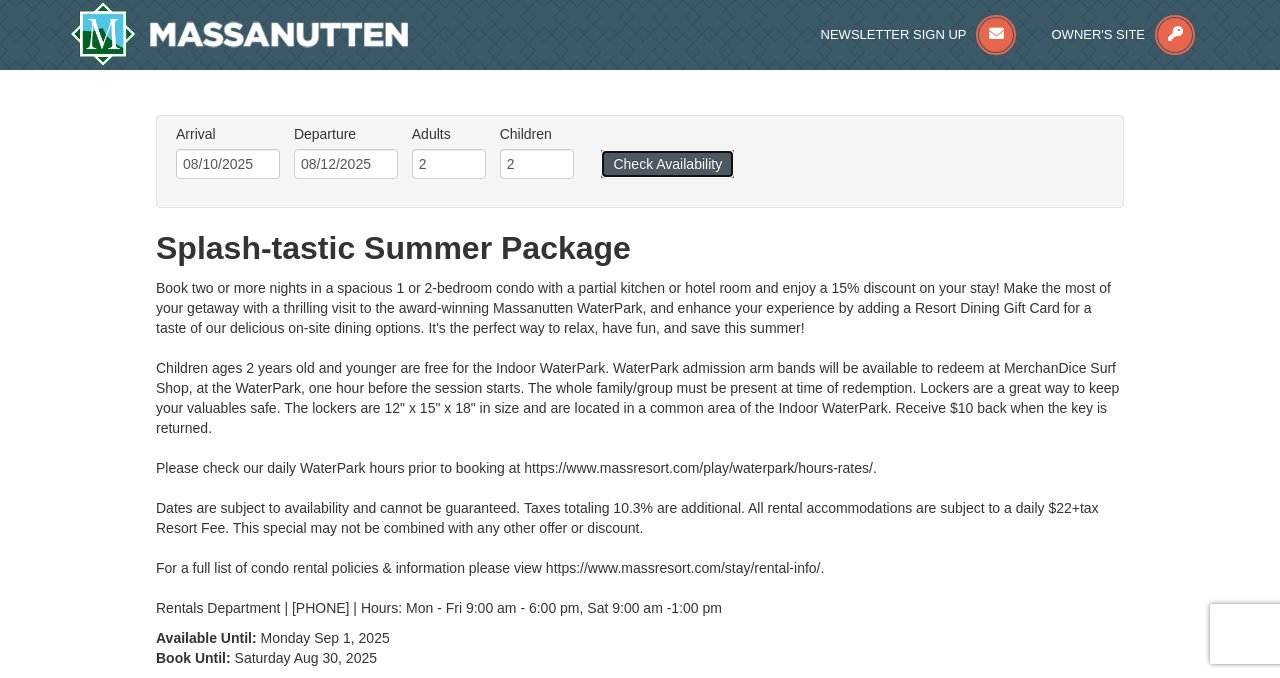 click on "Check Availability" at bounding box center [667, 164] 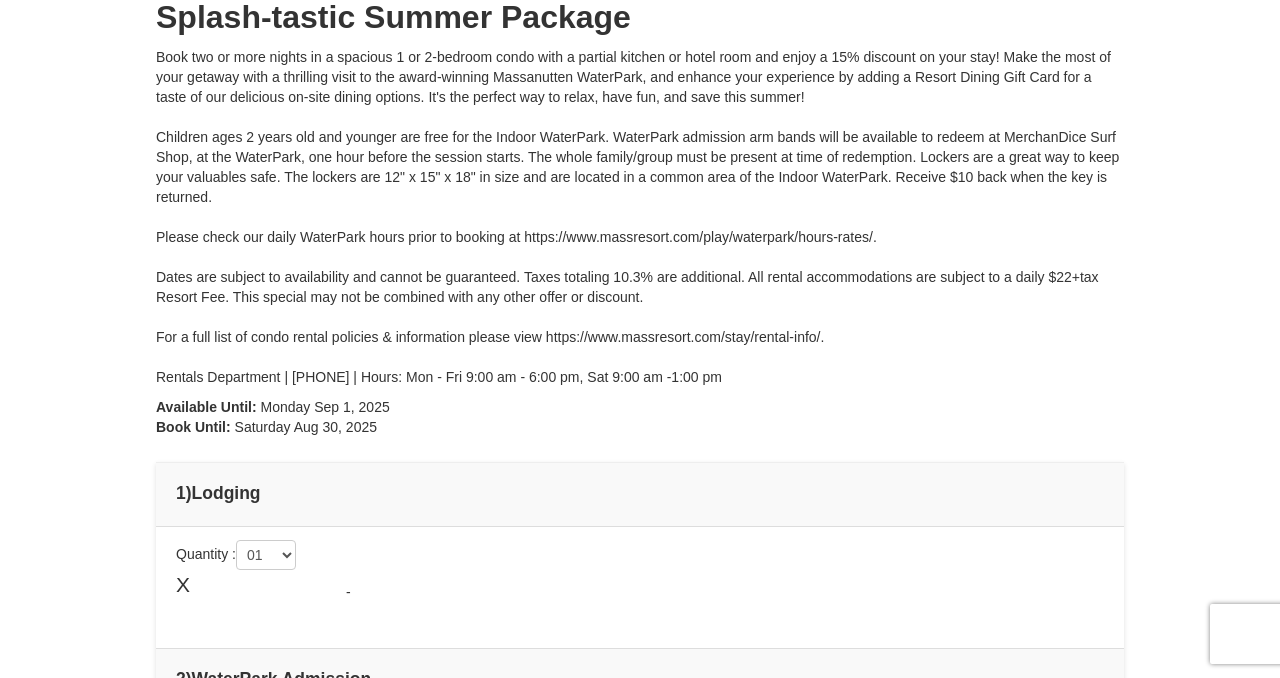 type on "08/10/2025" 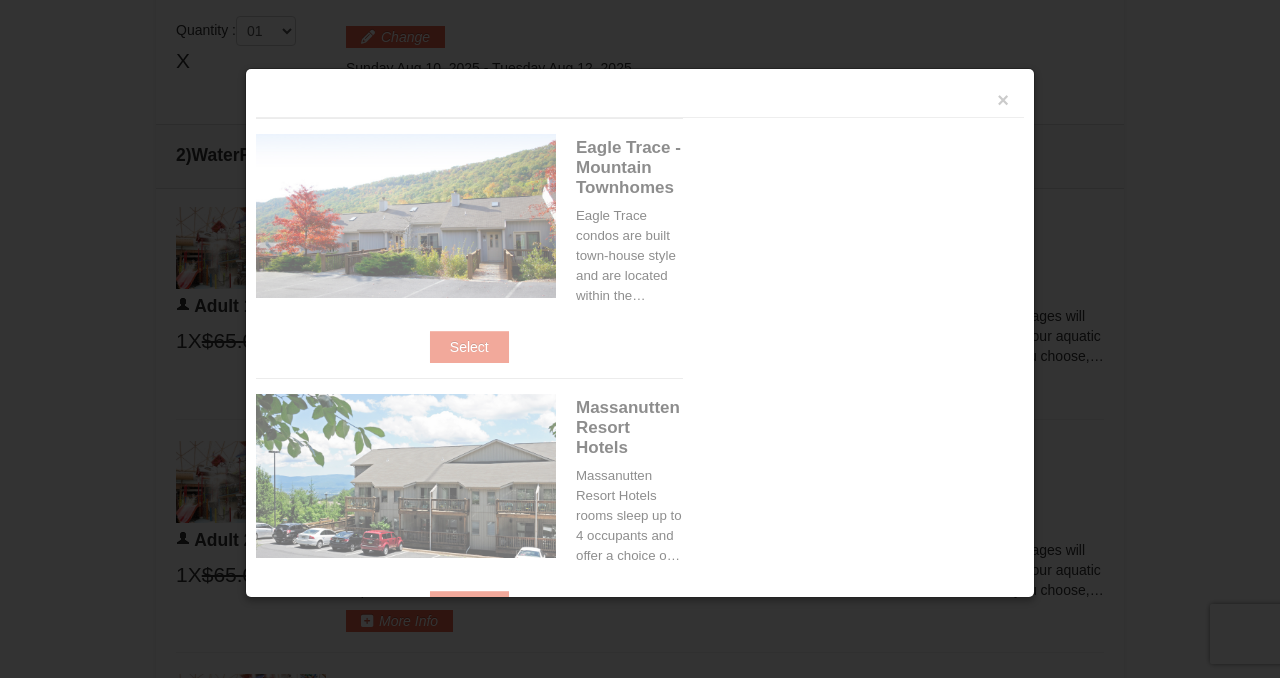 scroll, scrollTop: 771, scrollLeft: 0, axis: vertical 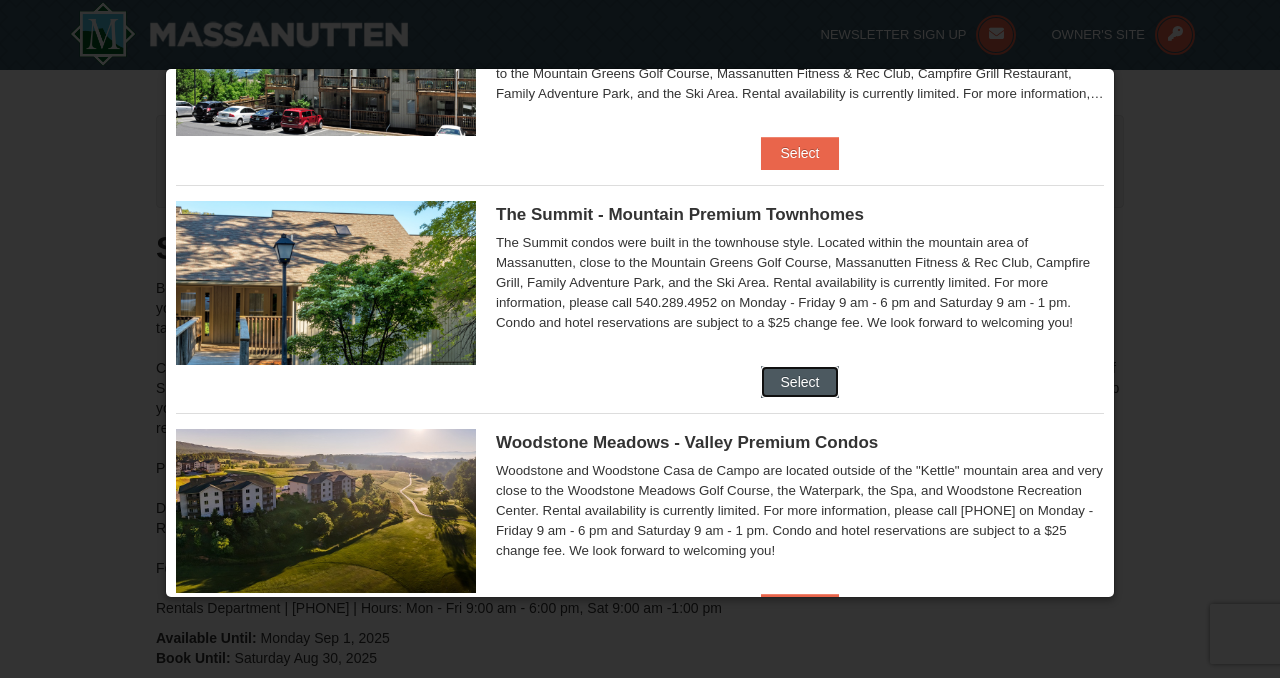 click on "Select" at bounding box center (800, 382) 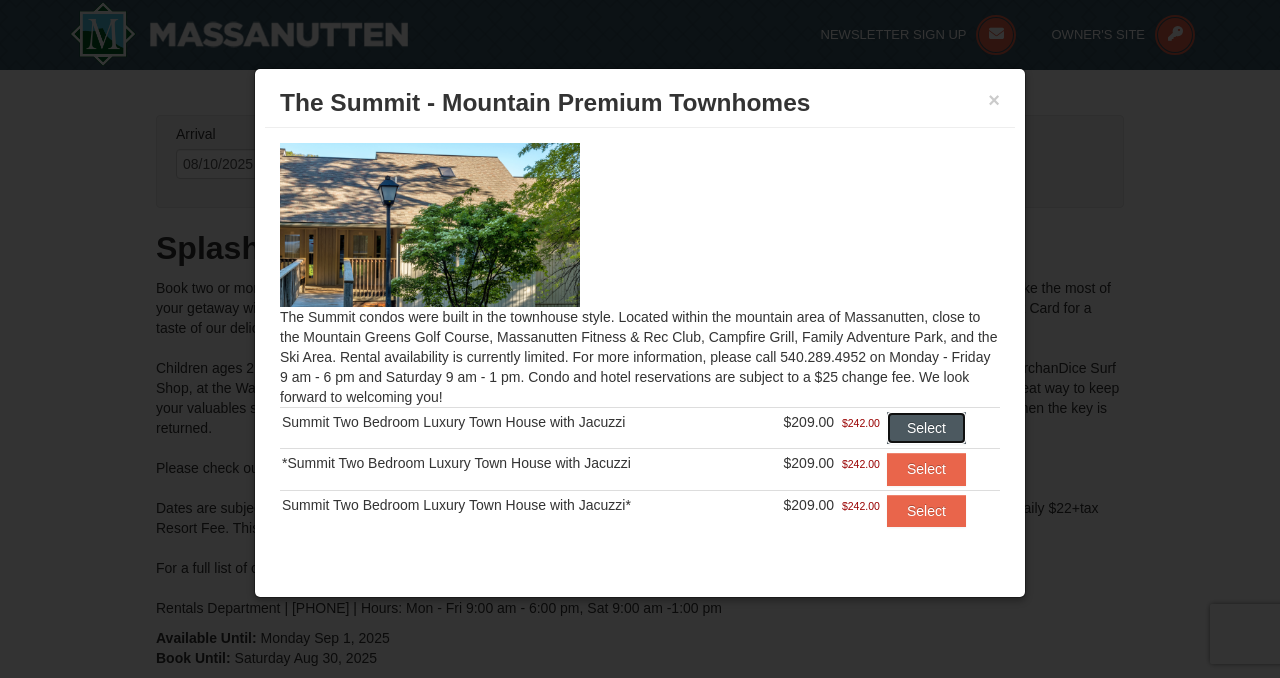 click on "Select" at bounding box center (926, 428) 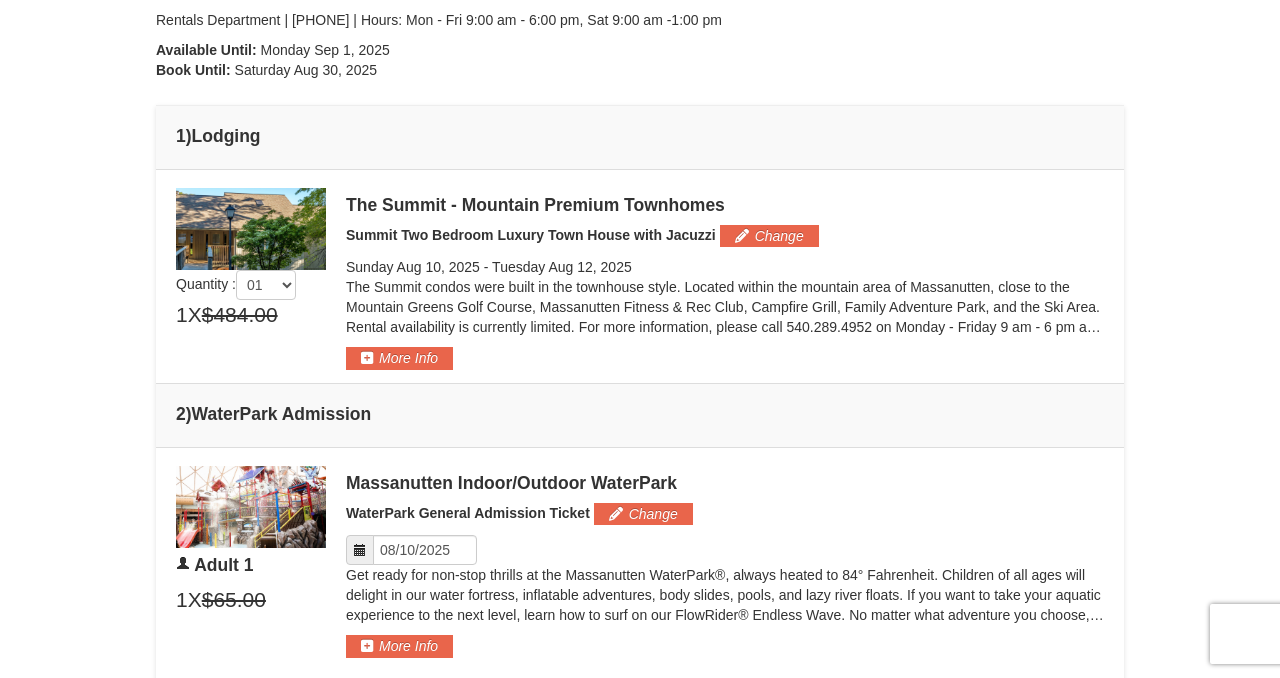 scroll, scrollTop: 607, scrollLeft: 0, axis: vertical 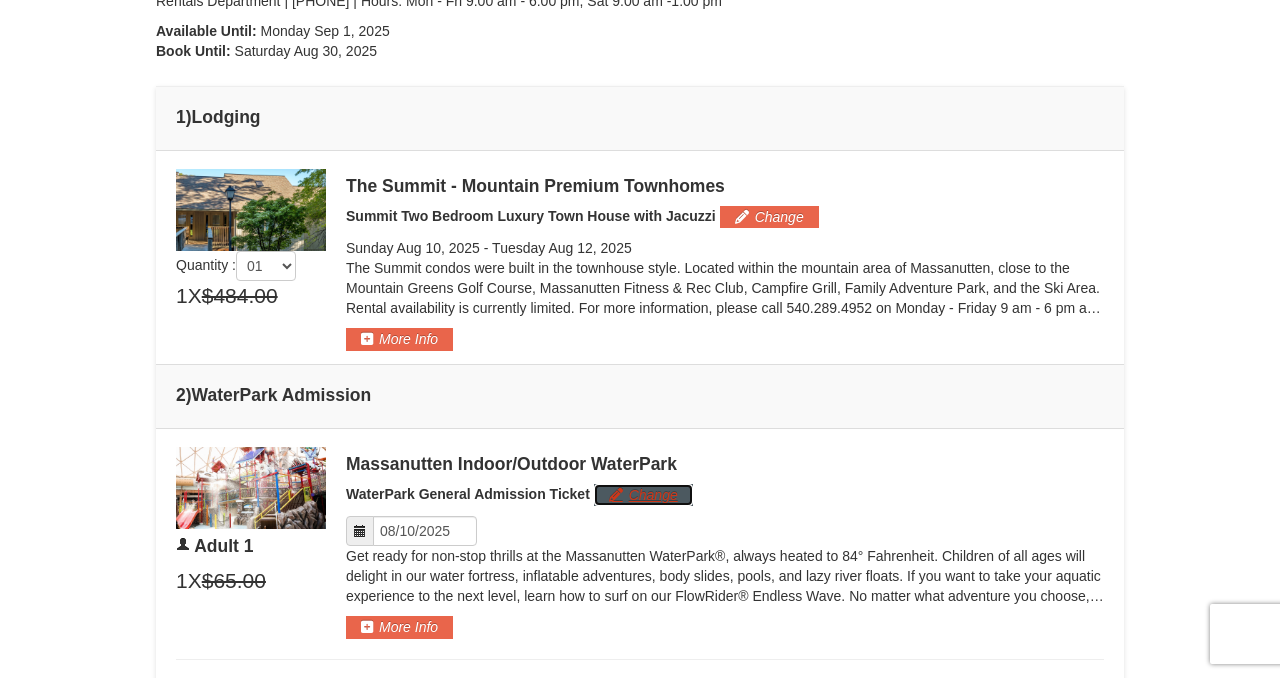 click on "Change" at bounding box center (643, 495) 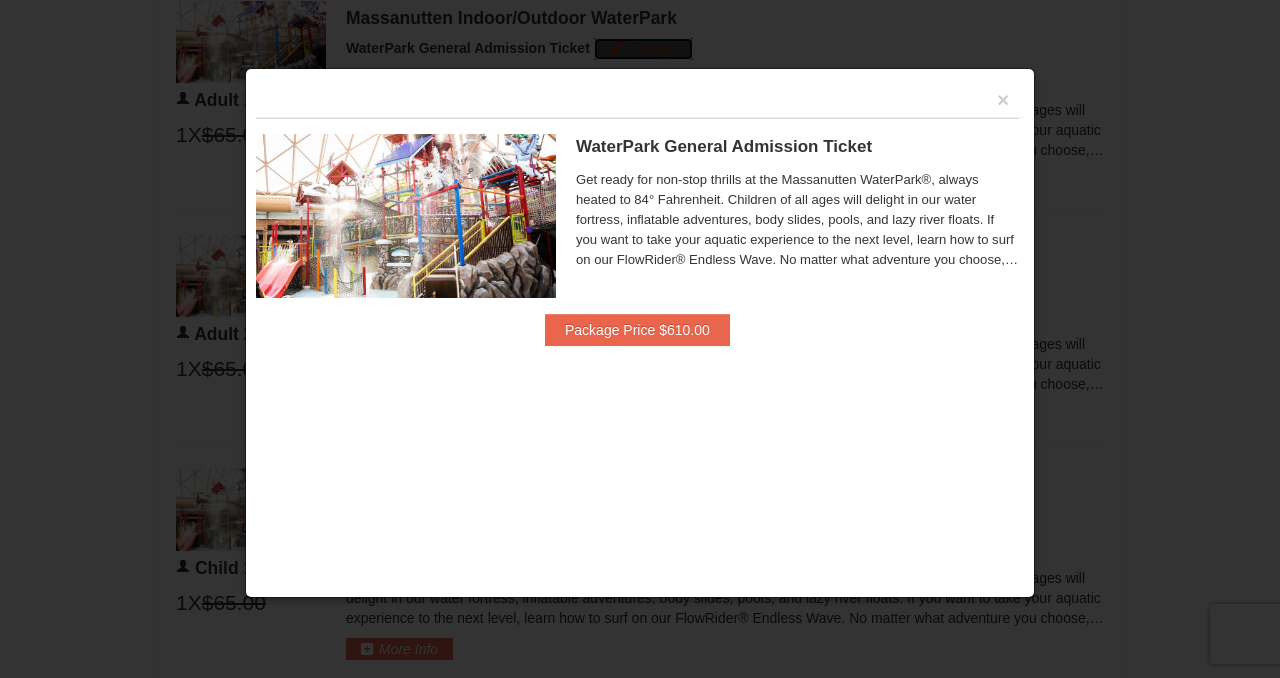 scroll, scrollTop: 1054, scrollLeft: 0, axis: vertical 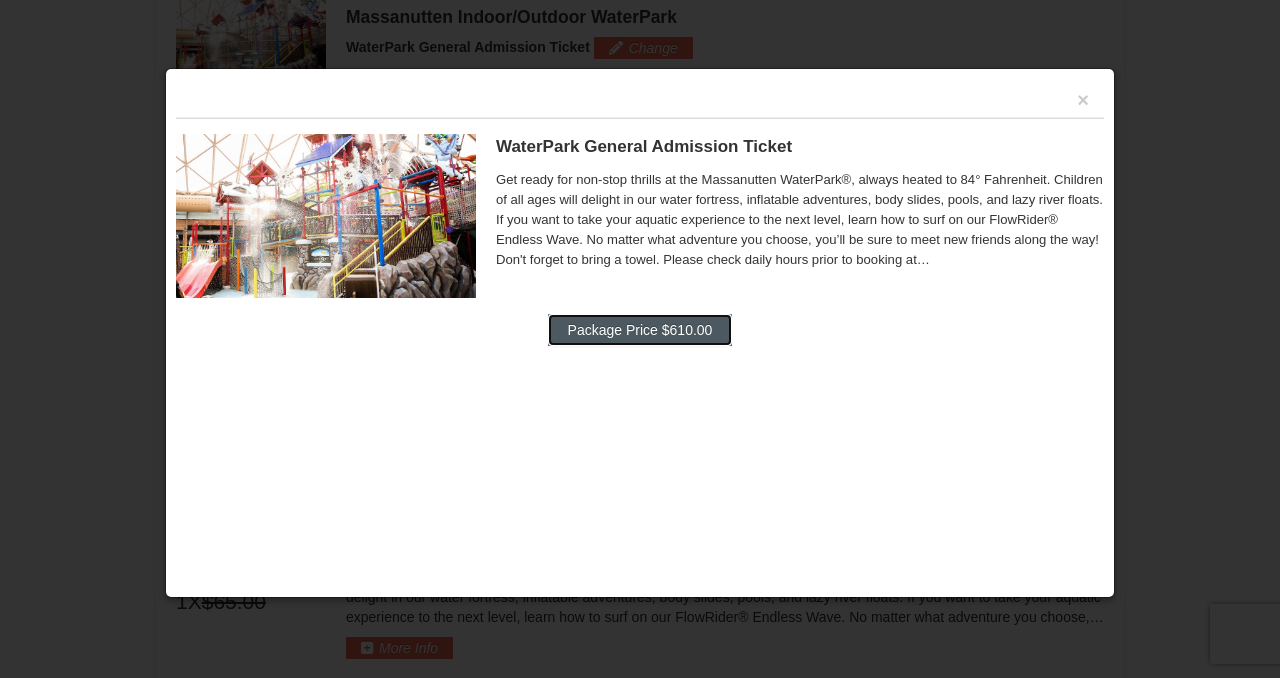click on "Package Price $610.00" at bounding box center [640, 330] 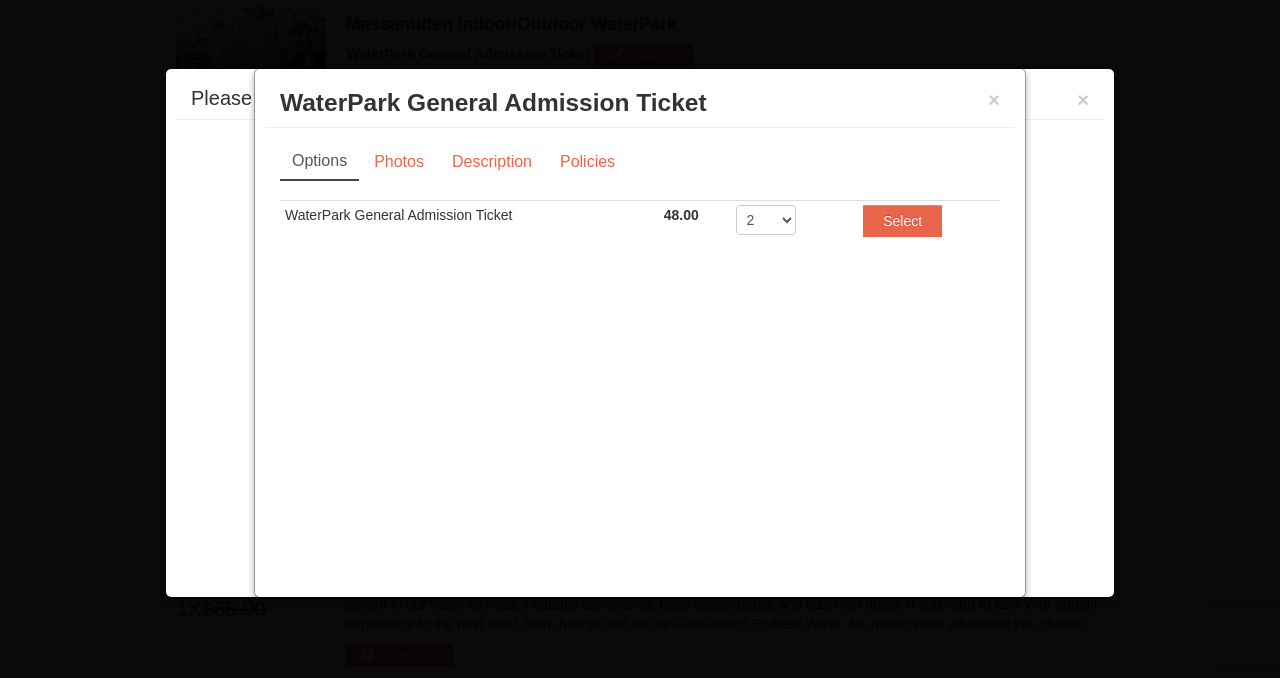 scroll, scrollTop: 906, scrollLeft: 0, axis: vertical 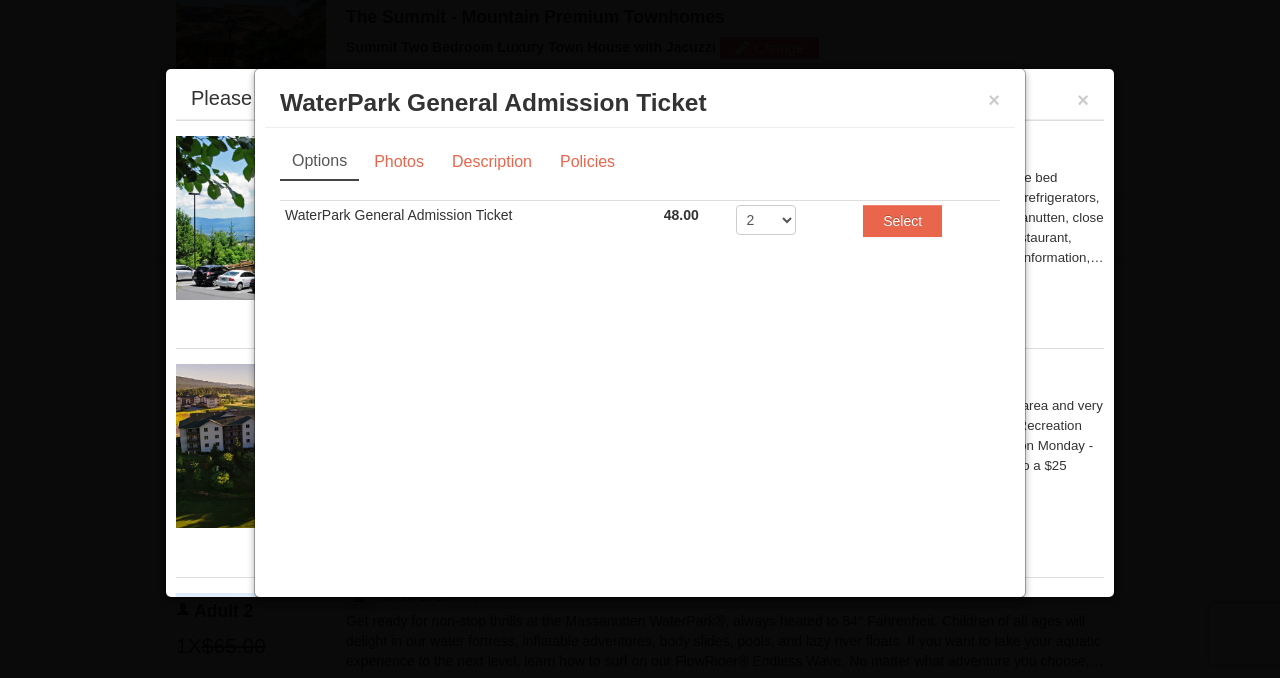 click on "2 3 4 5 6 7 8" at bounding box center [766, 220] 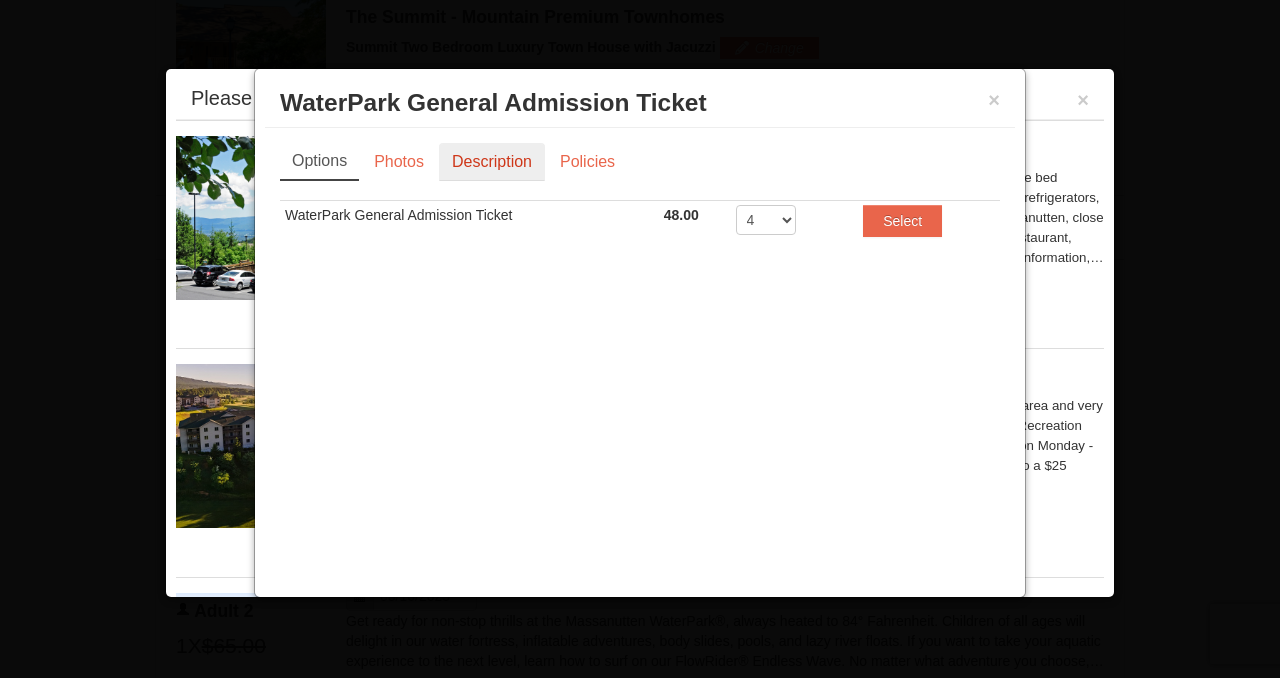 click on "Description" at bounding box center [492, 162] 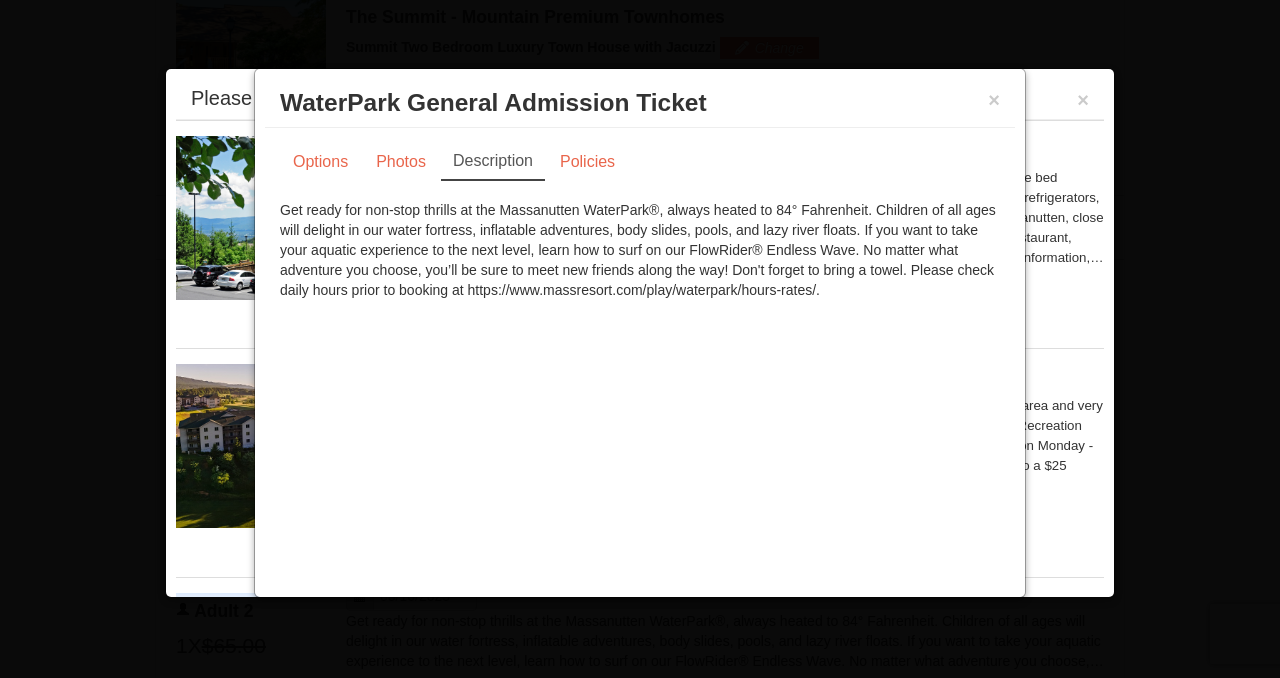 click on "×
WaterPark General Admission Ticket  Massanutten Indoor/Outdoor WaterPark" at bounding box center (640, 103) 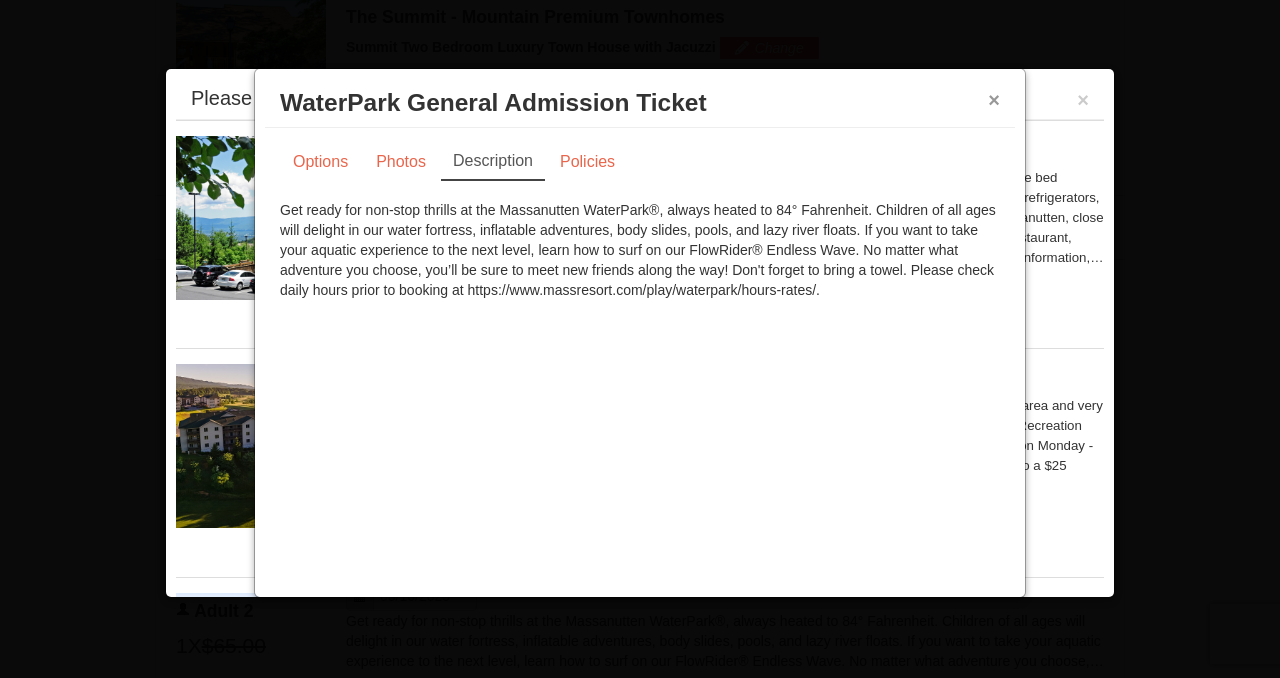 click on "×" at bounding box center (994, 100) 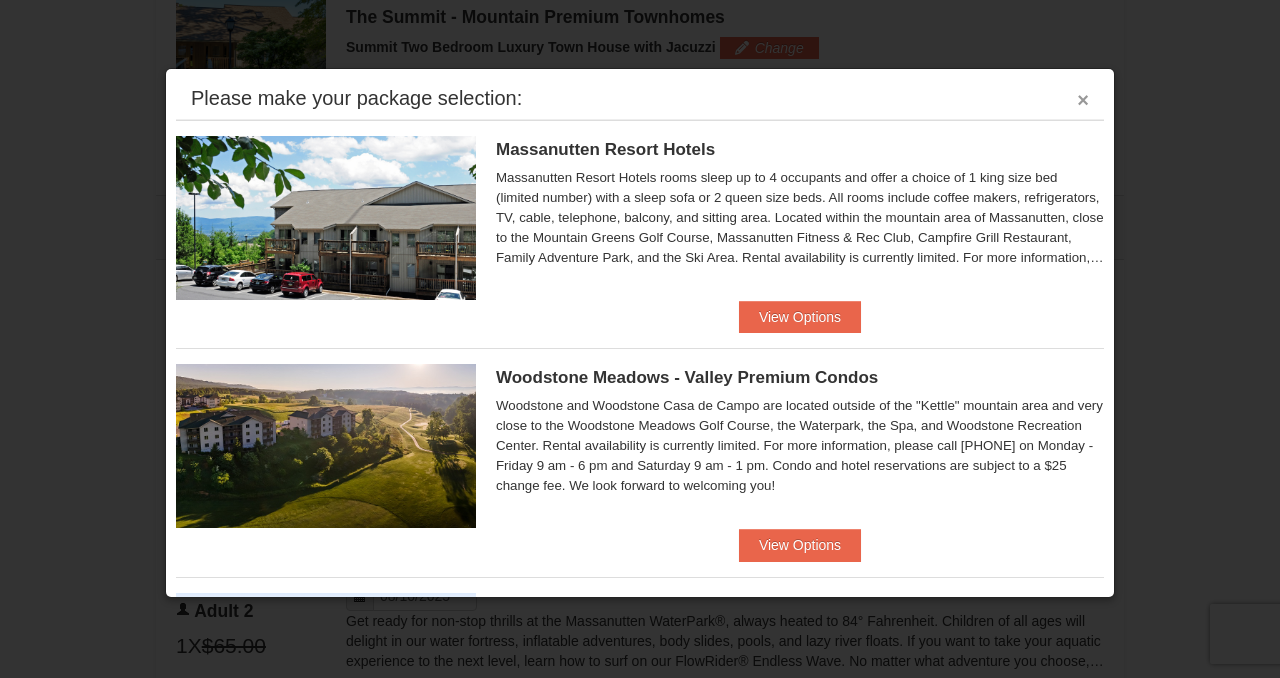 click on "×" at bounding box center [1083, 100] 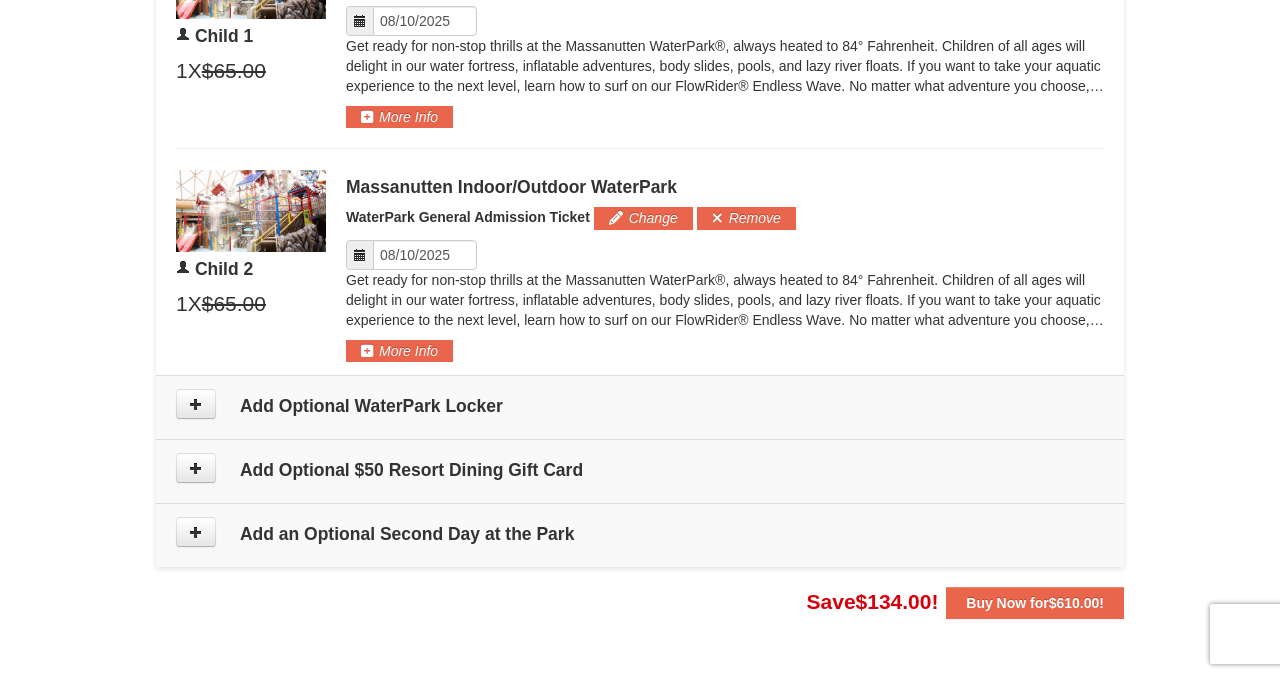 scroll, scrollTop: 1589, scrollLeft: 0, axis: vertical 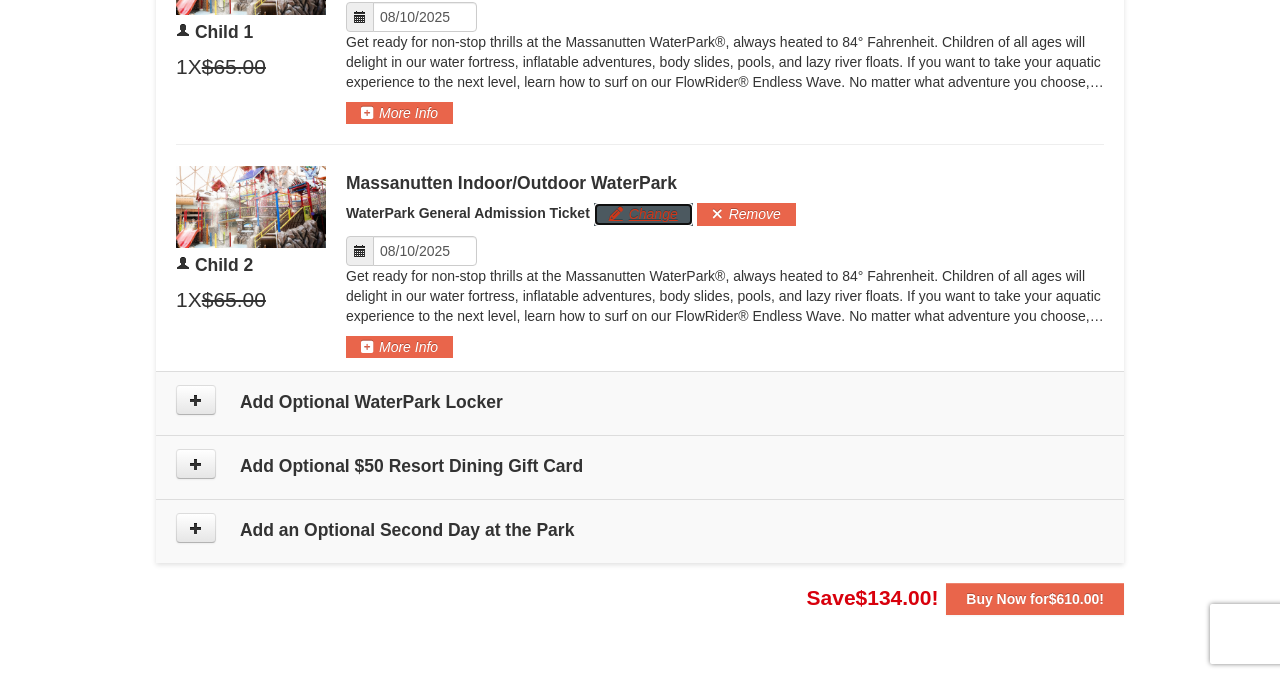 click on "Change" at bounding box center [643, 214] 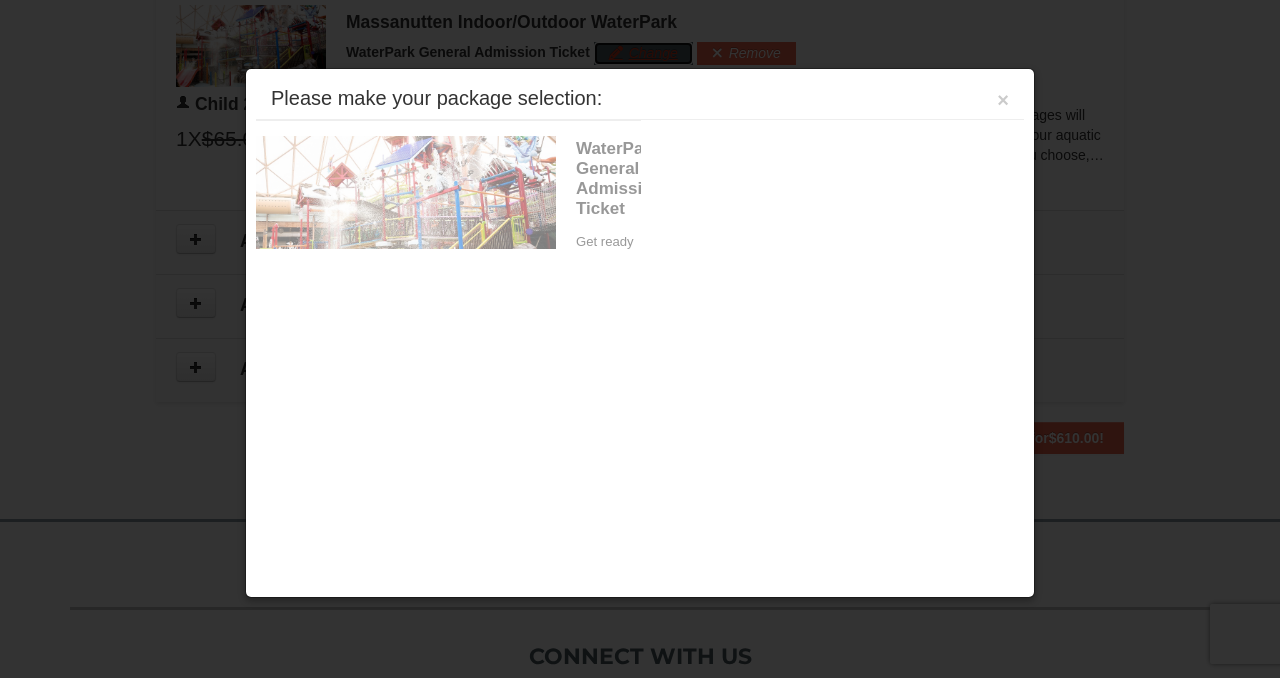 scroll, scrollTop: 1755, scrollLeft: 0, axis: vertical 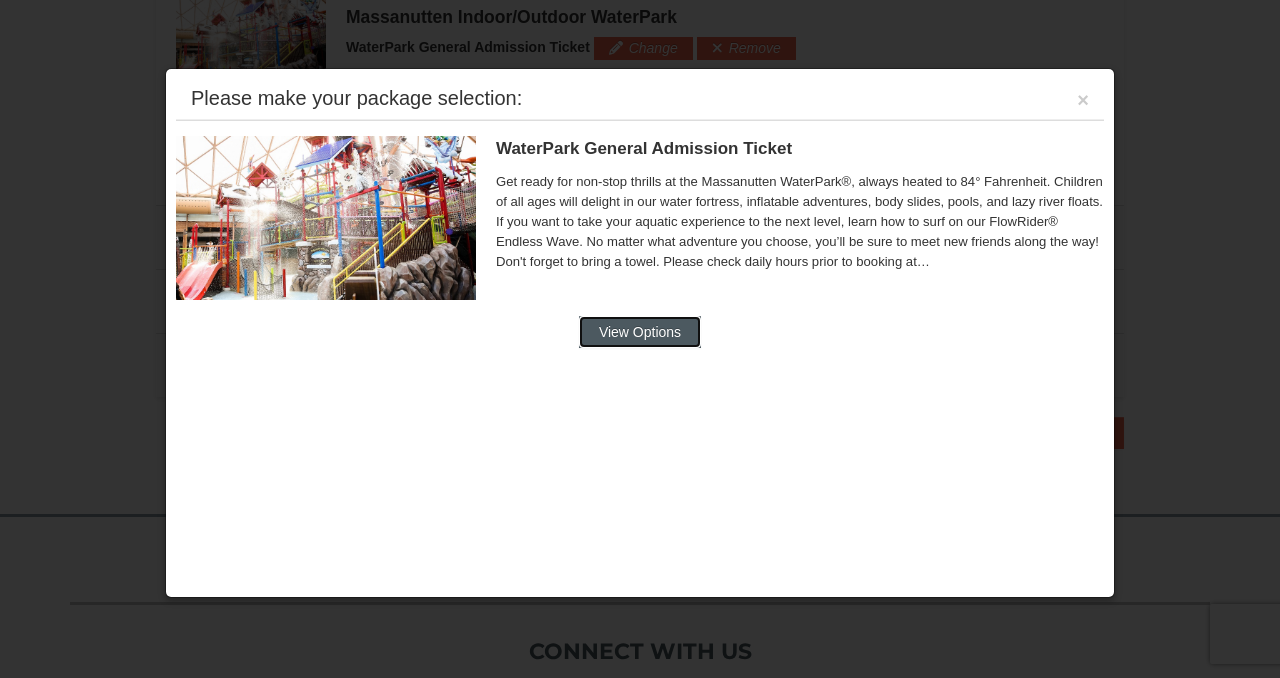 click on "View Options" at bounding box center (640, 332) 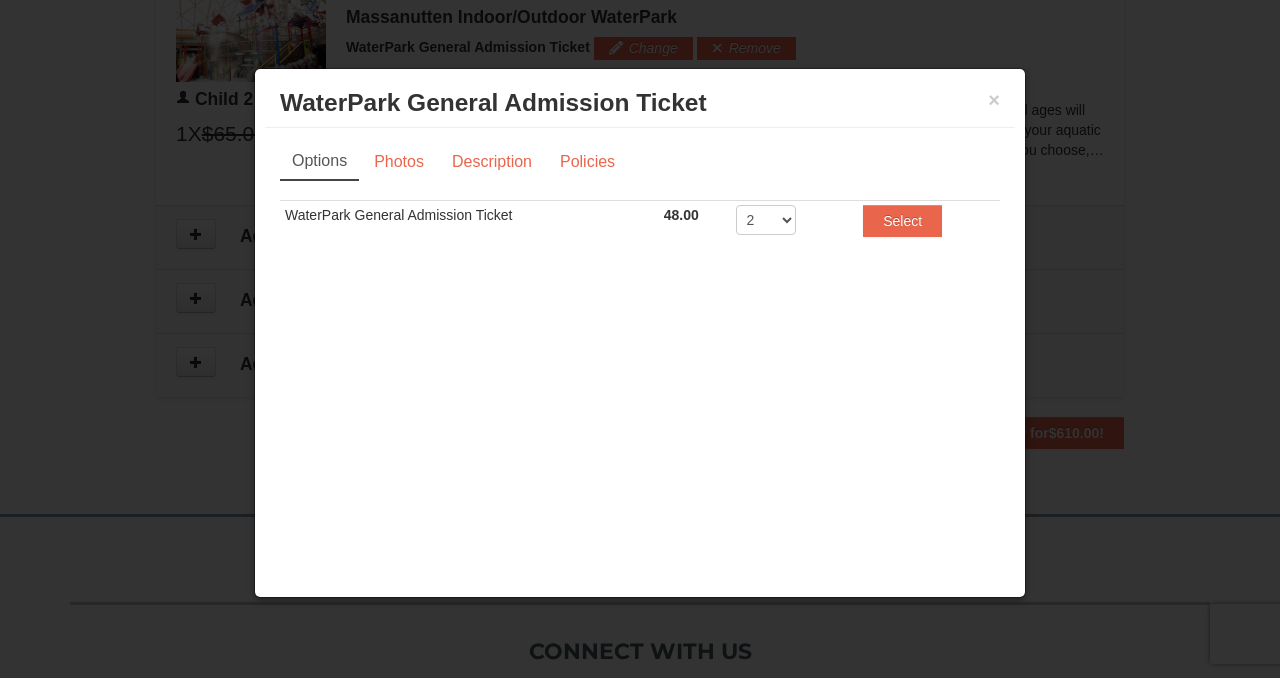 click on "48.00" at bounding box center [681, 215] 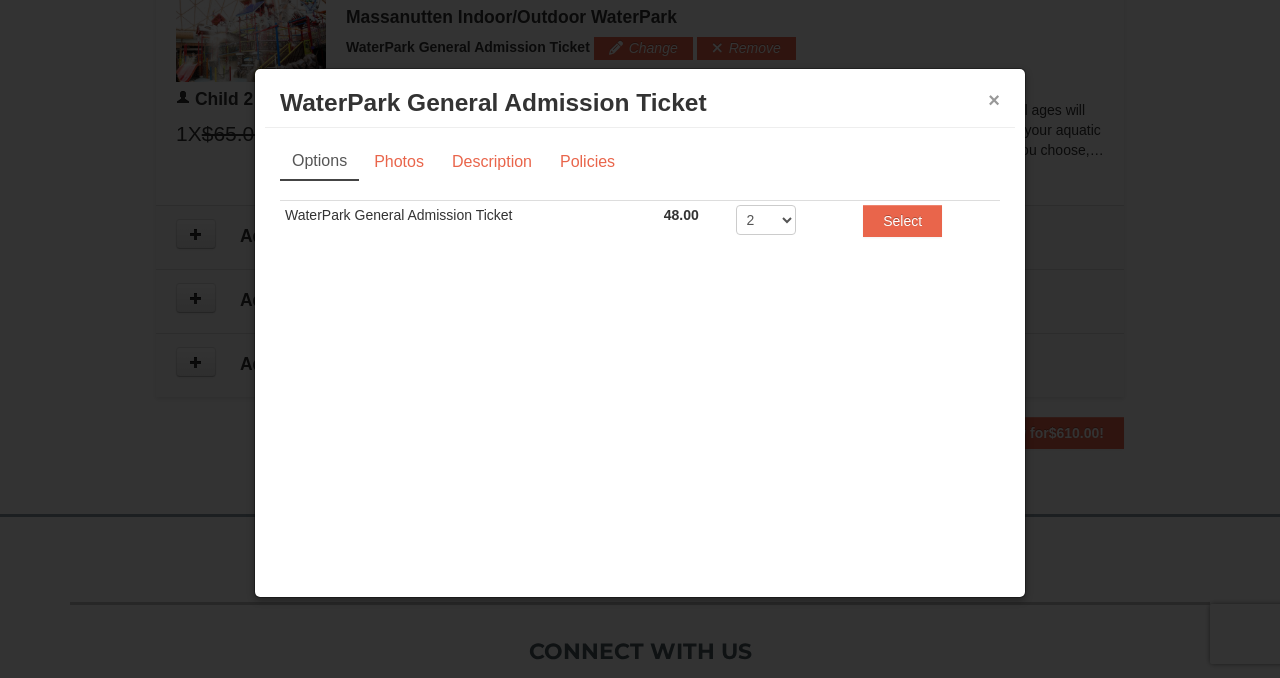click on "×" at bounding box center (994, 100) 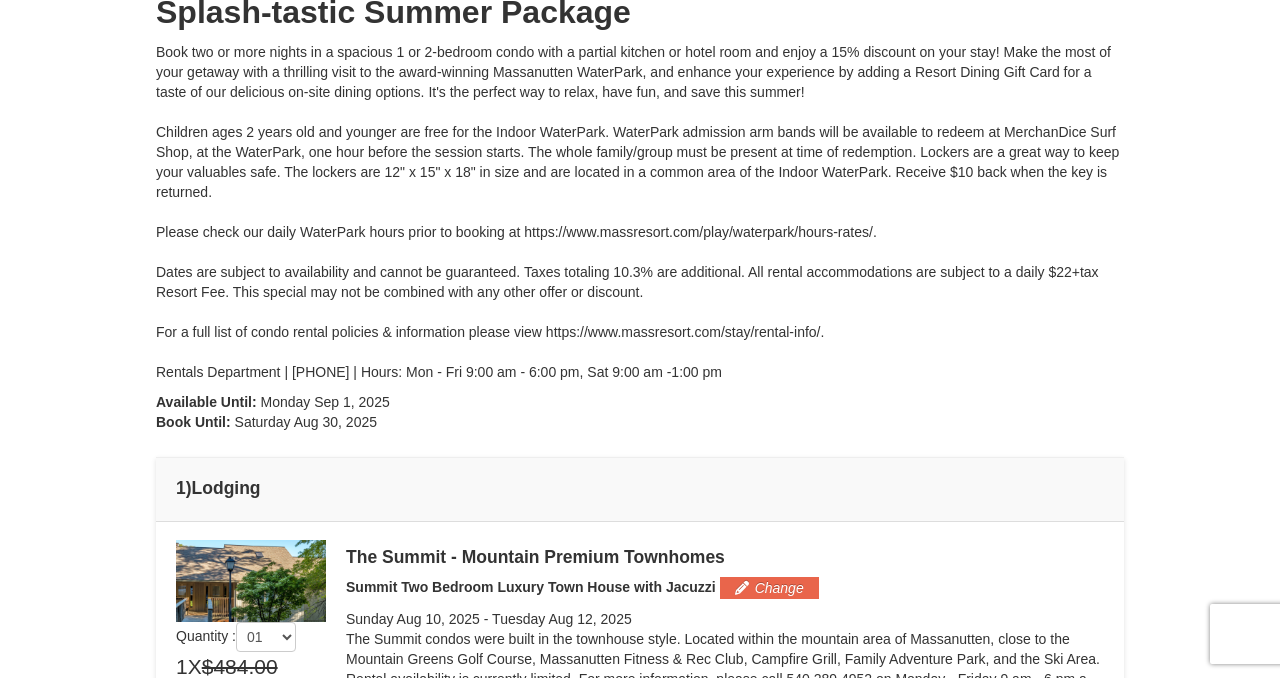scroll, scrollTop: 0, scrollLeft: 0, axis: both 